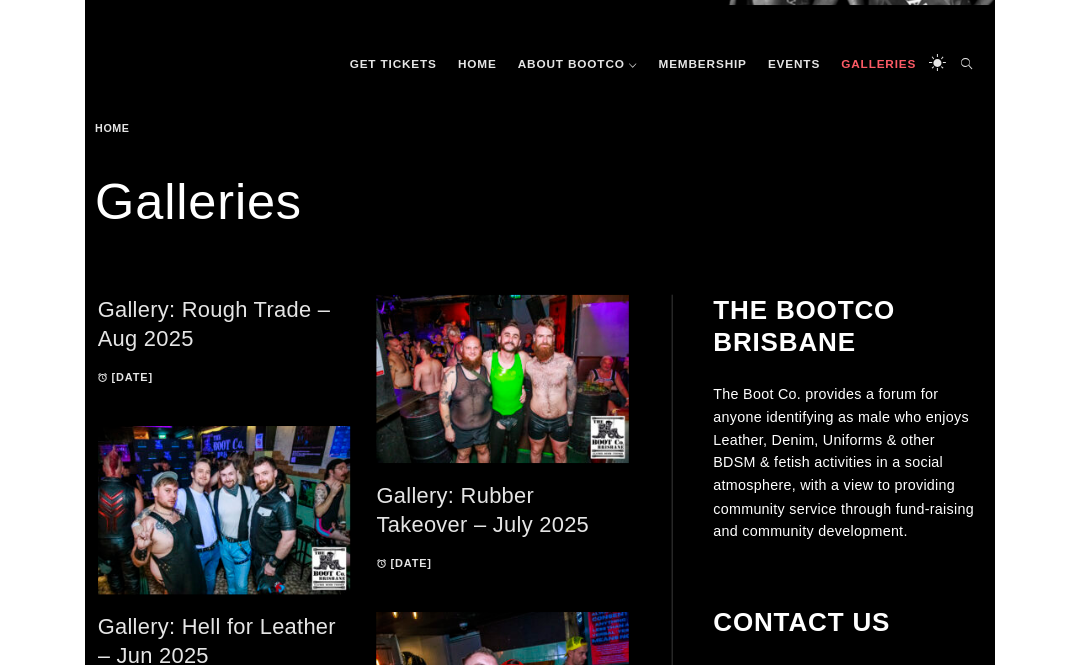 scroll, scrollTop: 229, scrollLeft: 0, axis: vertical 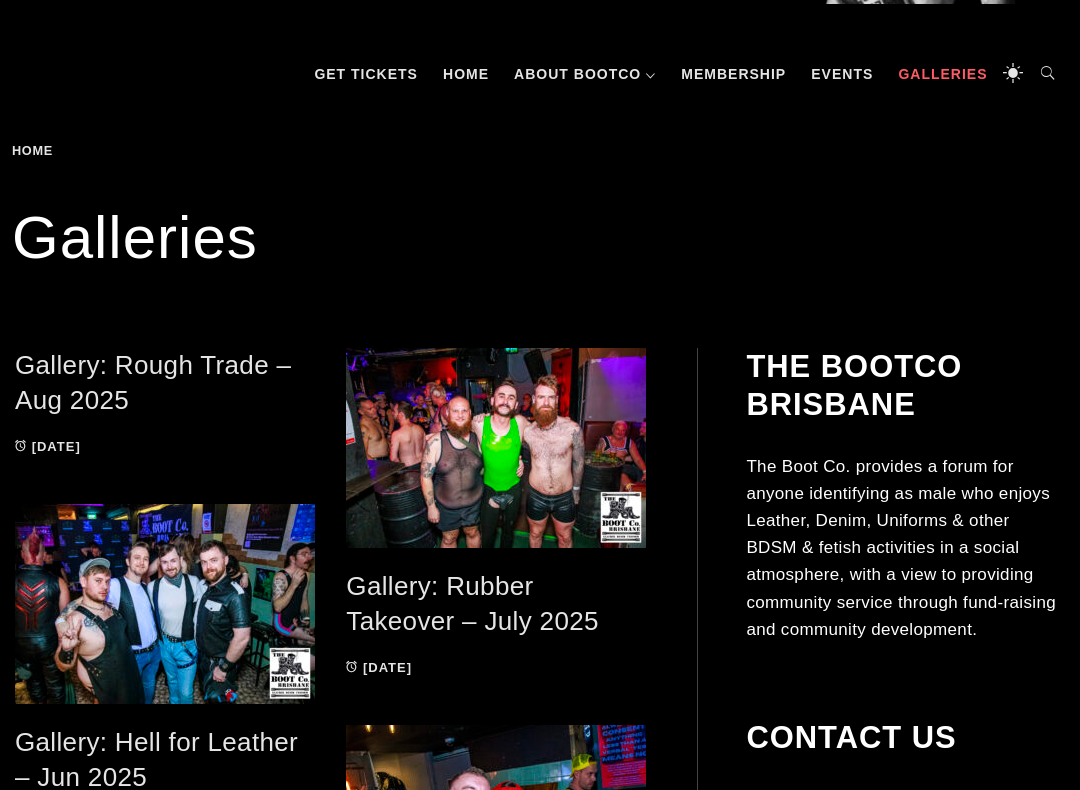 click on "Gallery: Rough Trade – Aug 2025" at bounding box center [153, 382] 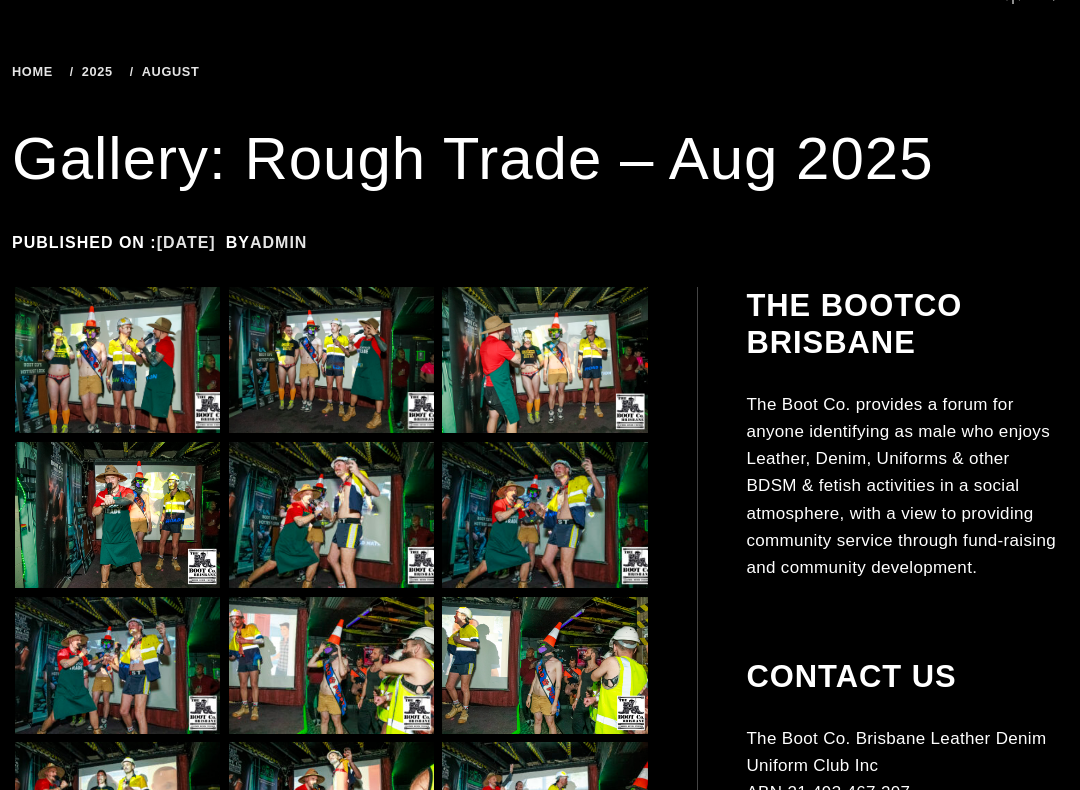 scroll, scrollTop: 308, scrollLeft: 0, axis: vertical 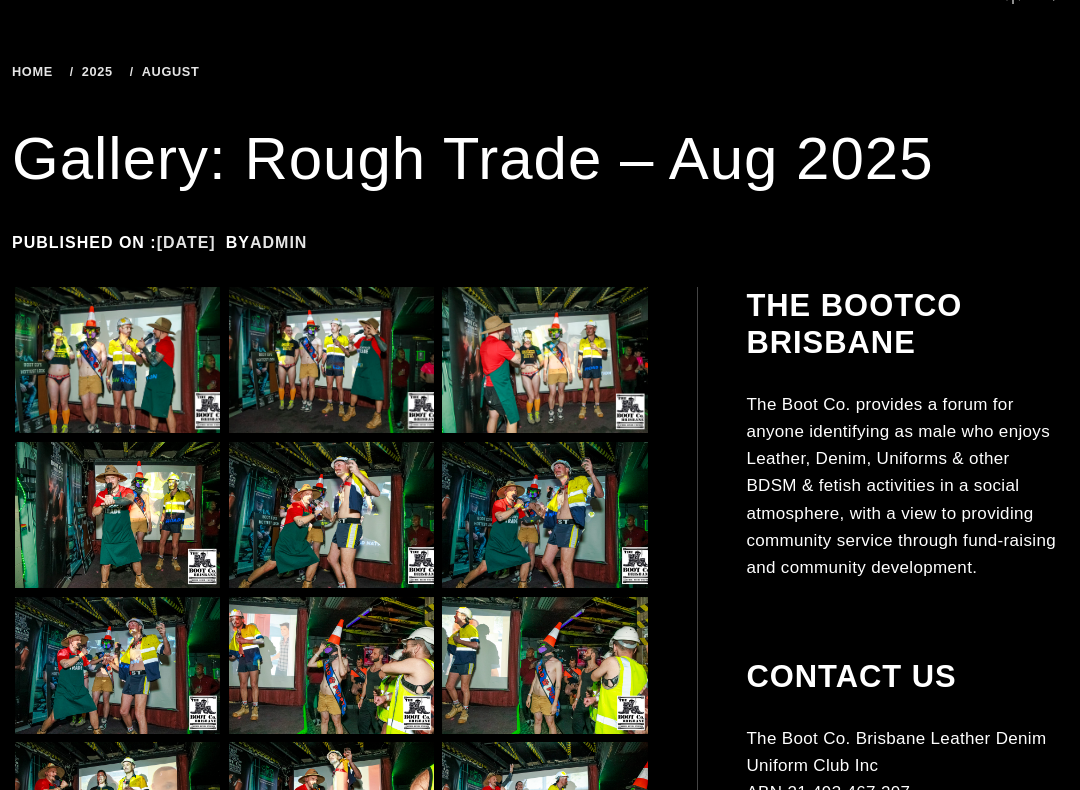 click at bounding box center [117, 360] 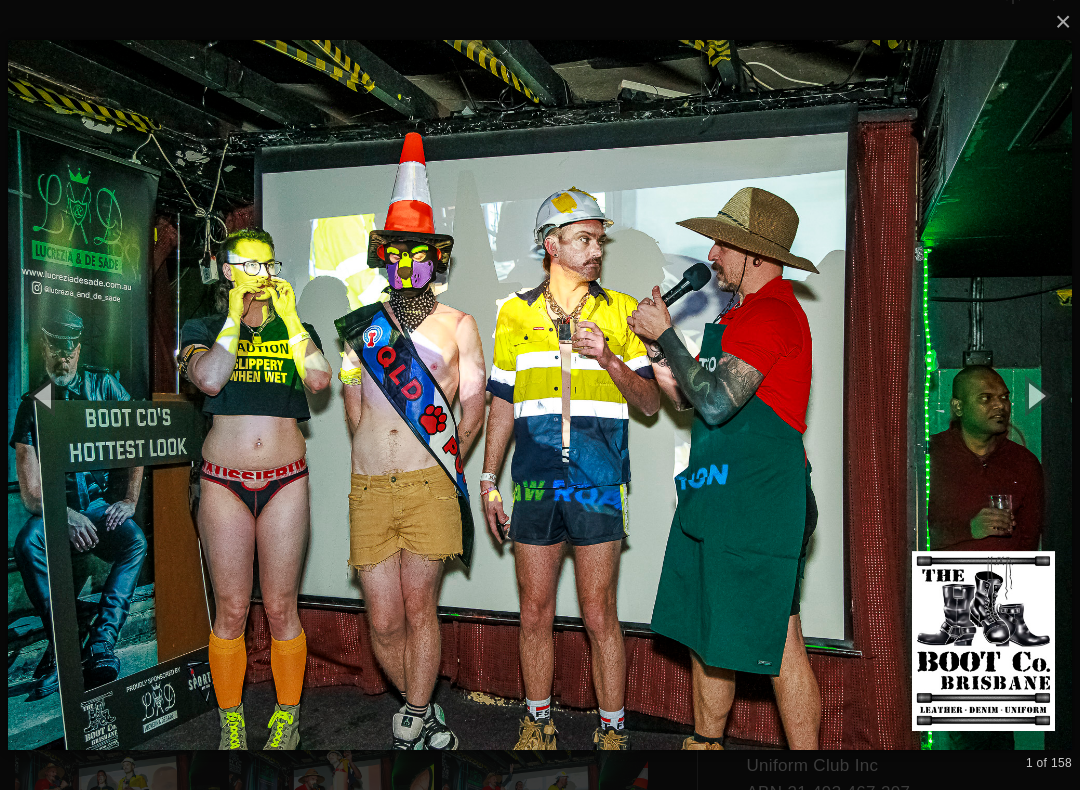 click at bounding box center [1035, 395] 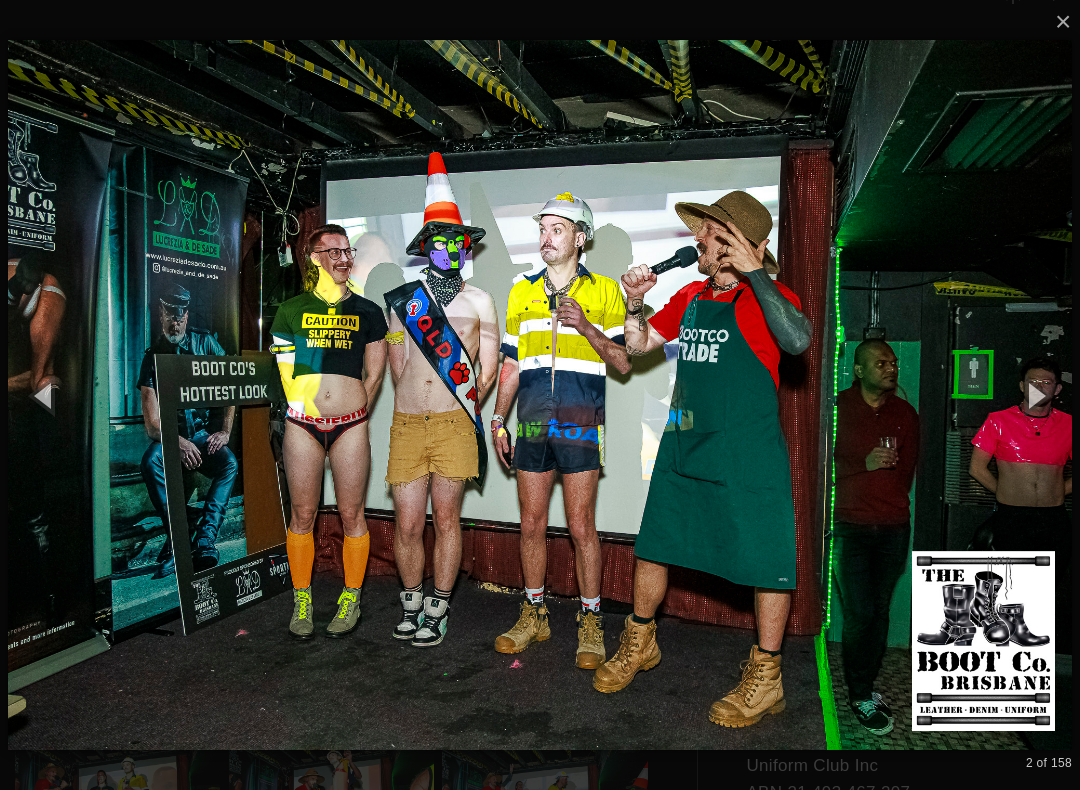 click at bounding box center (1035, 395) 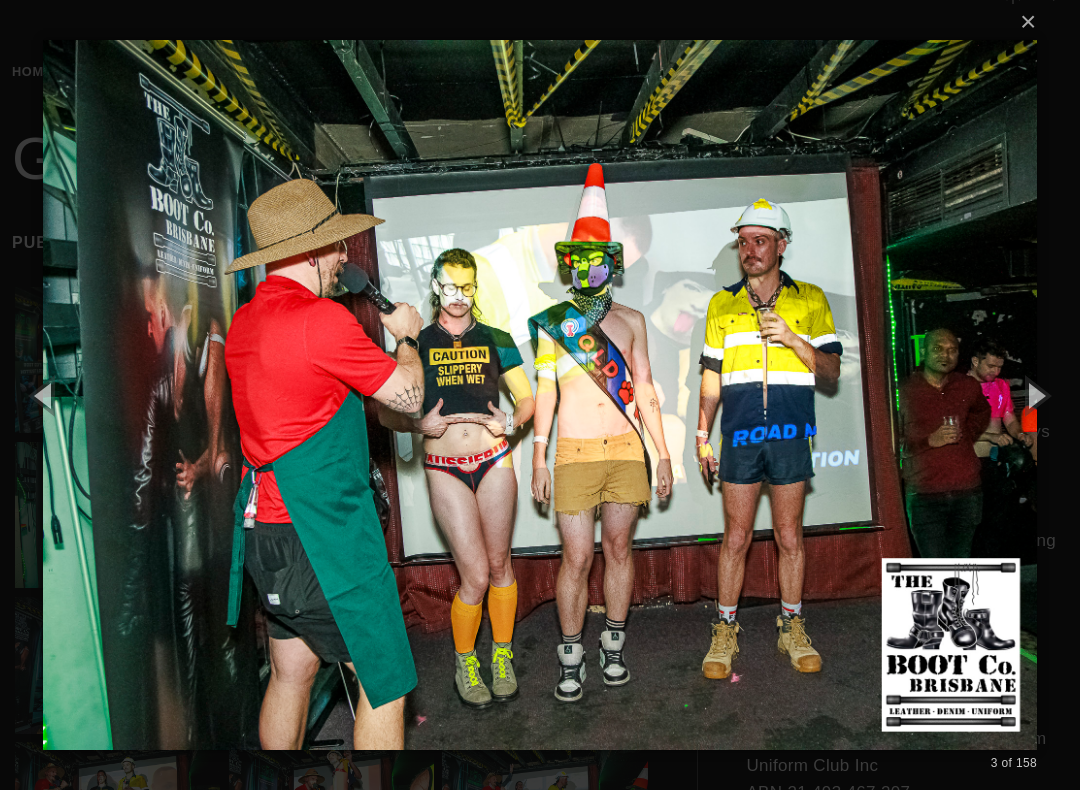 click at bounding box center [1035, 395] 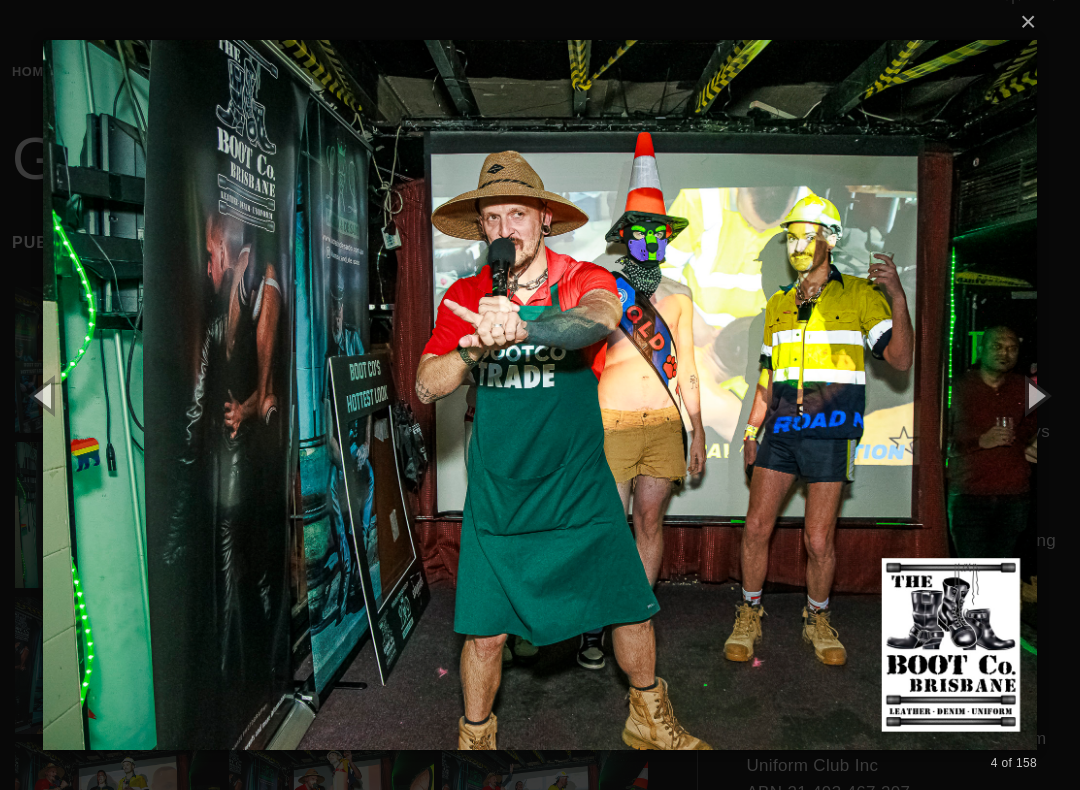 click at bounding box center [1035, 395] 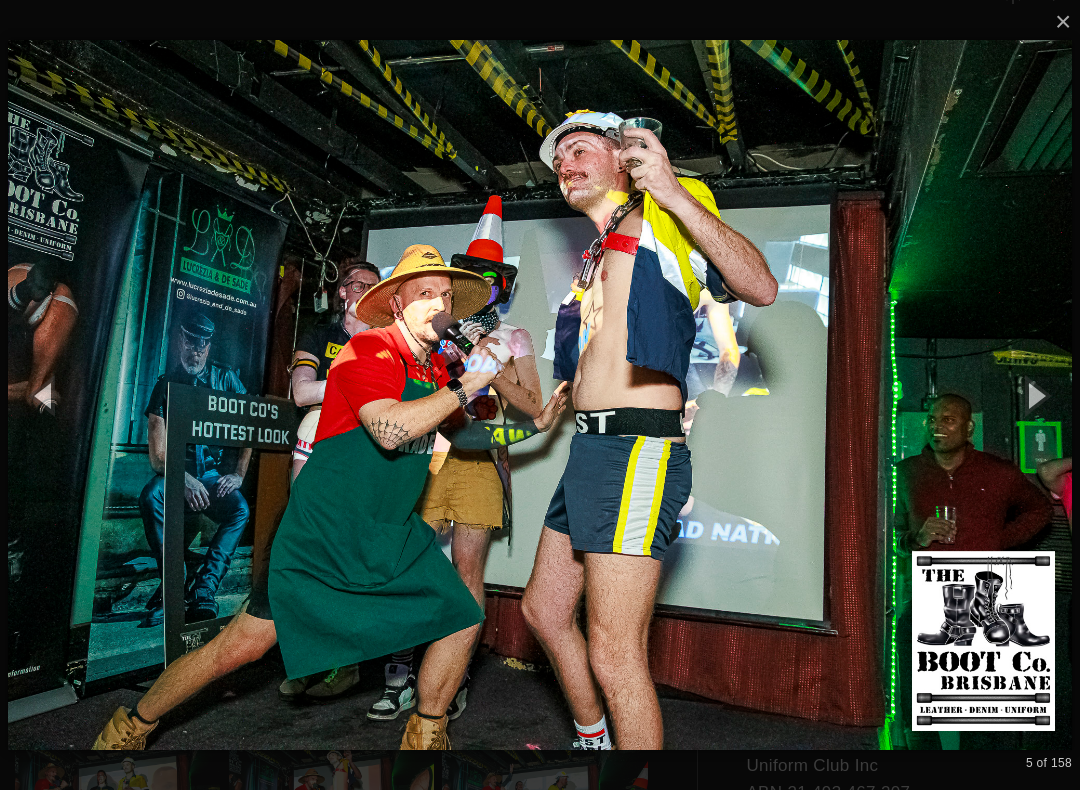 click at bounding box center (1035, 395) 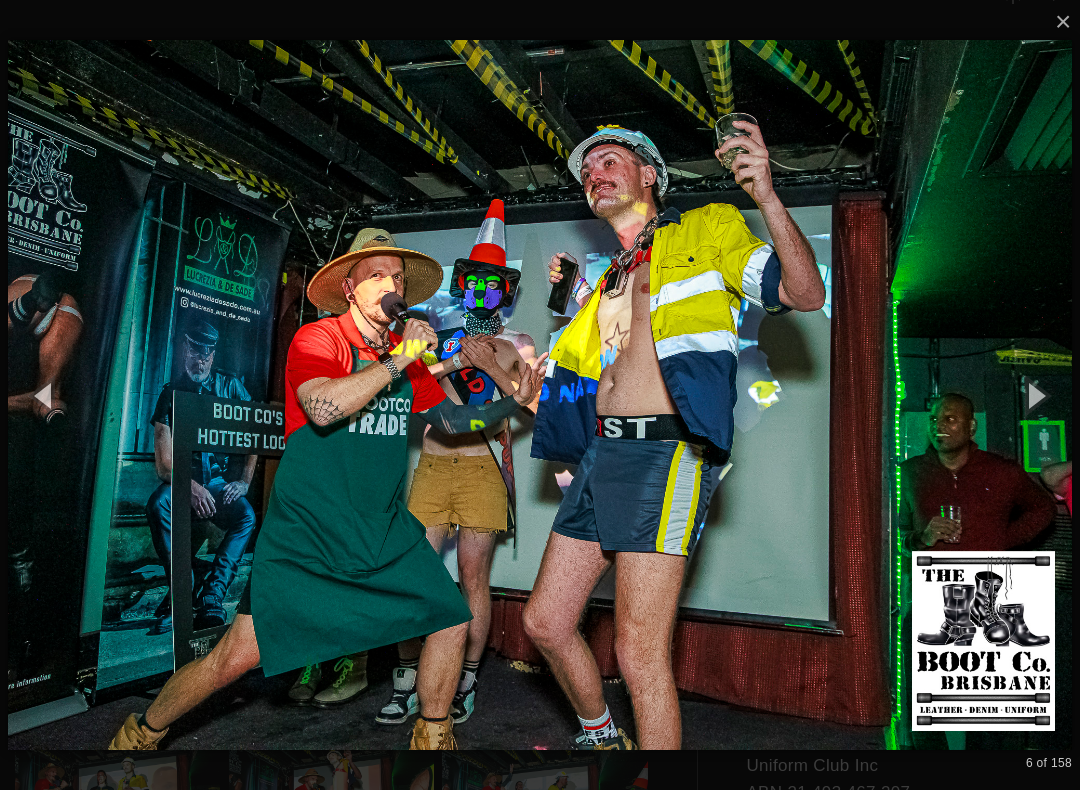 click at bounding box center (1035, 395) 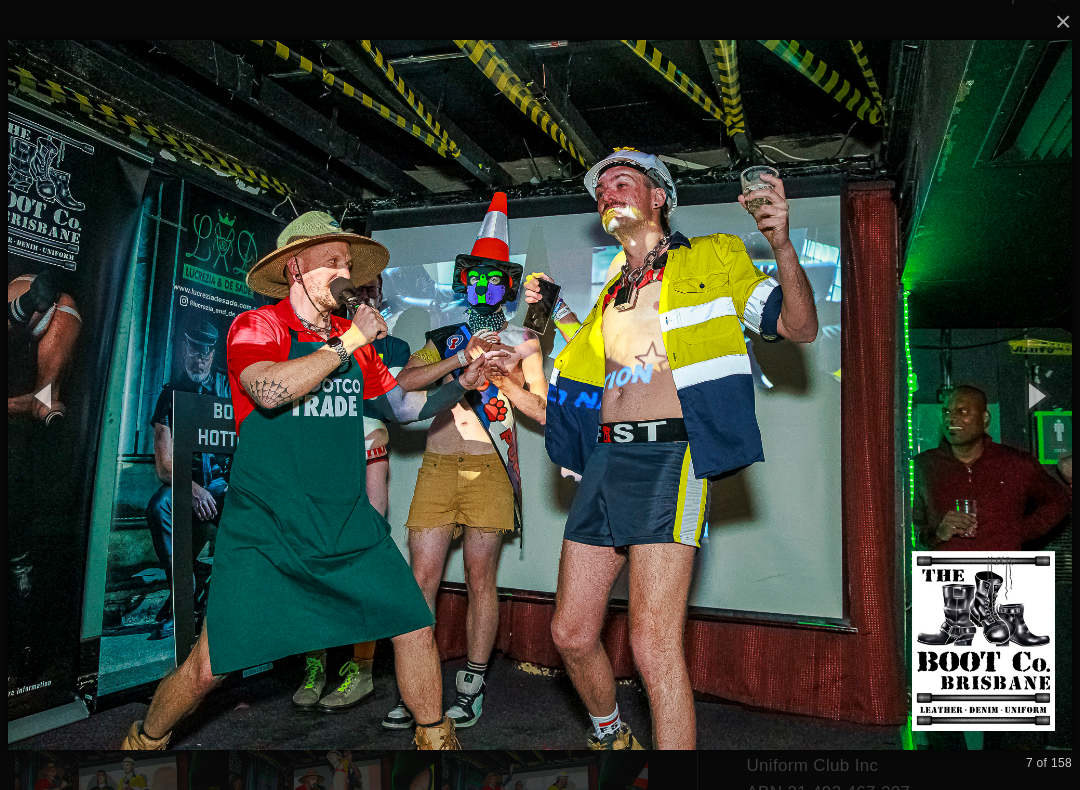 click at bounding box center [1035, 395] 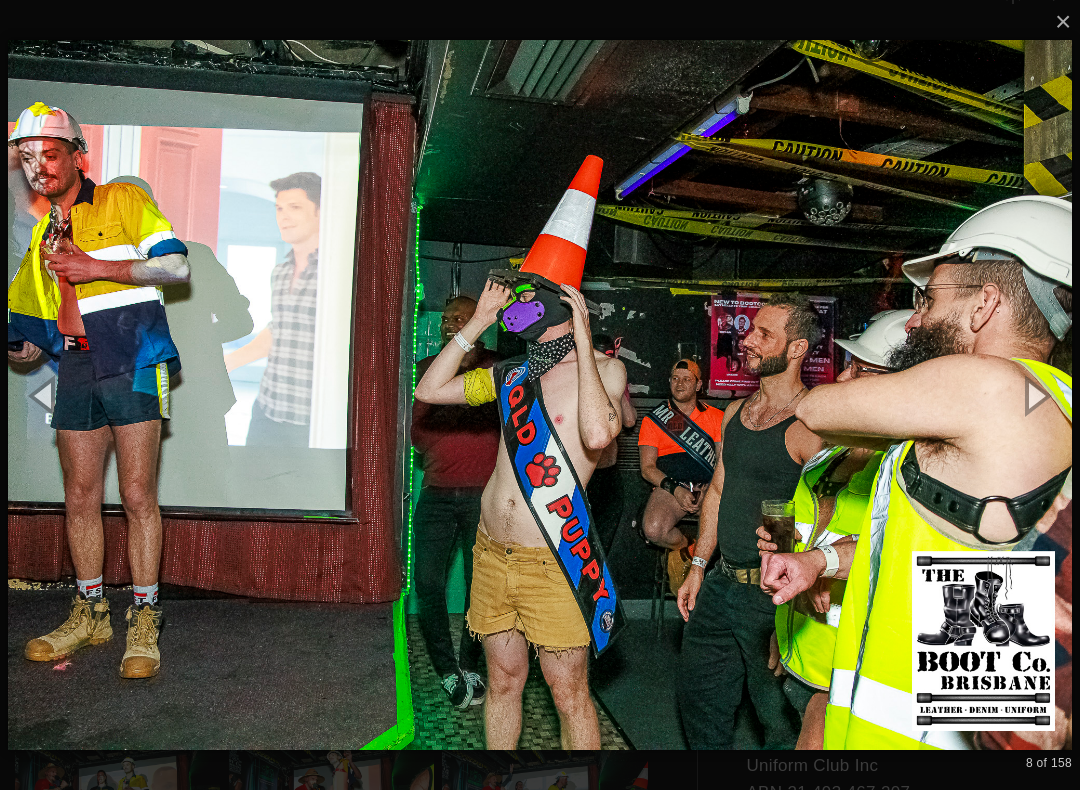 click at bounding box center [1035, 395] 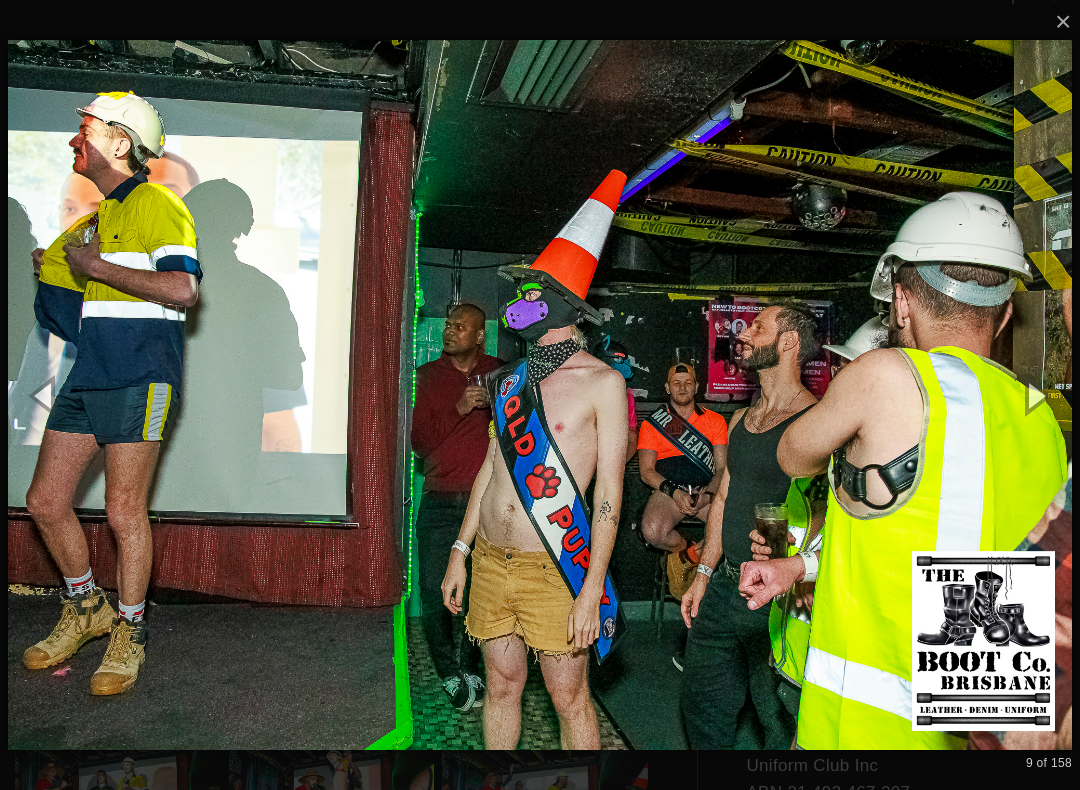 click at bounding box center [1035, 395] 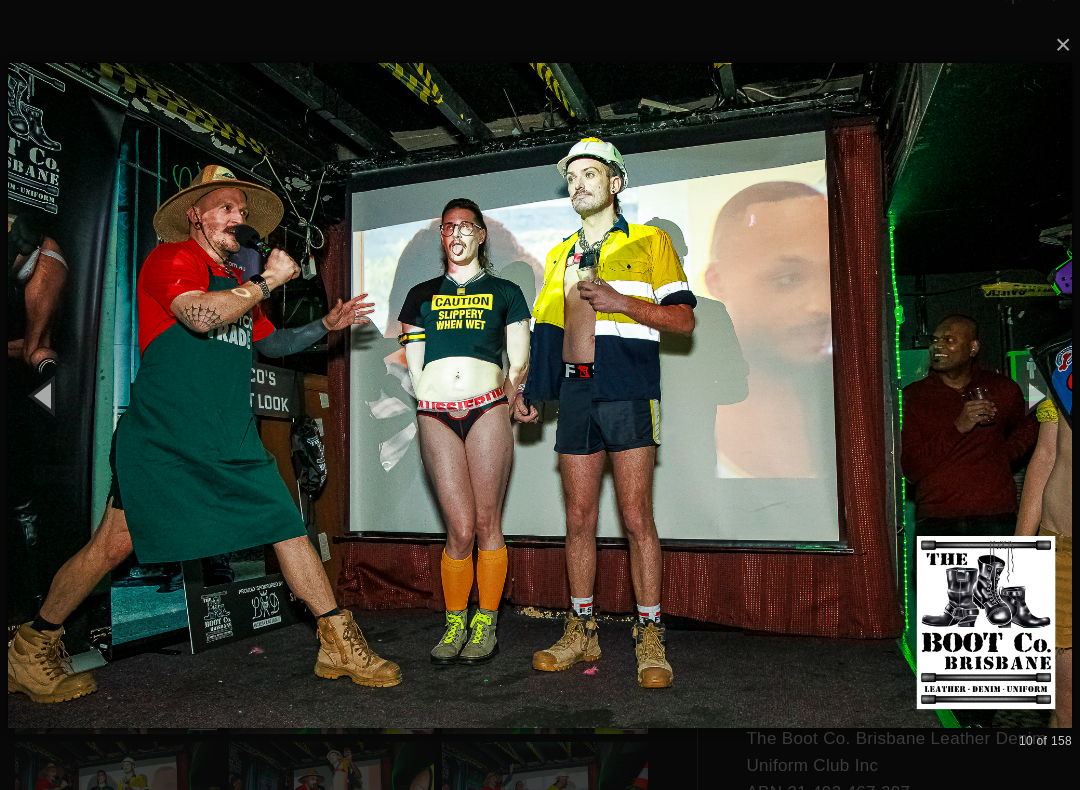 click at bounding box center (1035, 395) 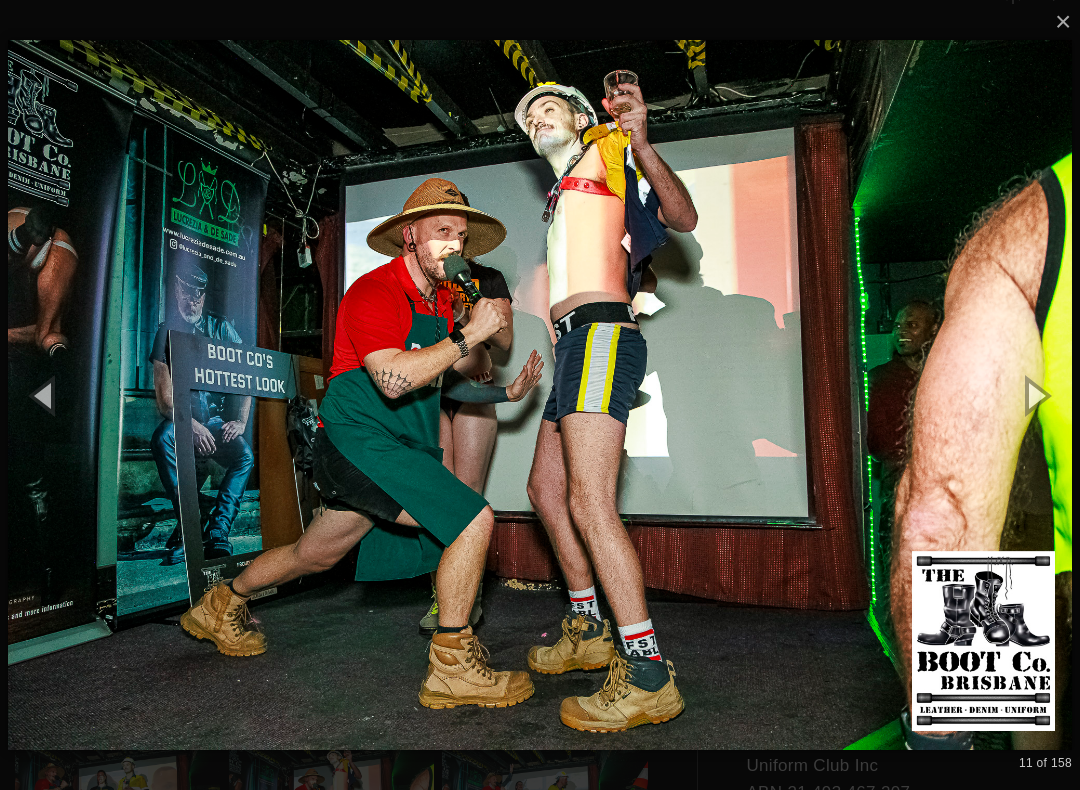 click at bounding box center (1035, 395) 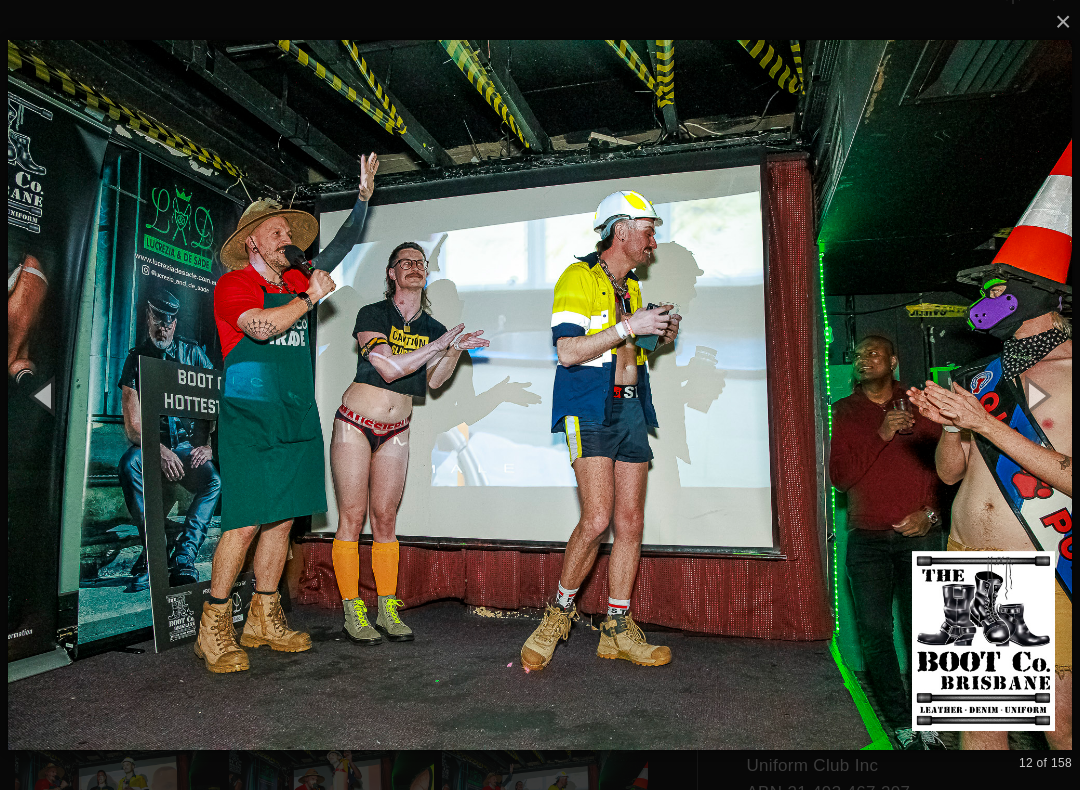 click at bounding box center [1035, 395] 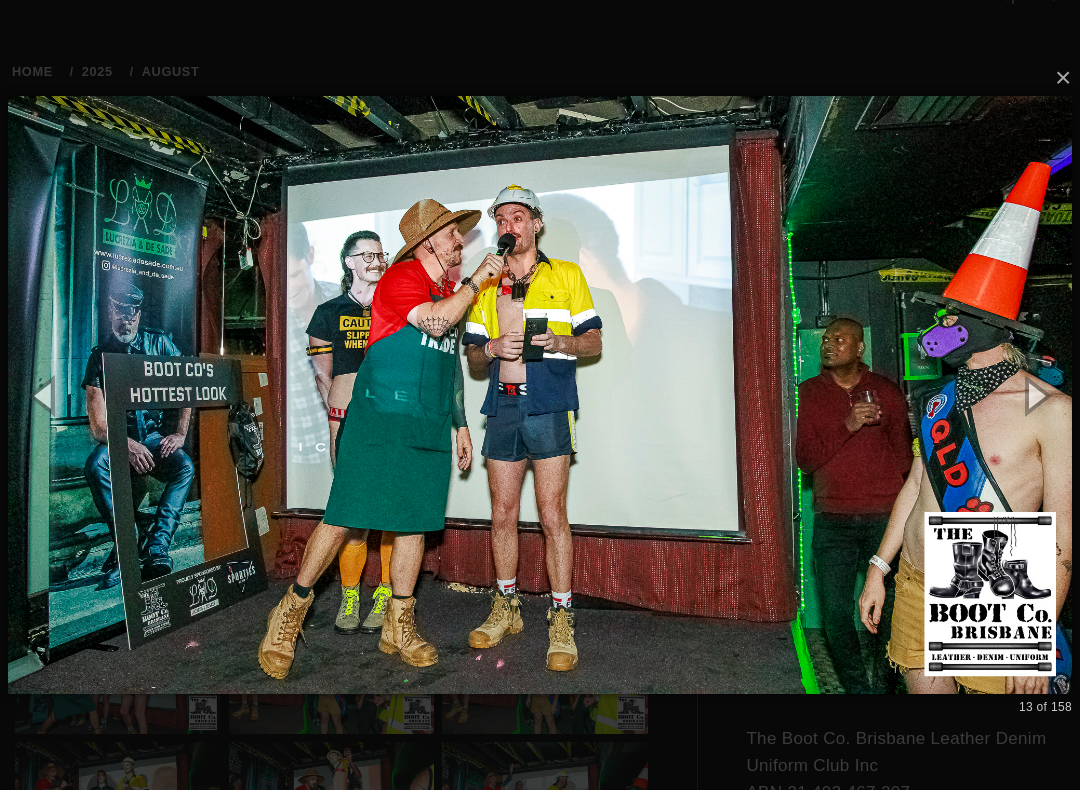 click at bounding box center [1035, 395] 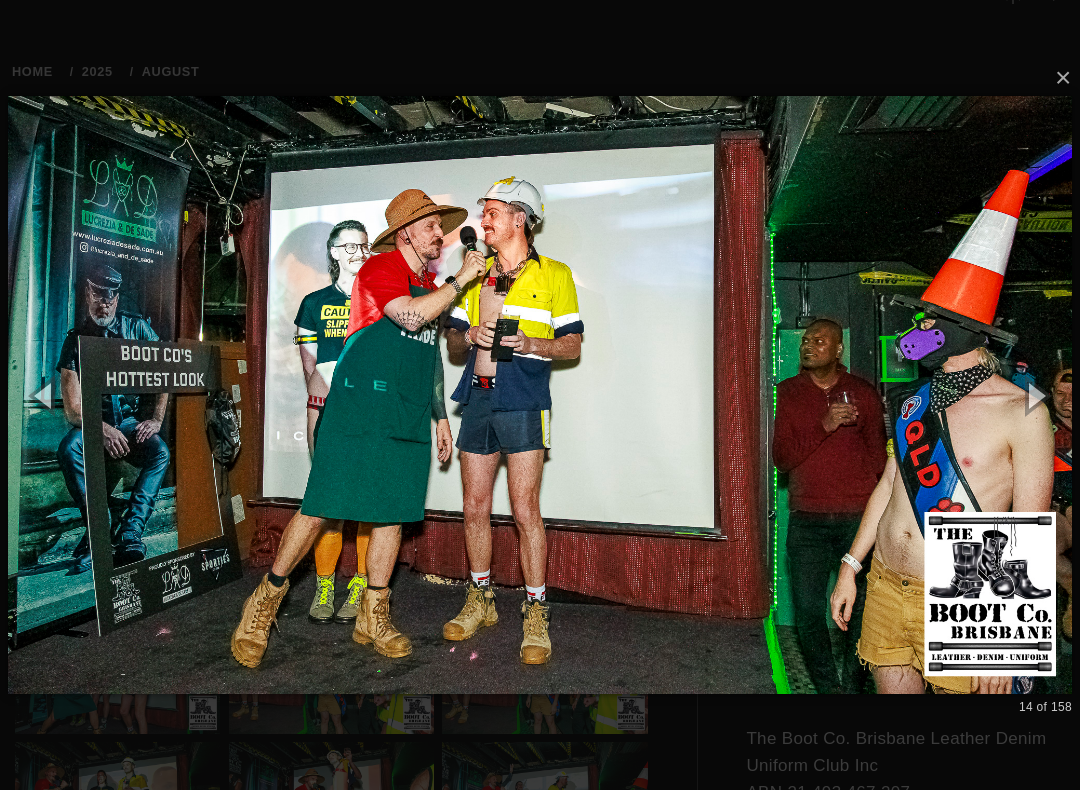 click at bounding box center [1035, 395] 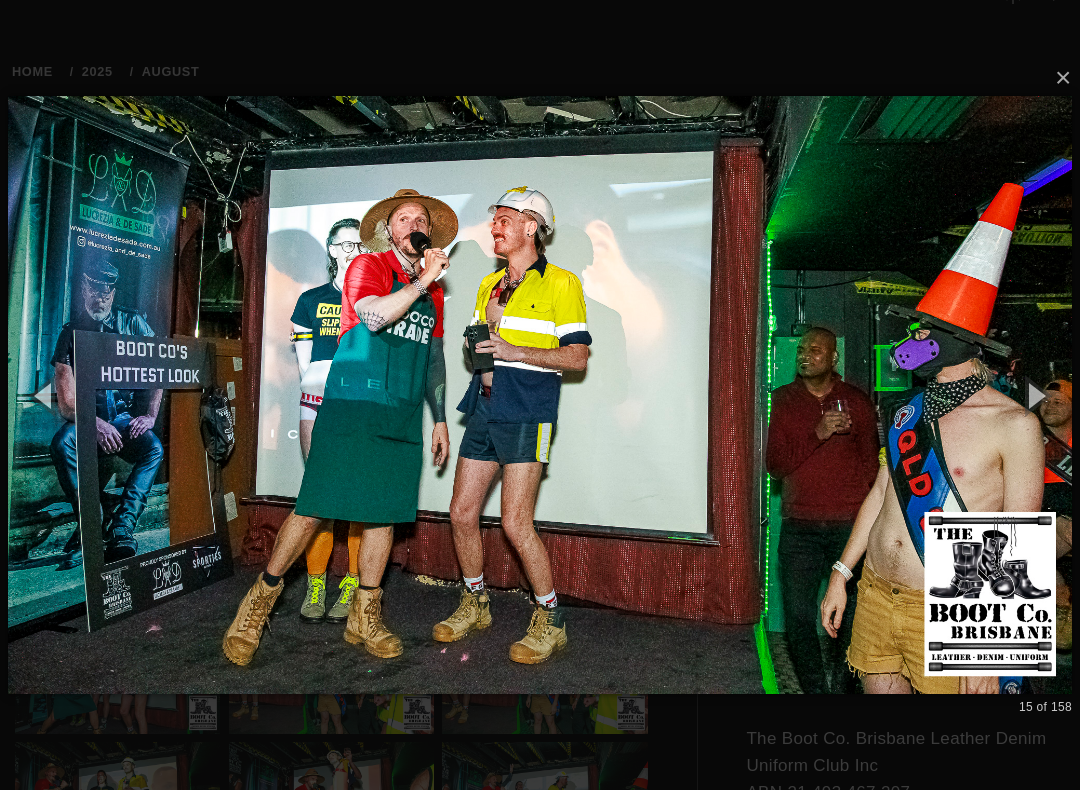 click at bounding box center [1035, 395] 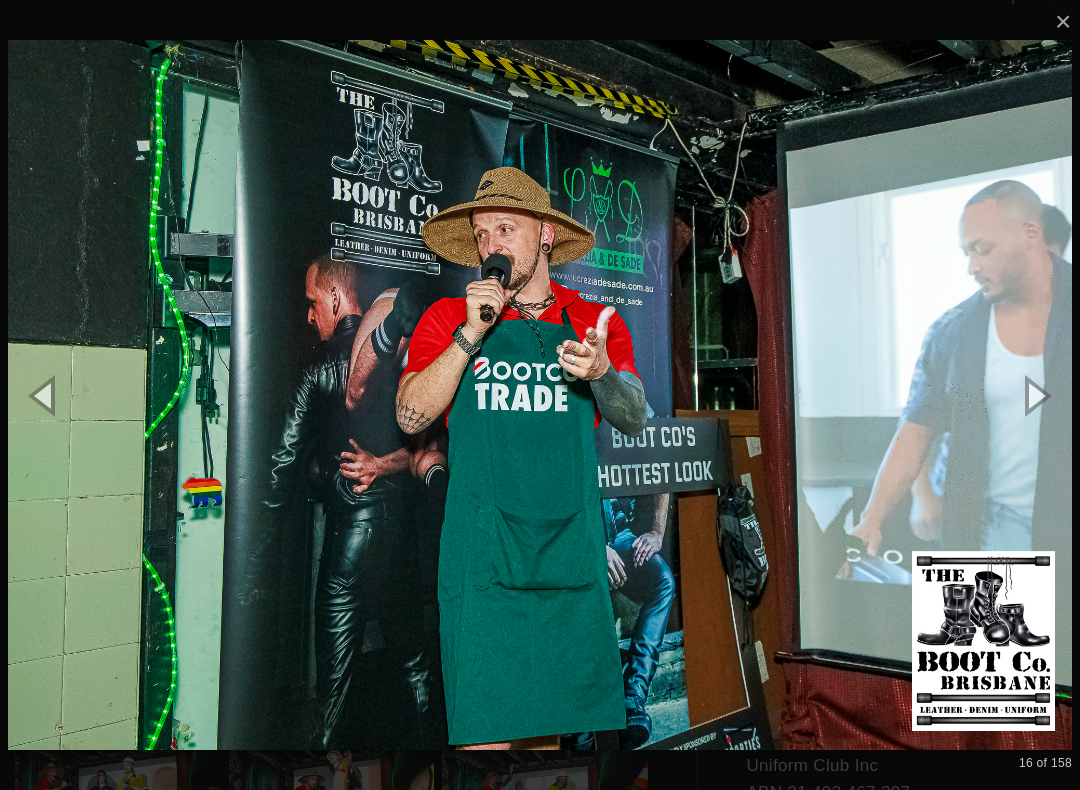 click at bounding box center [1035, 395] 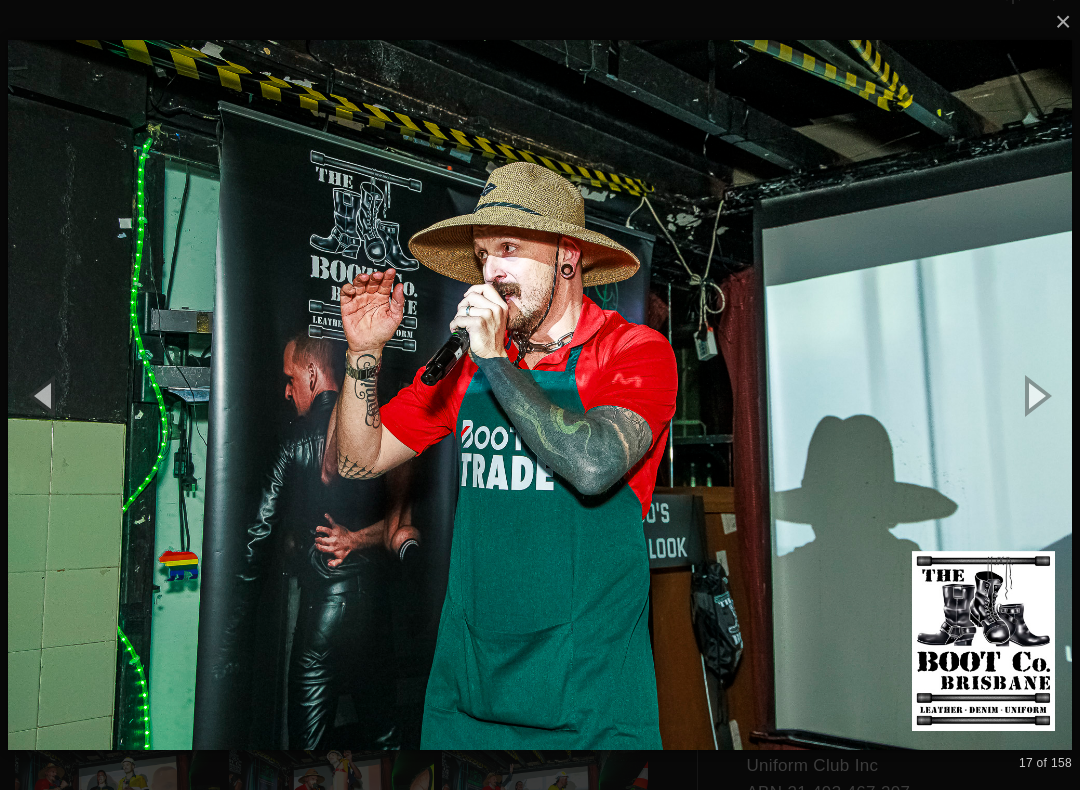 click at bounding box center [1035, 395] 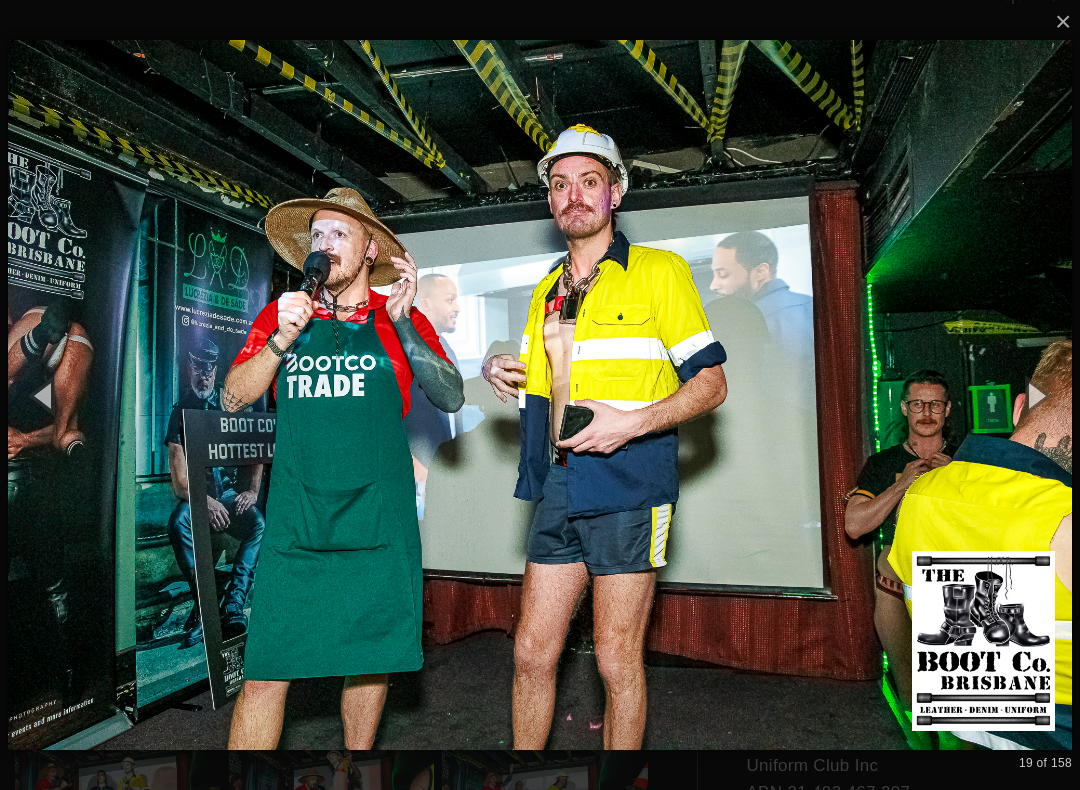 click at bounding box center (1035, 395) 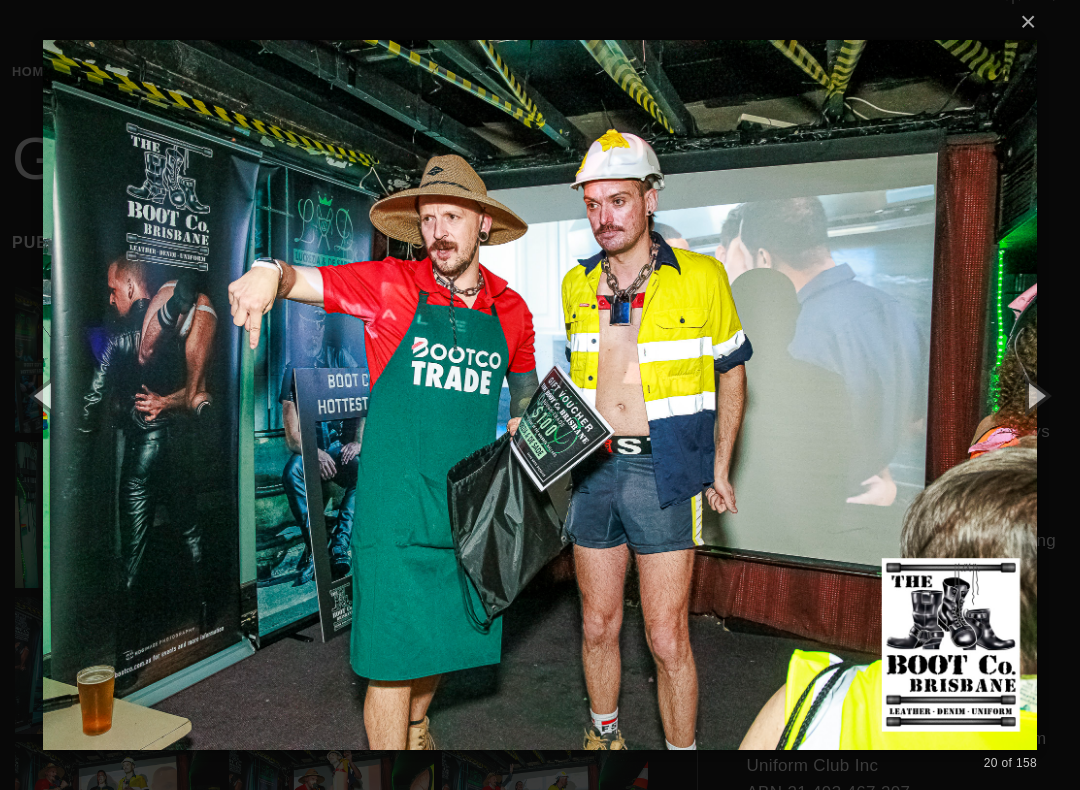 click at bounding box center [1035, 395] 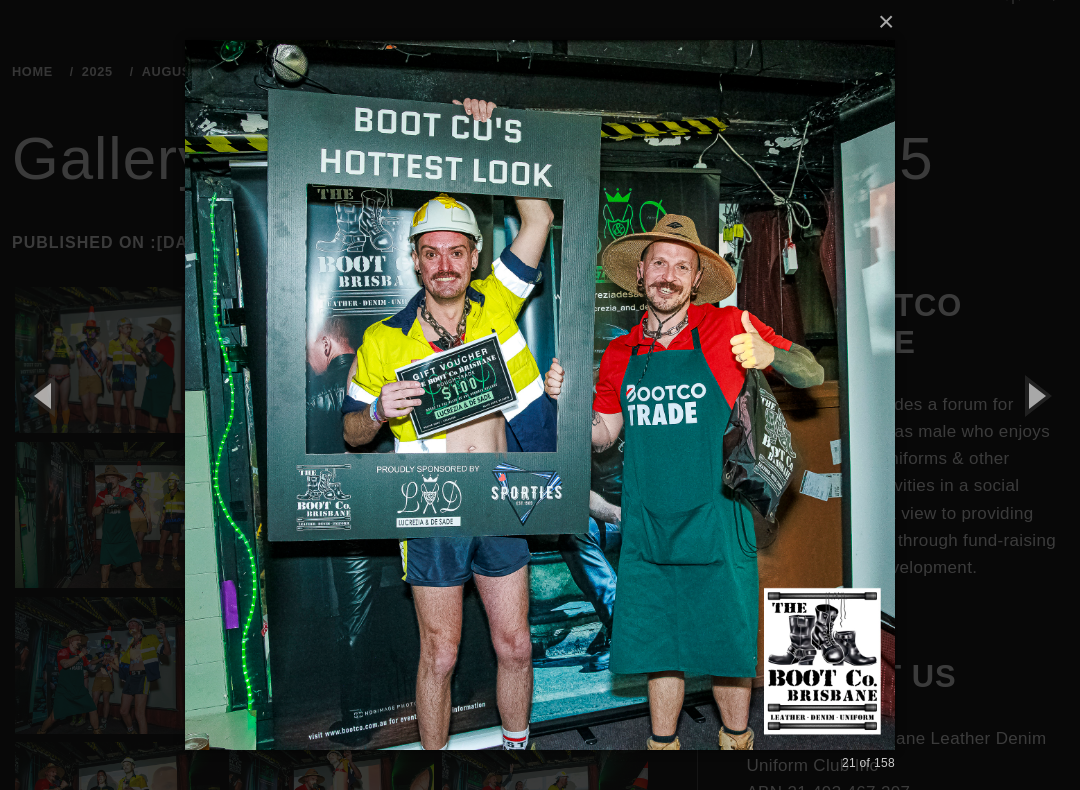 click at bounding box center (1035, 395) 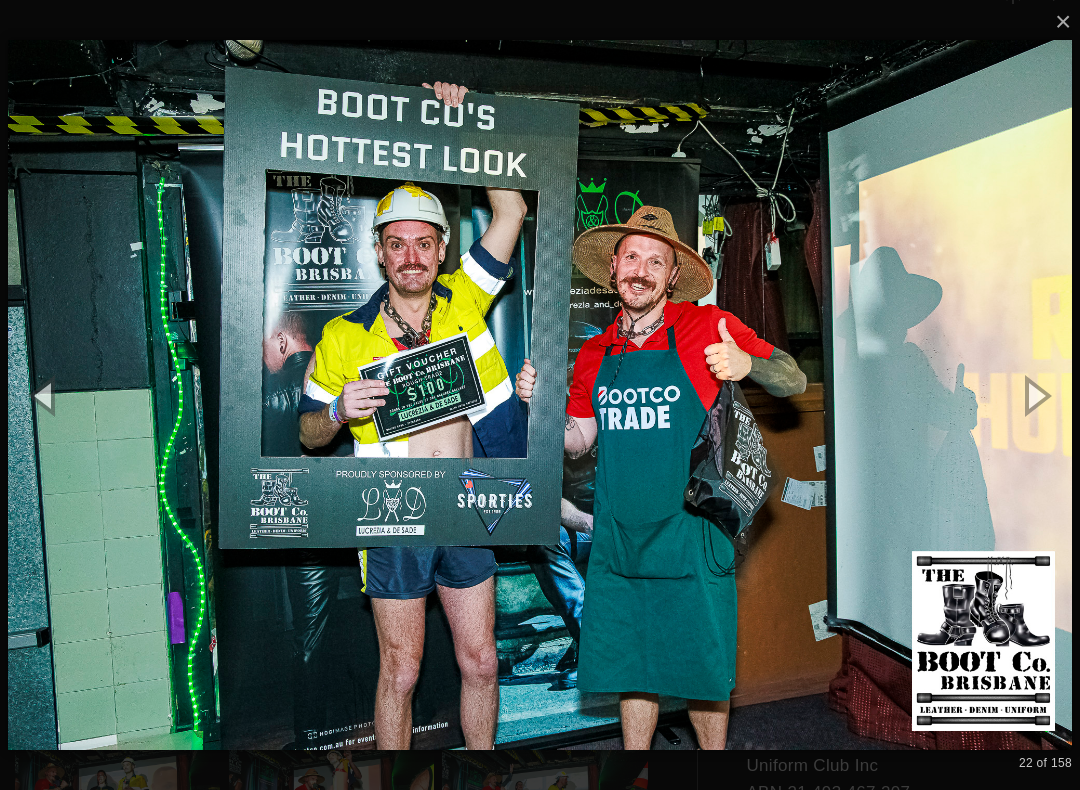 click at bounding box center (1035, 395) 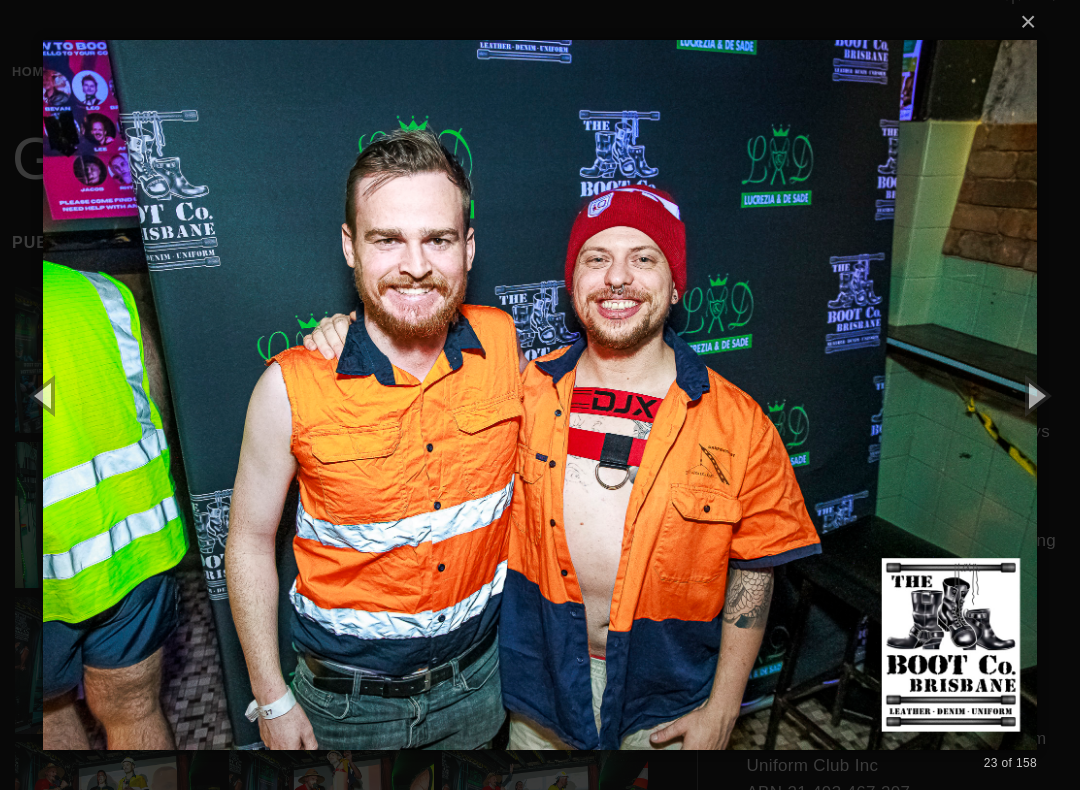 click at bounding box center [1035, 395] 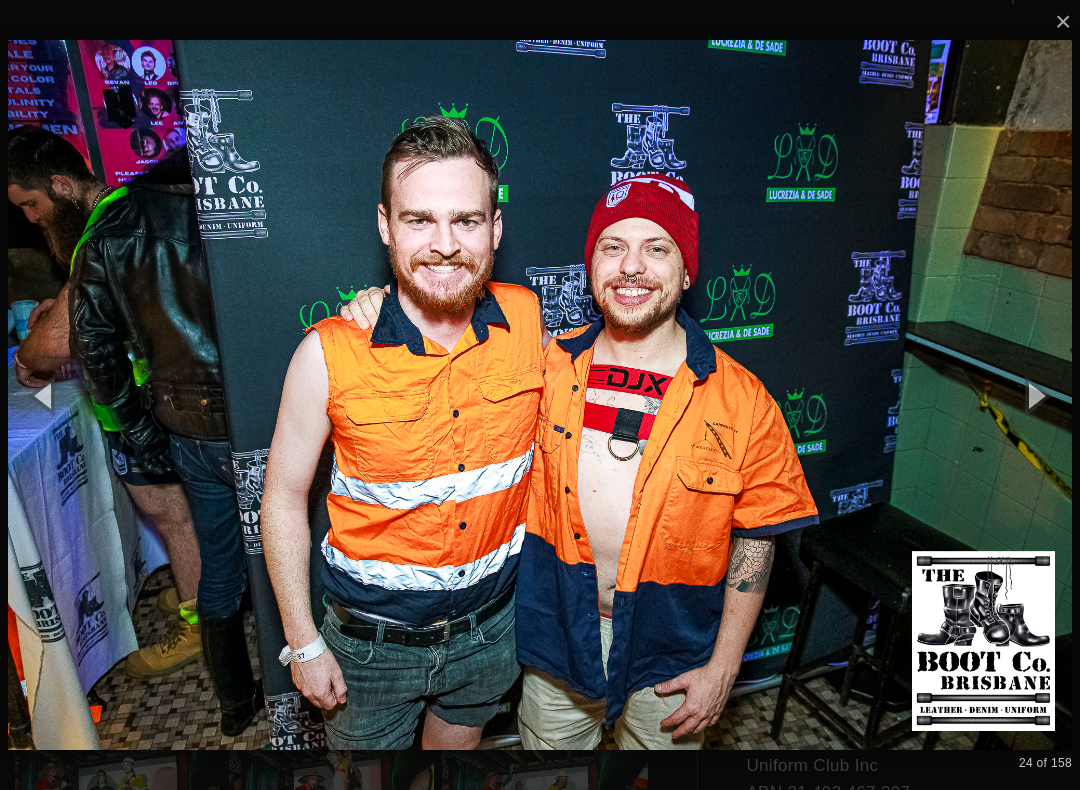 click at bounding box center [1035, 395] 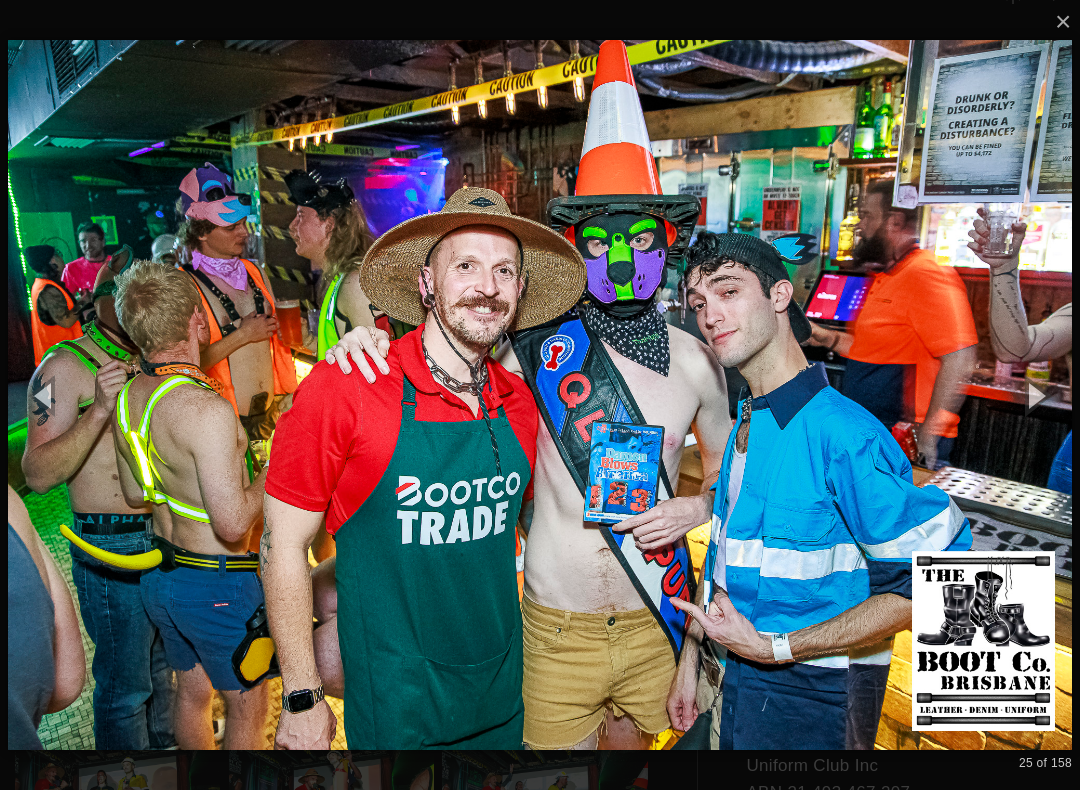 click at bounding box center (1035, 395) 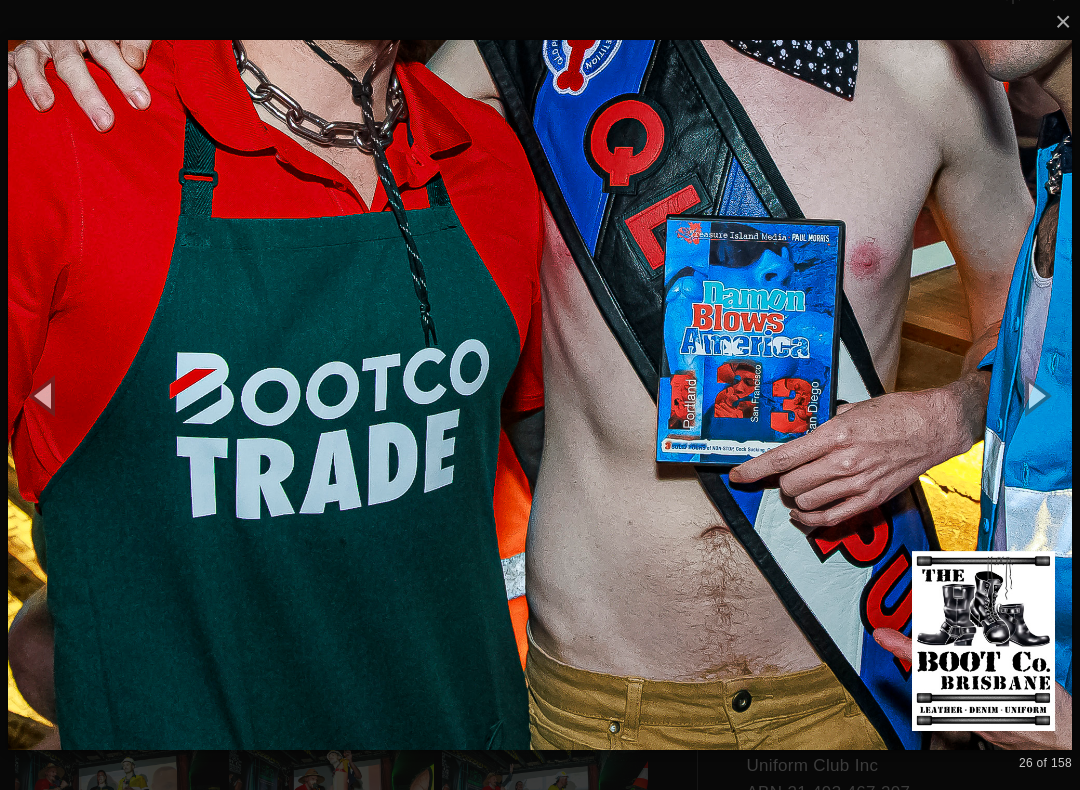 click at bounding box center [1035, 395] 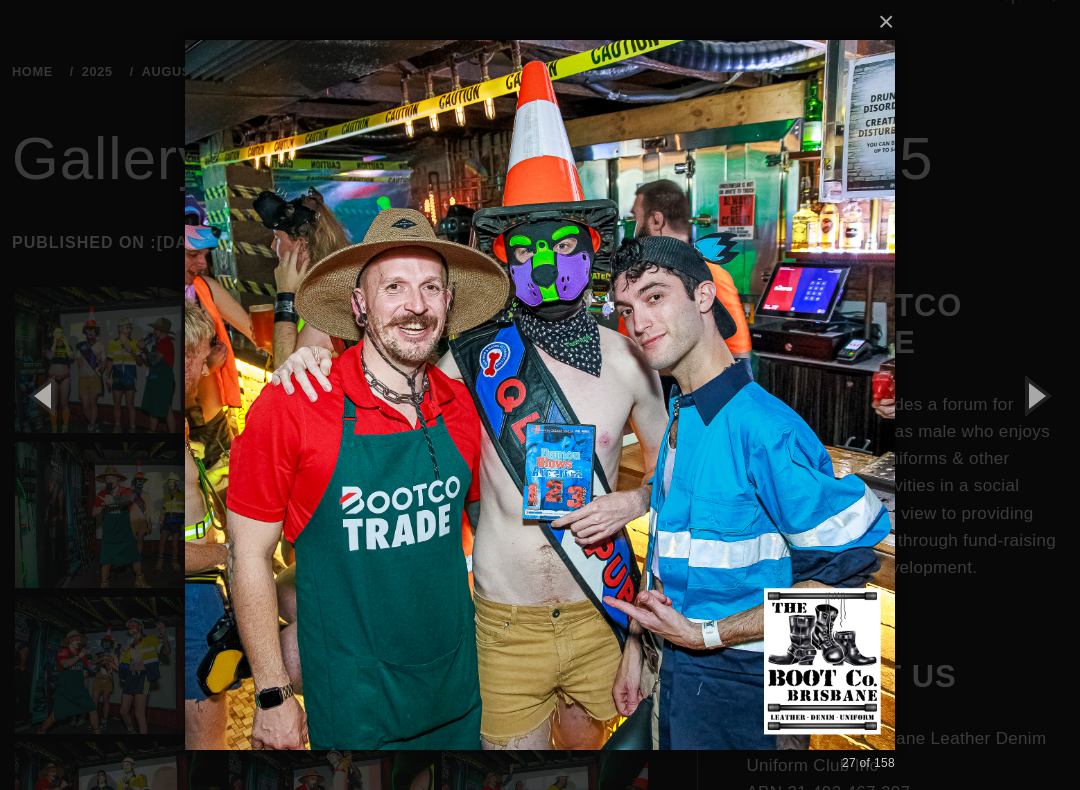 click at bounding box center (1035, 395) 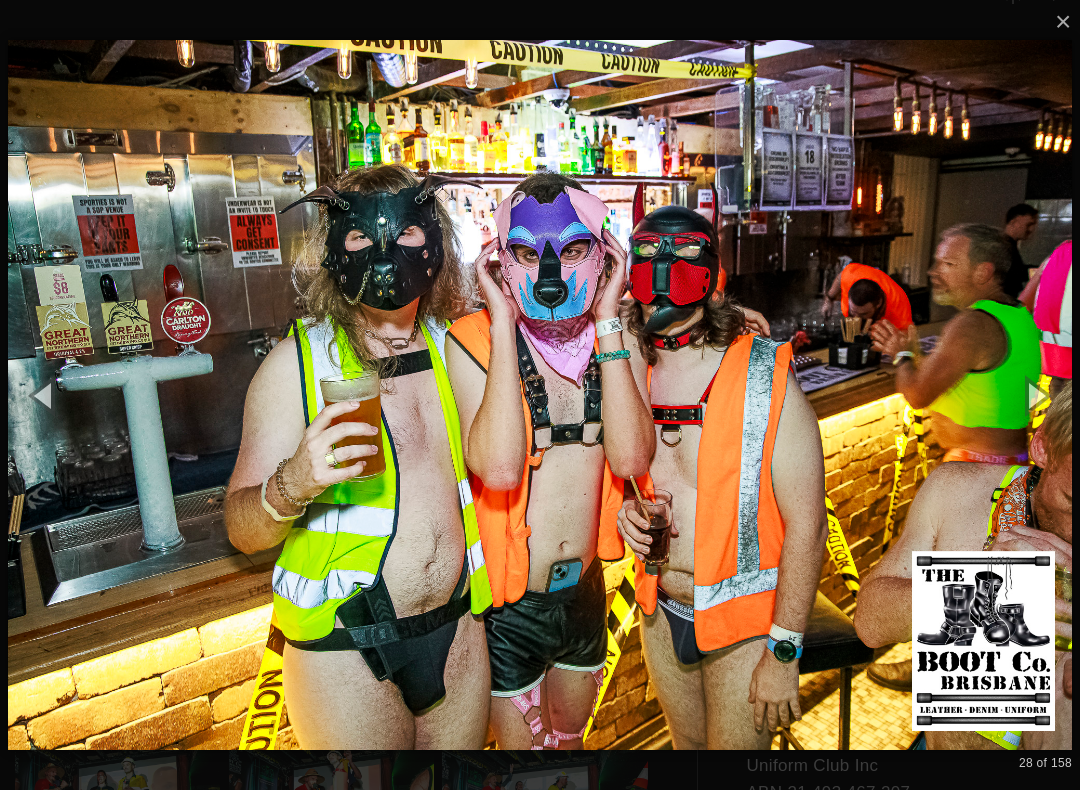 click at bounding box center (1035, 395) 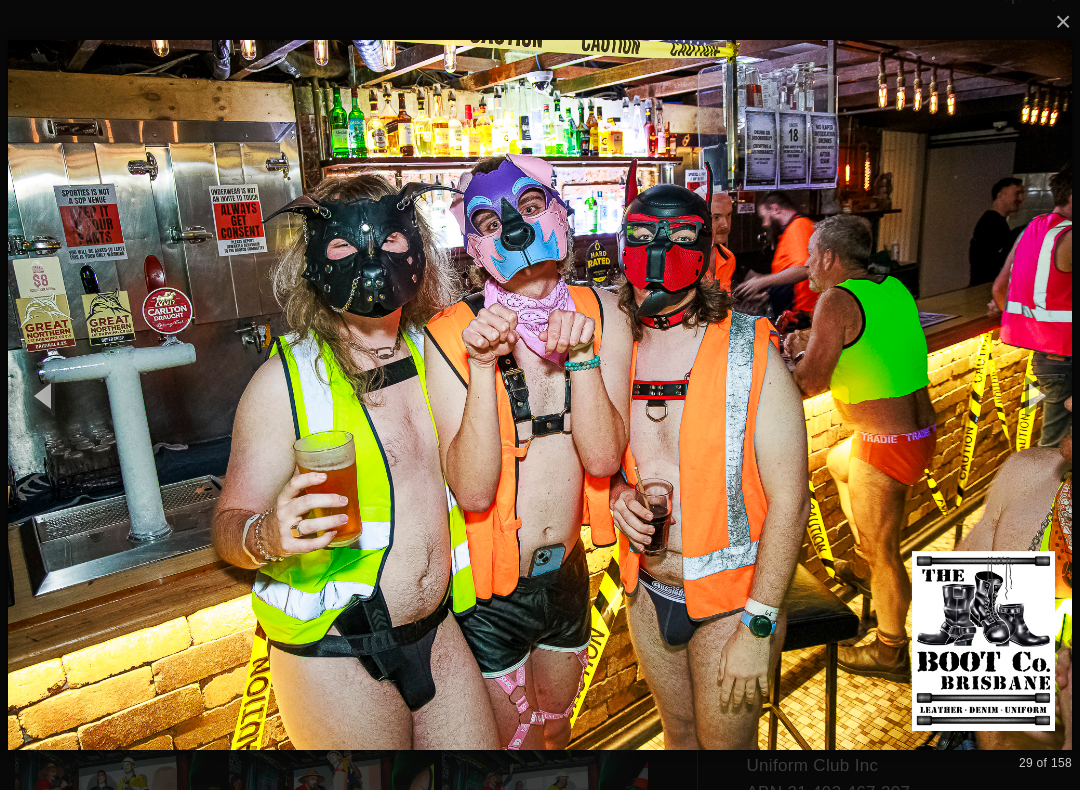 click at bounding box center [1035, 395] 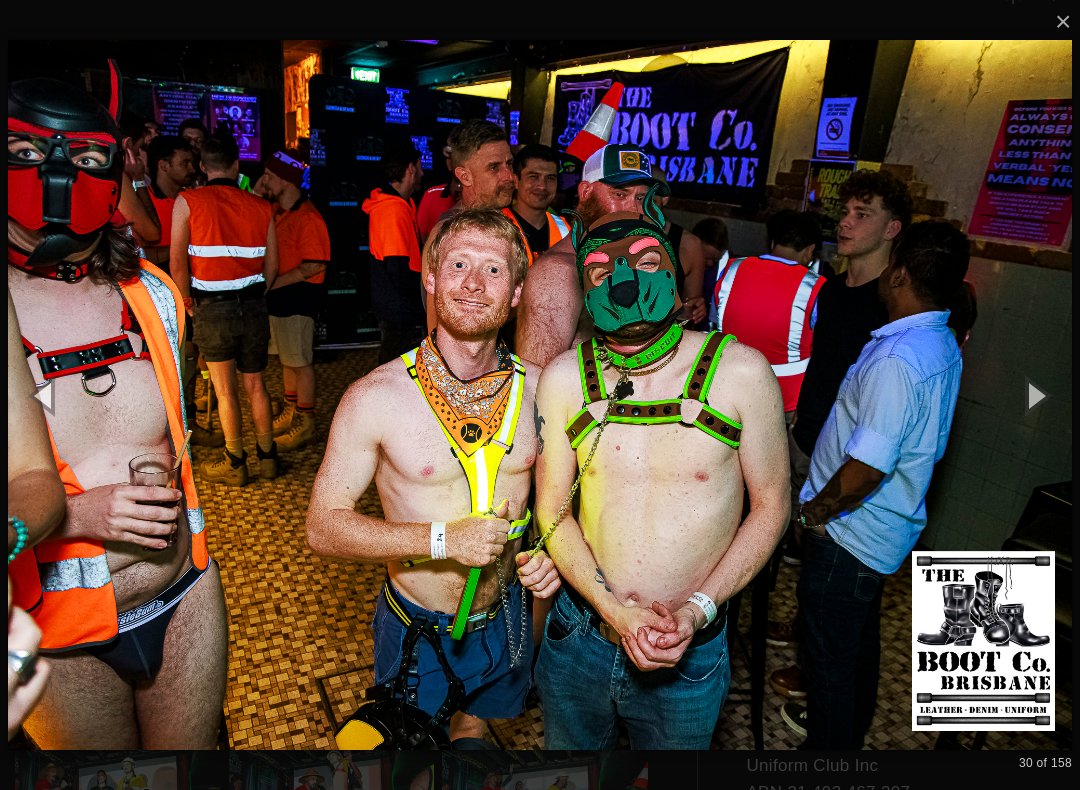 click at bounding box center (1035, 395) 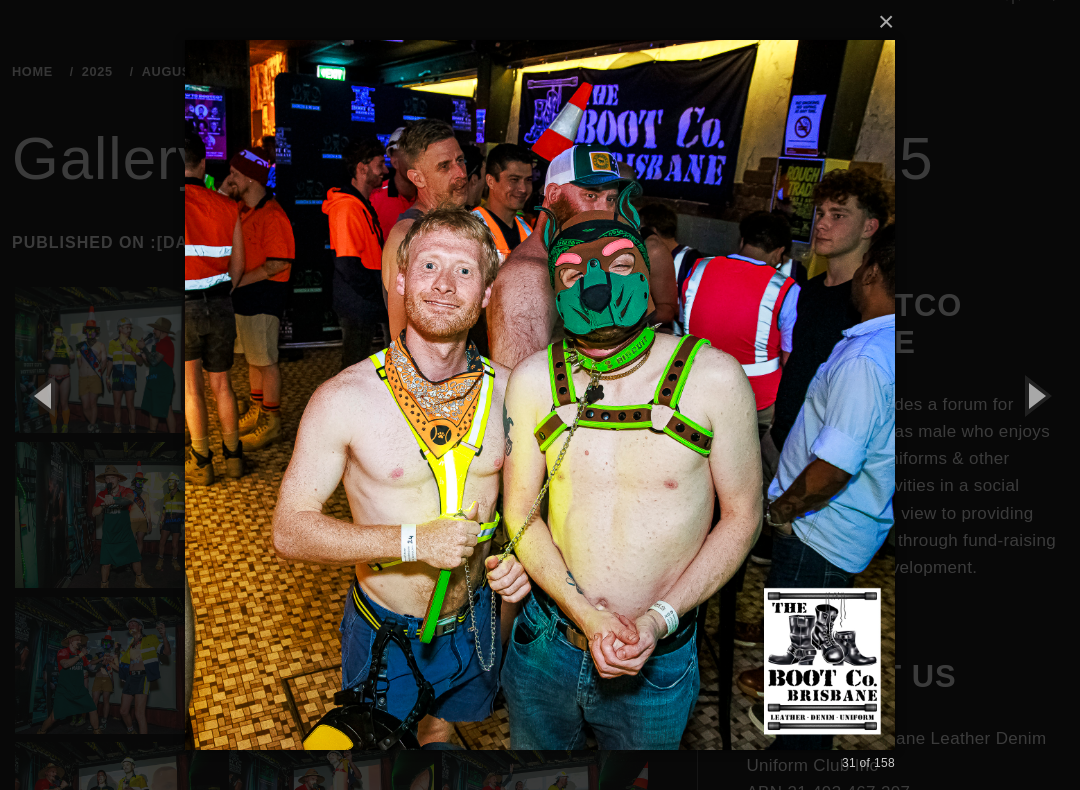 click at bounding box center [1035, 395] 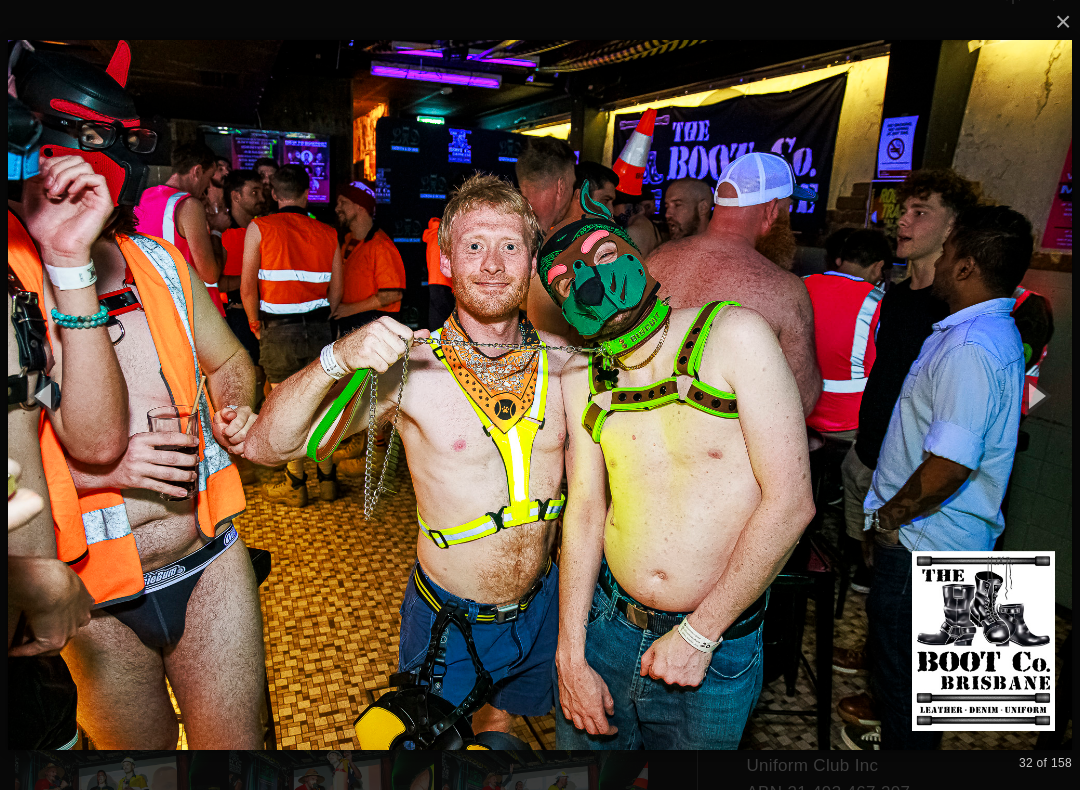 click at bounding box center (1035, 395) 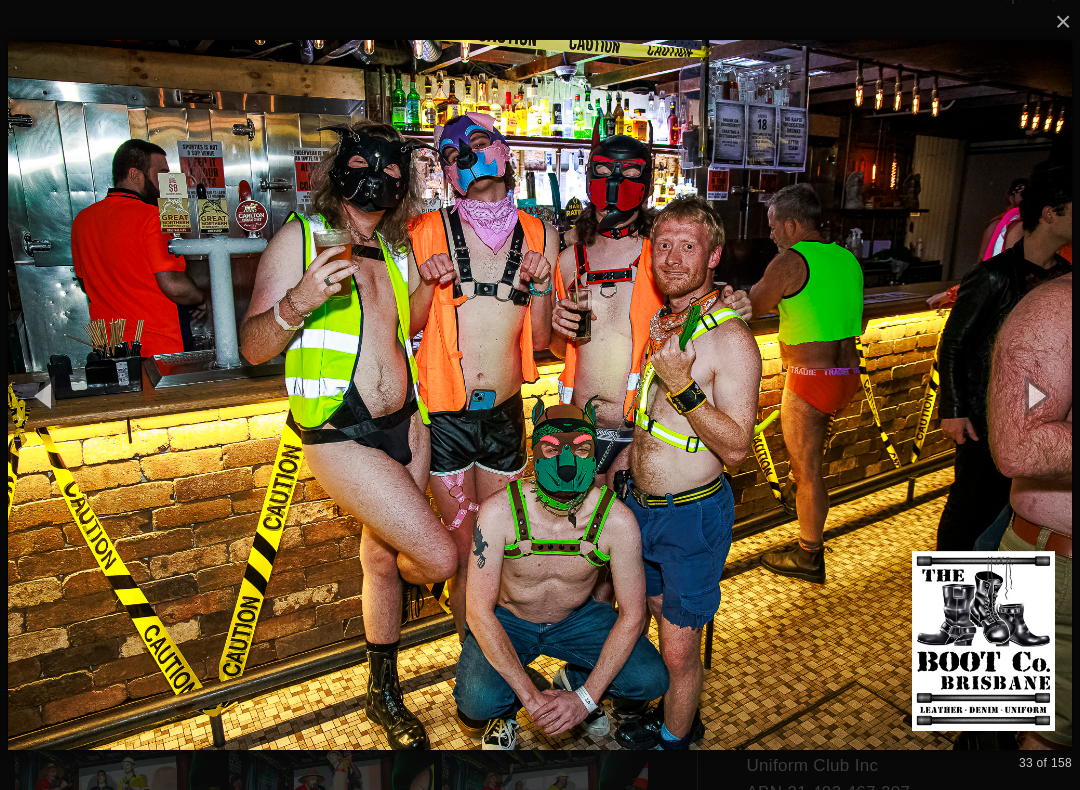 click at bounding box center [1035, 395] 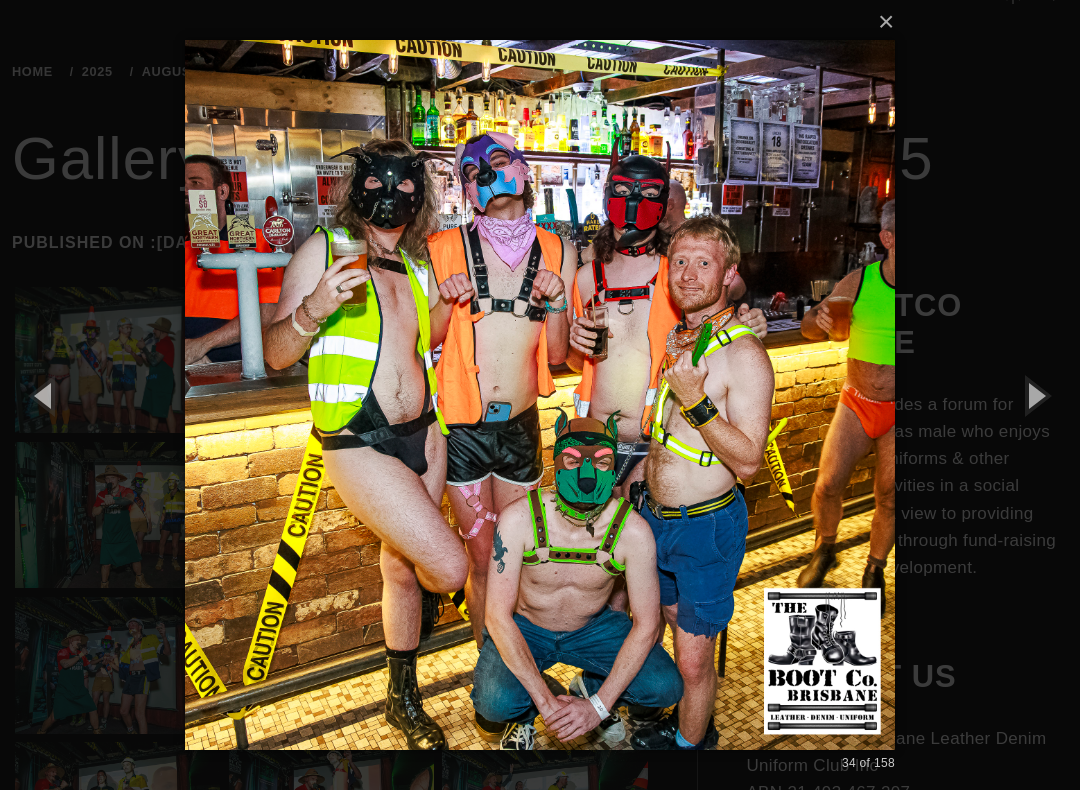 click at bounding box center [1035, 395] 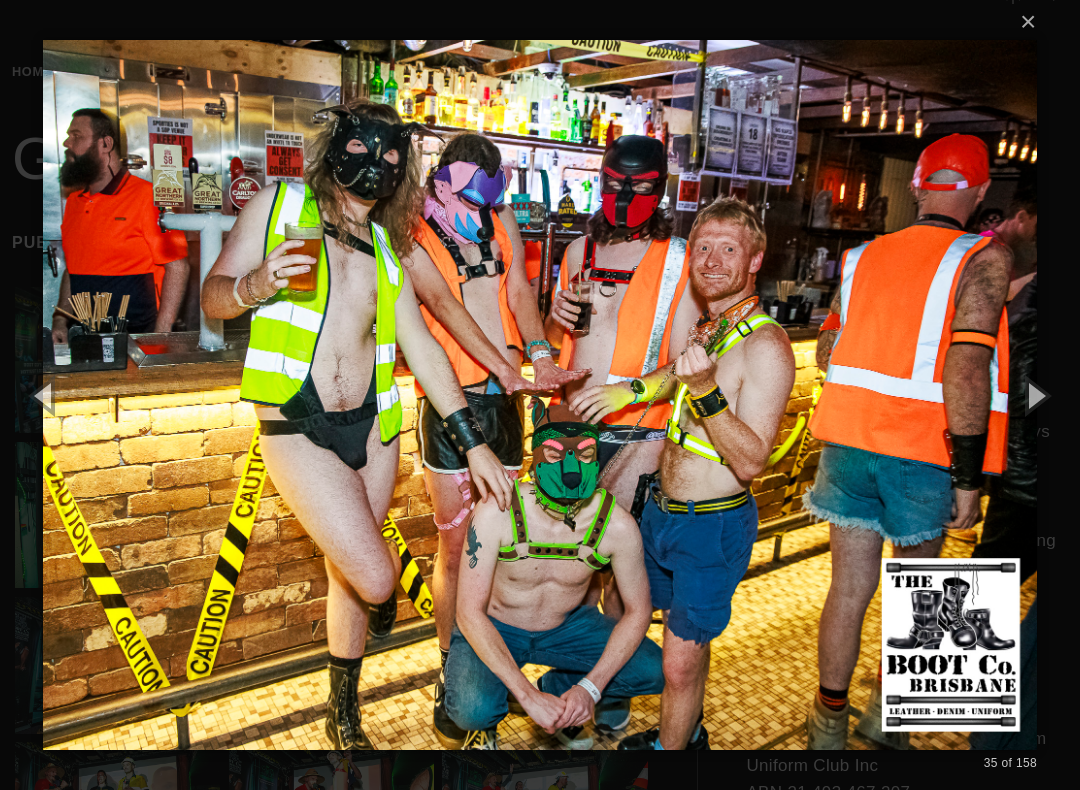 click at bounding box center (1035, 395) 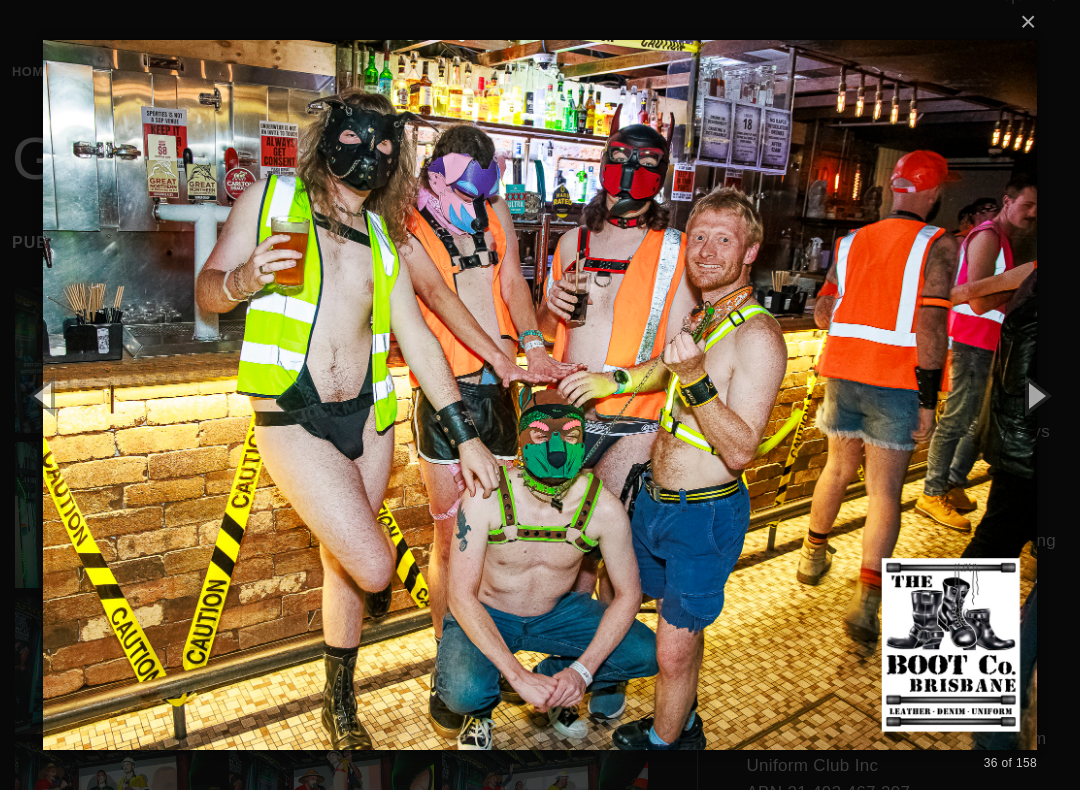click at bounding box center (1035, 395) 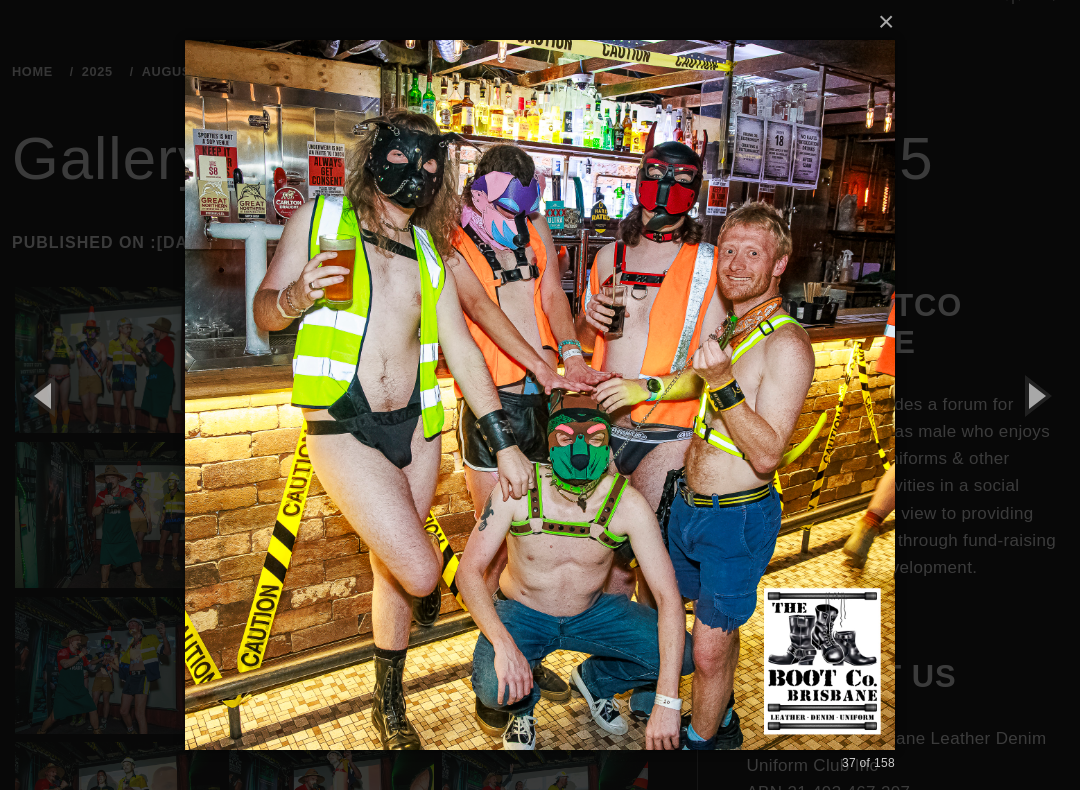 click at bounding box center (1035, 395) 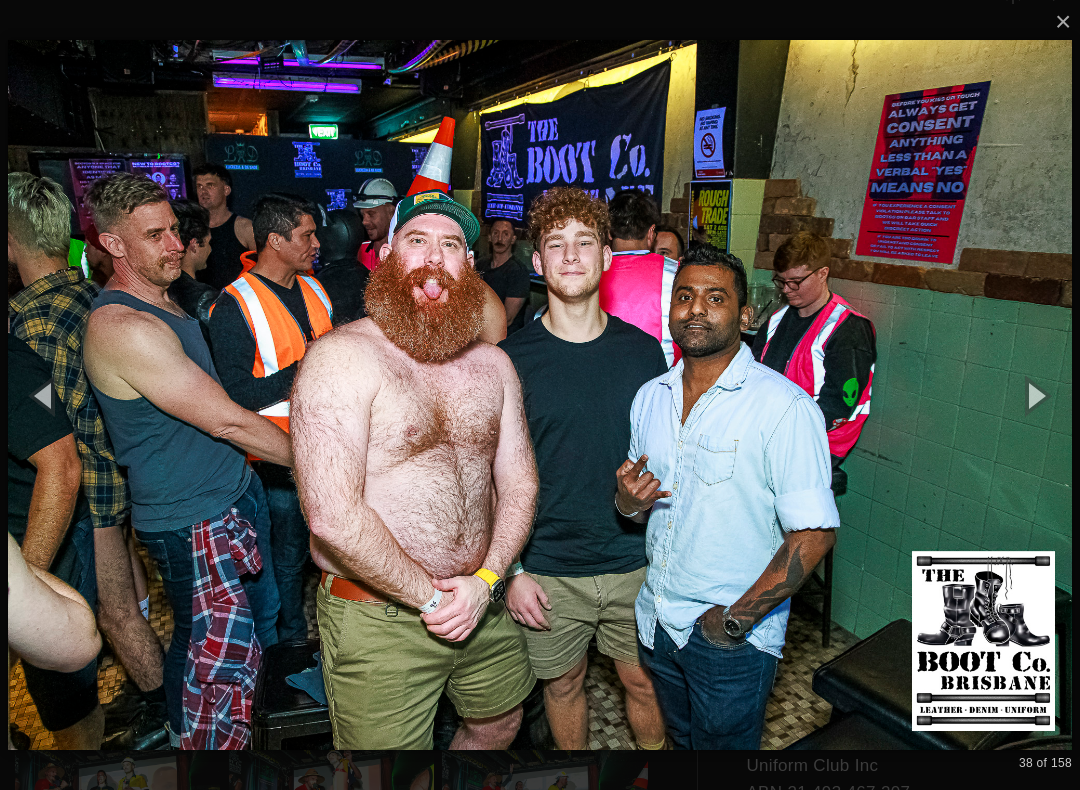 click at bounding box center (1035, 395) 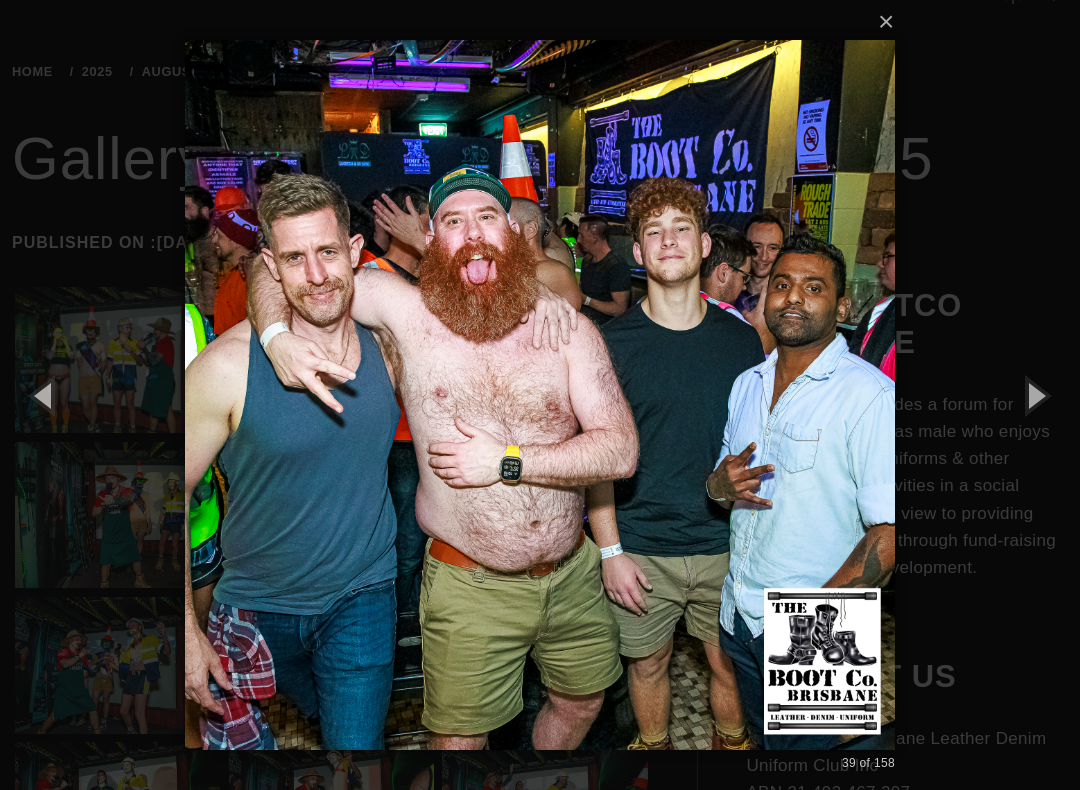click at bounding box center (1035, 395) 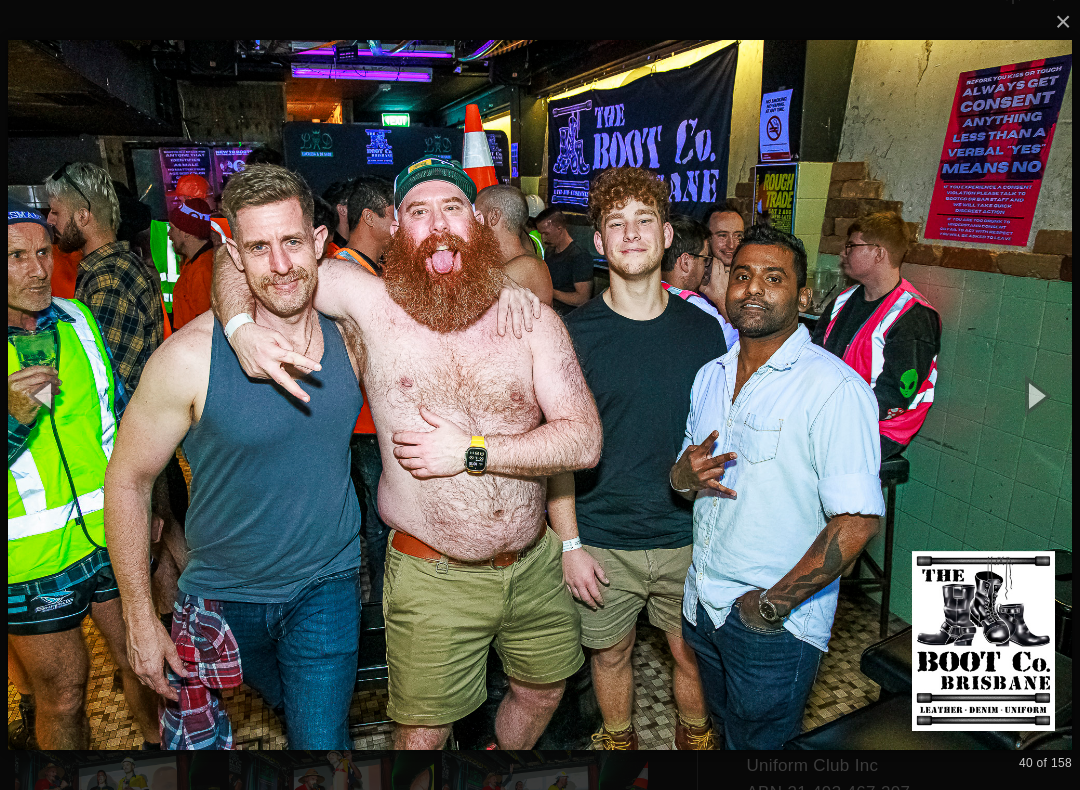 click at bounding box center [1035, 395] 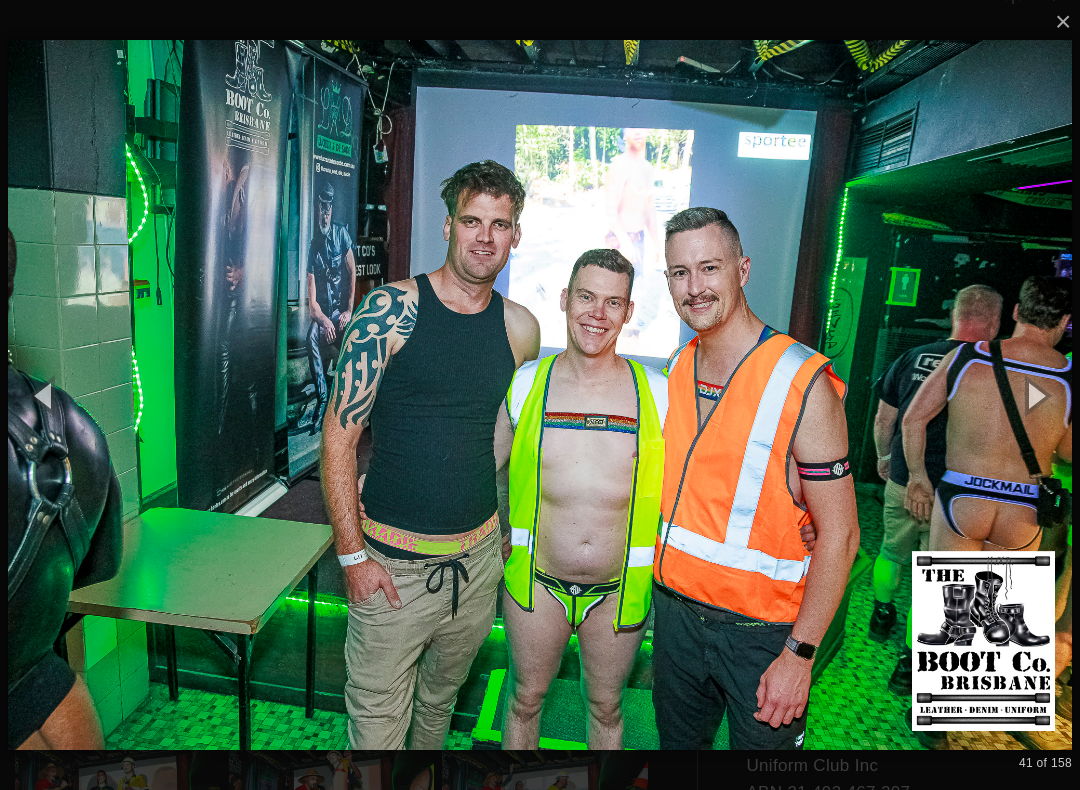 click at bounding box center [1035, 395] 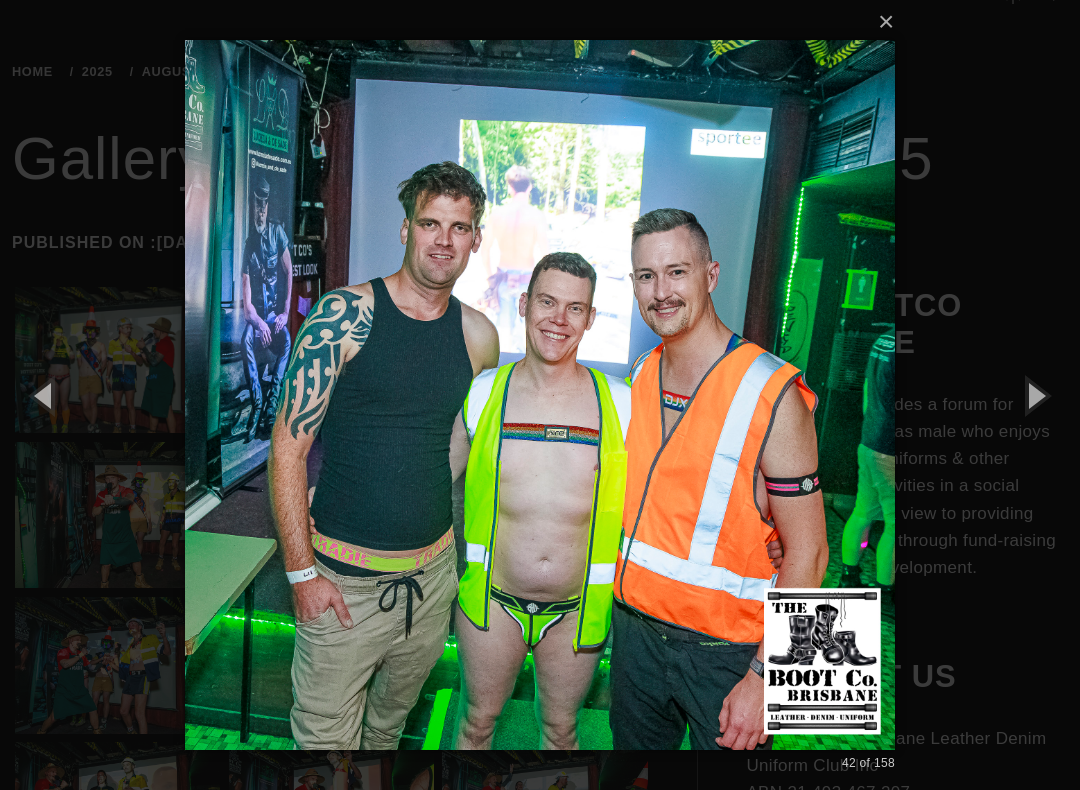click at bounding box center (1035, 395) 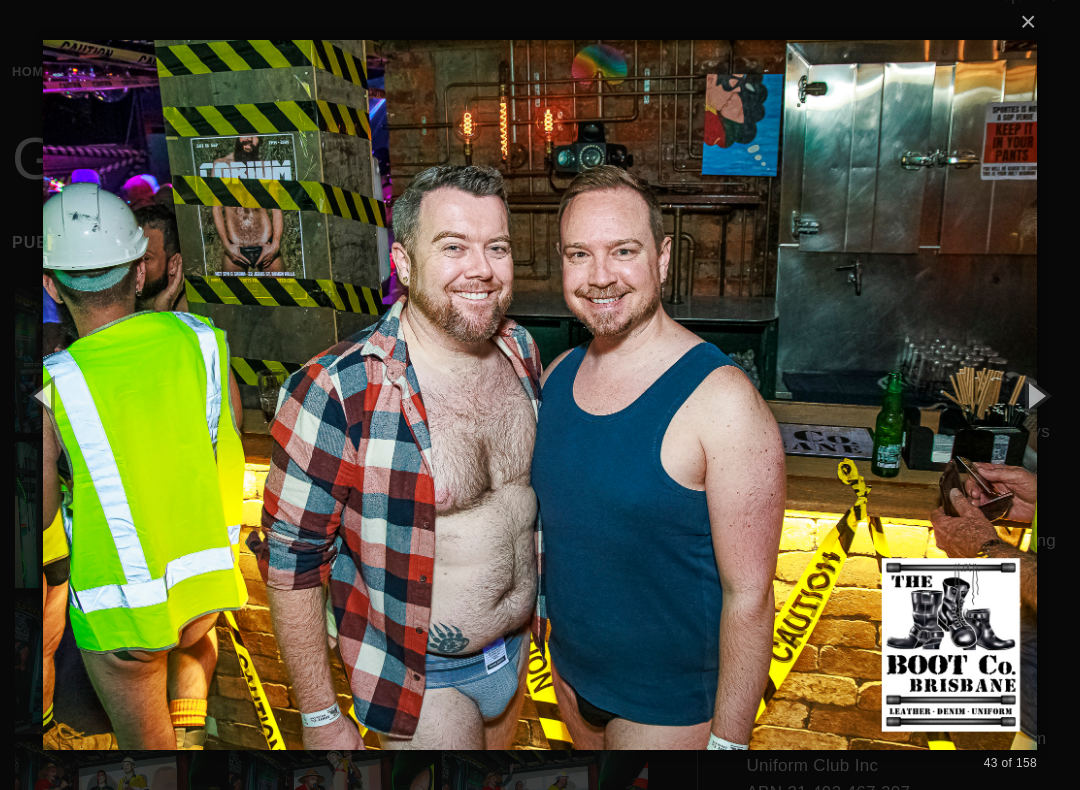 click at bounding box center [1035, 395] 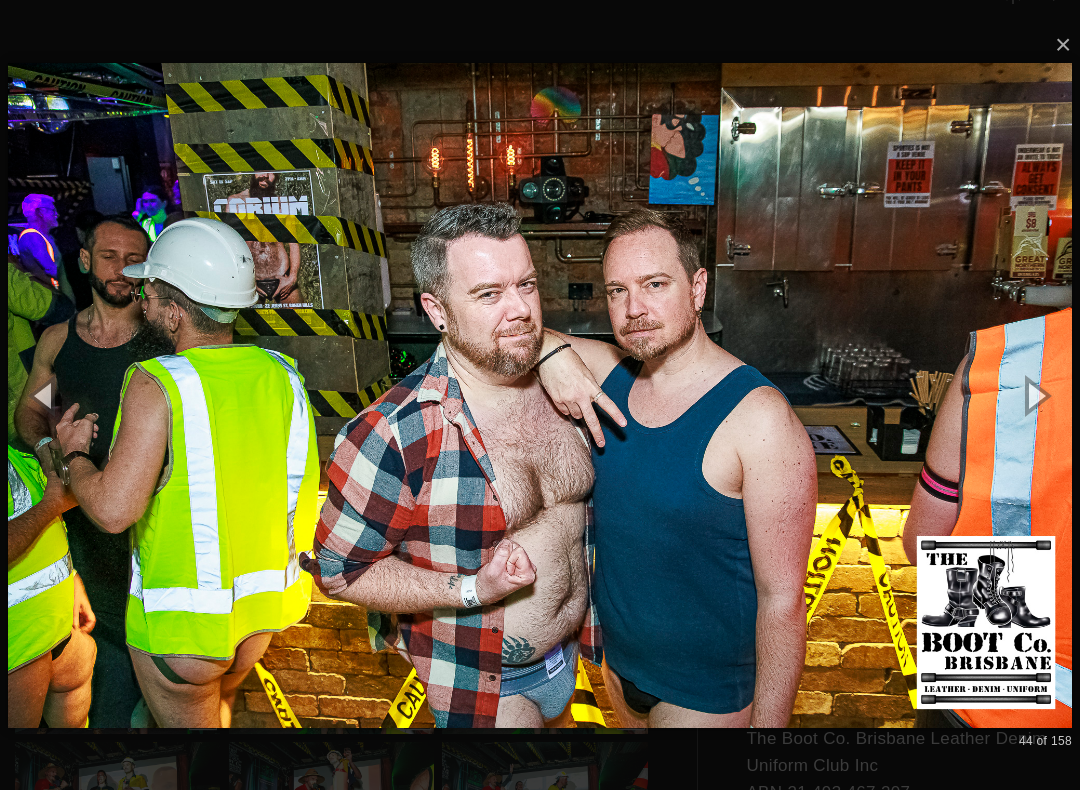 click at bounding box center [1035, 395] 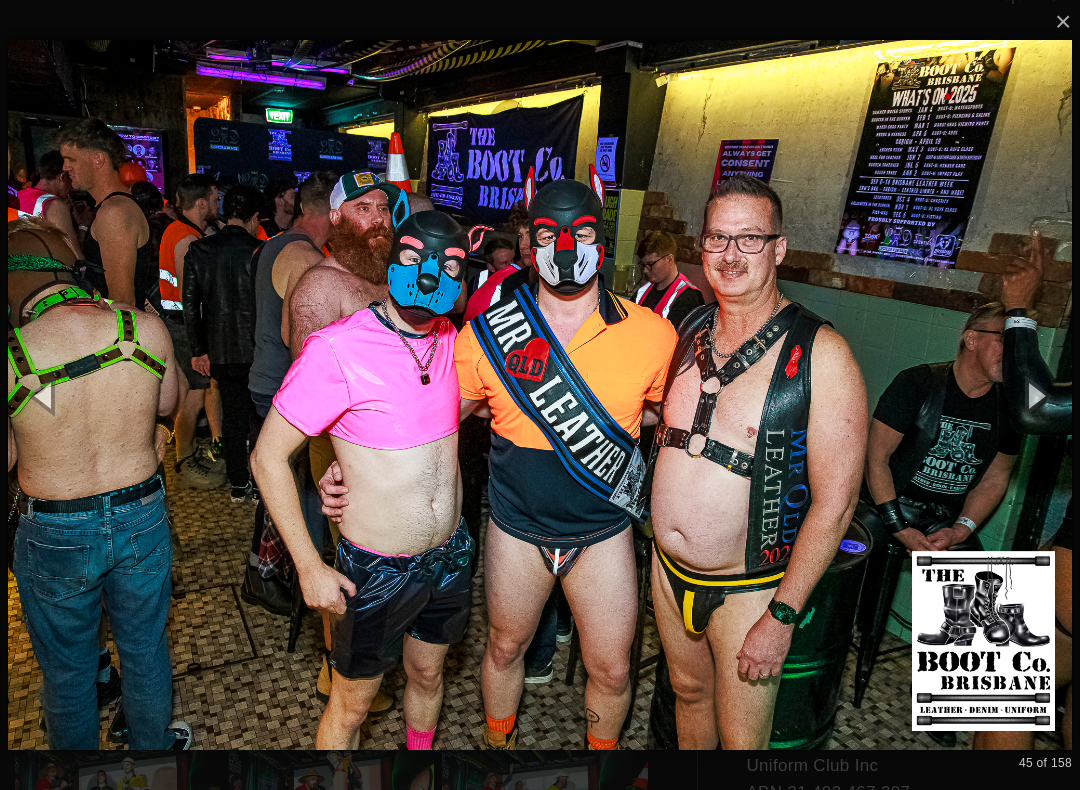 click at bounding box center [1035, 395] 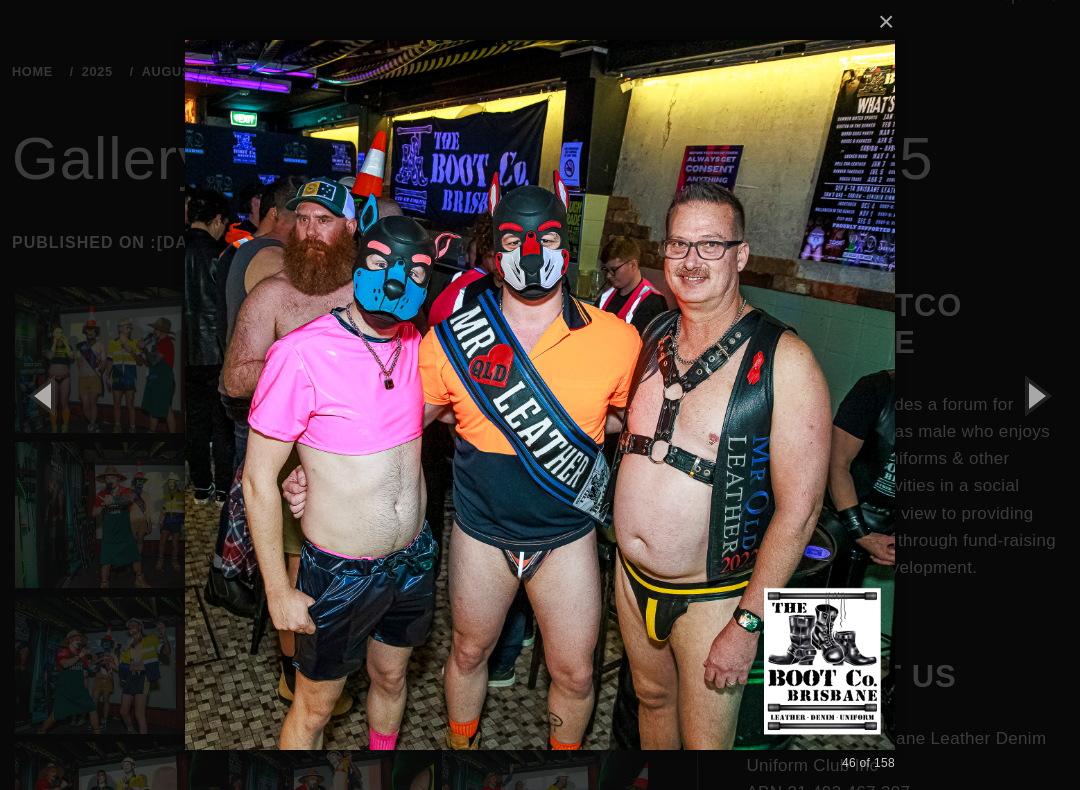click at bounding box center (1035, 395) 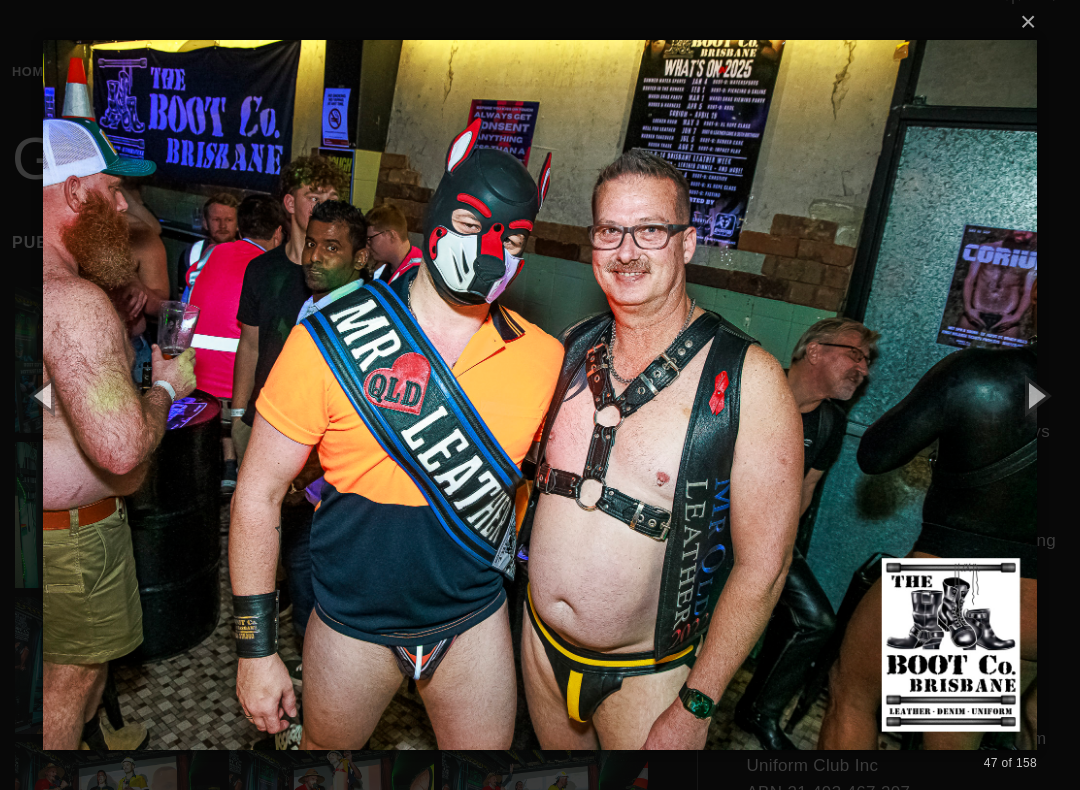 click at bounding box center (1035, 395) 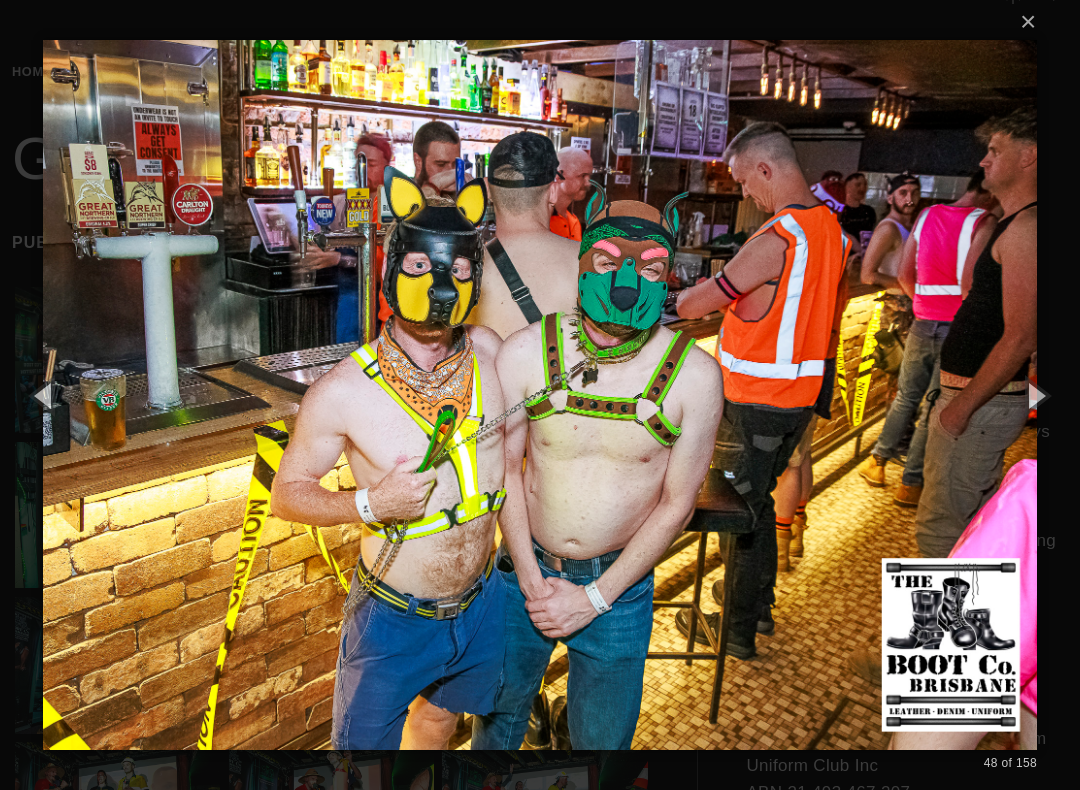 click at bounding box center [1035, 395] 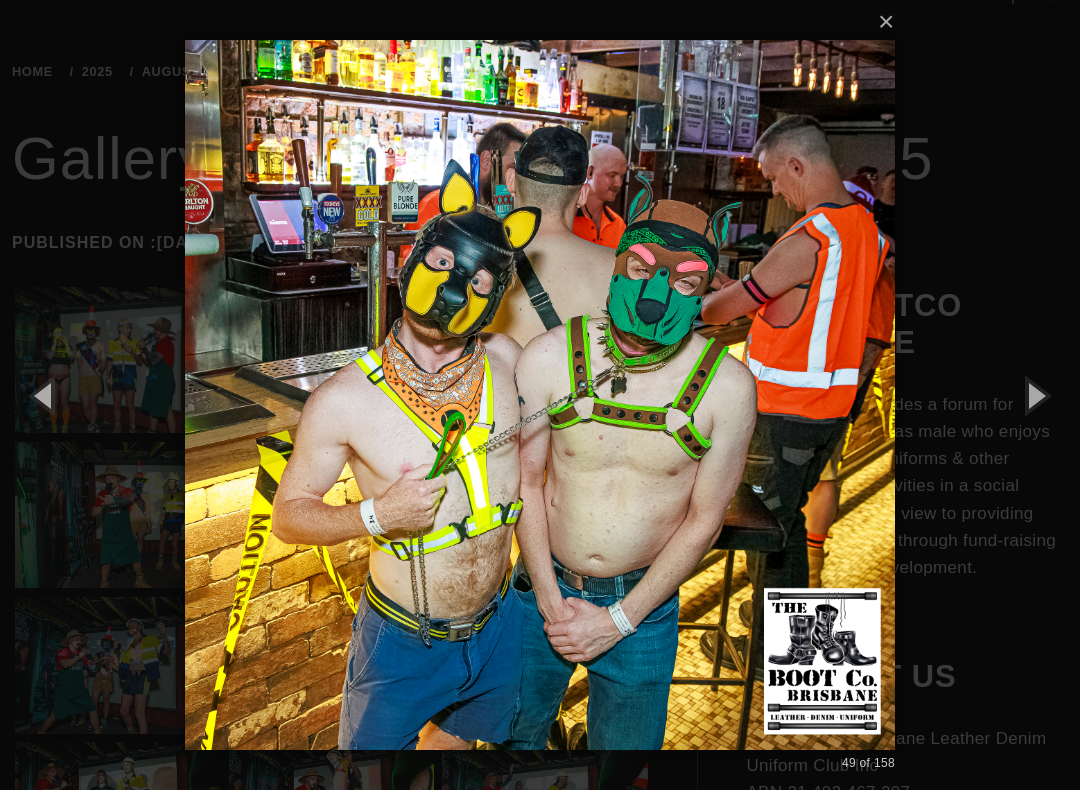 click at bounding box center [1035, 395] 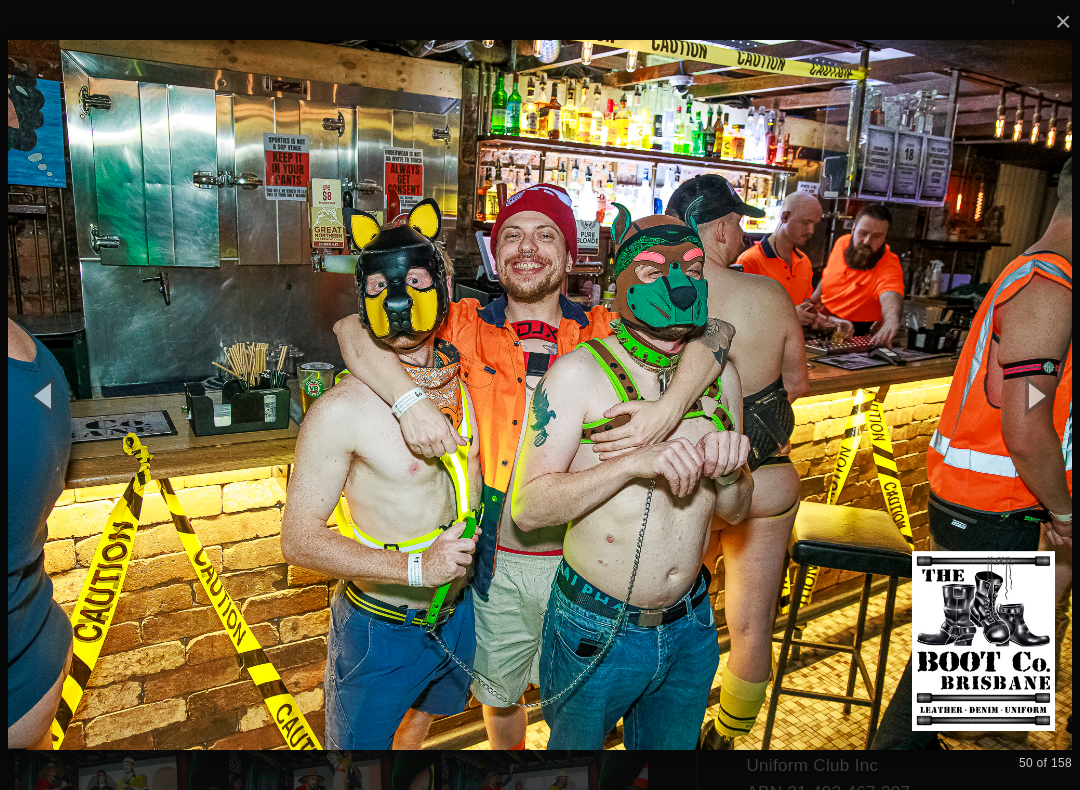 click at bounding box center [1035, 395] 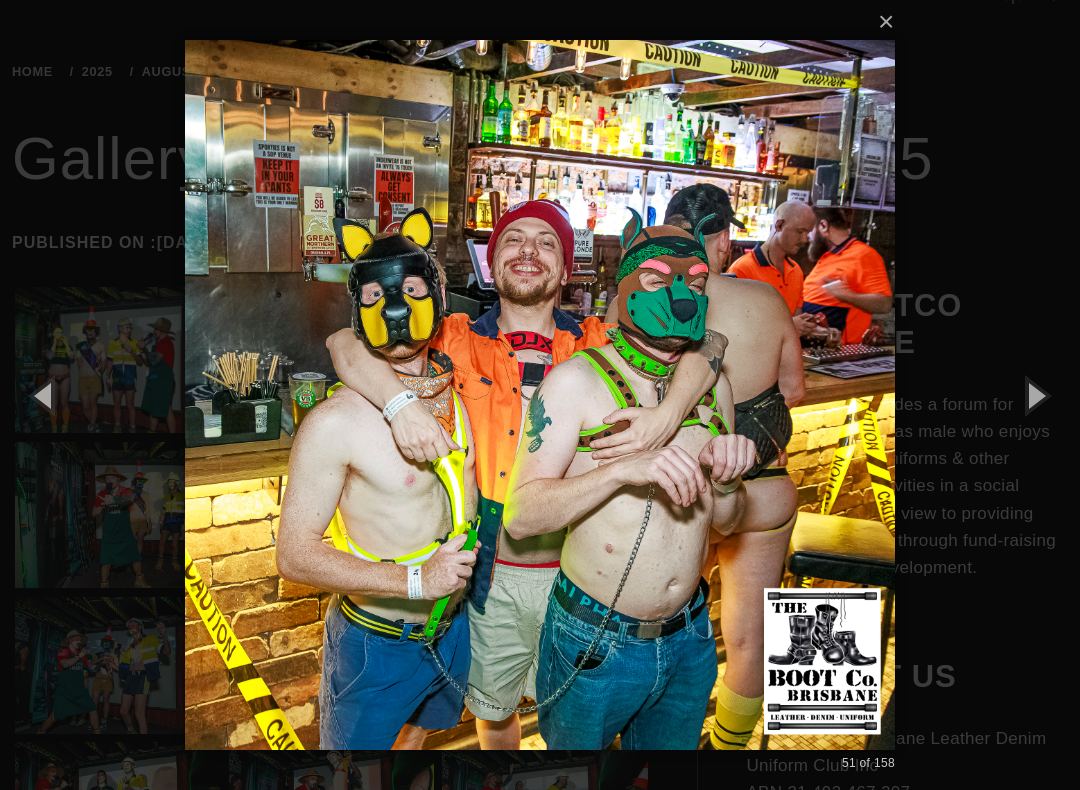 click at bounding box center (1035, 395) 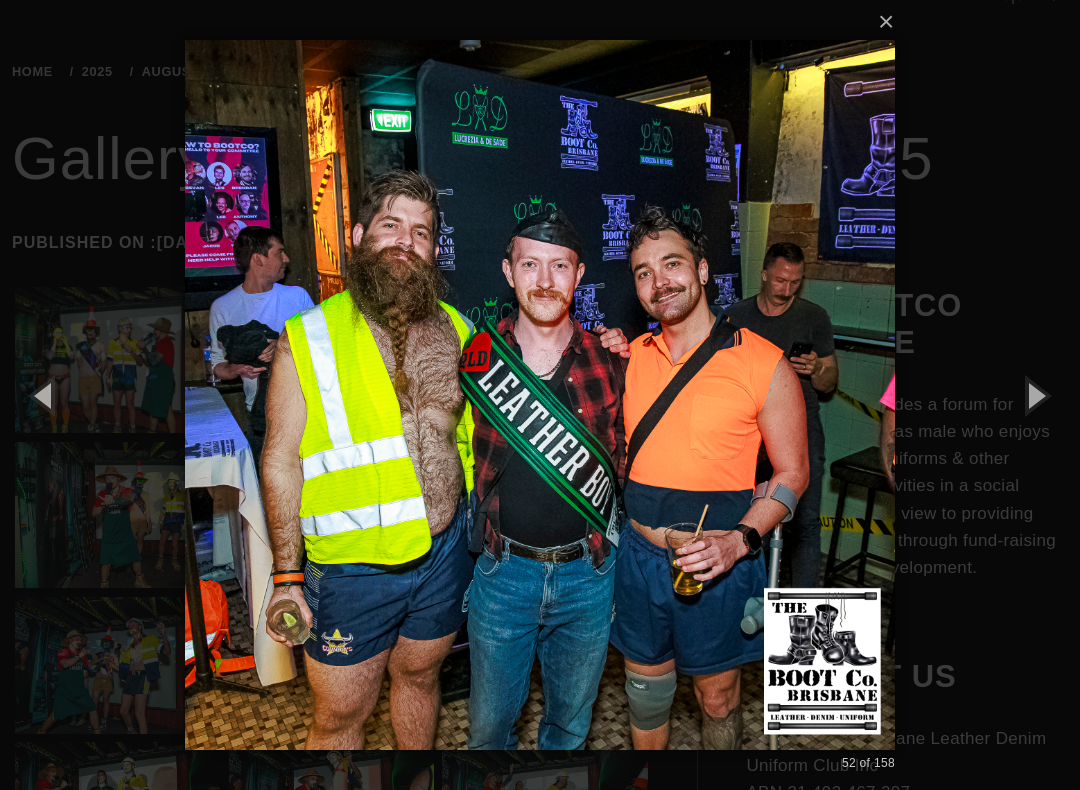 click at bounding box center (1035, 395) 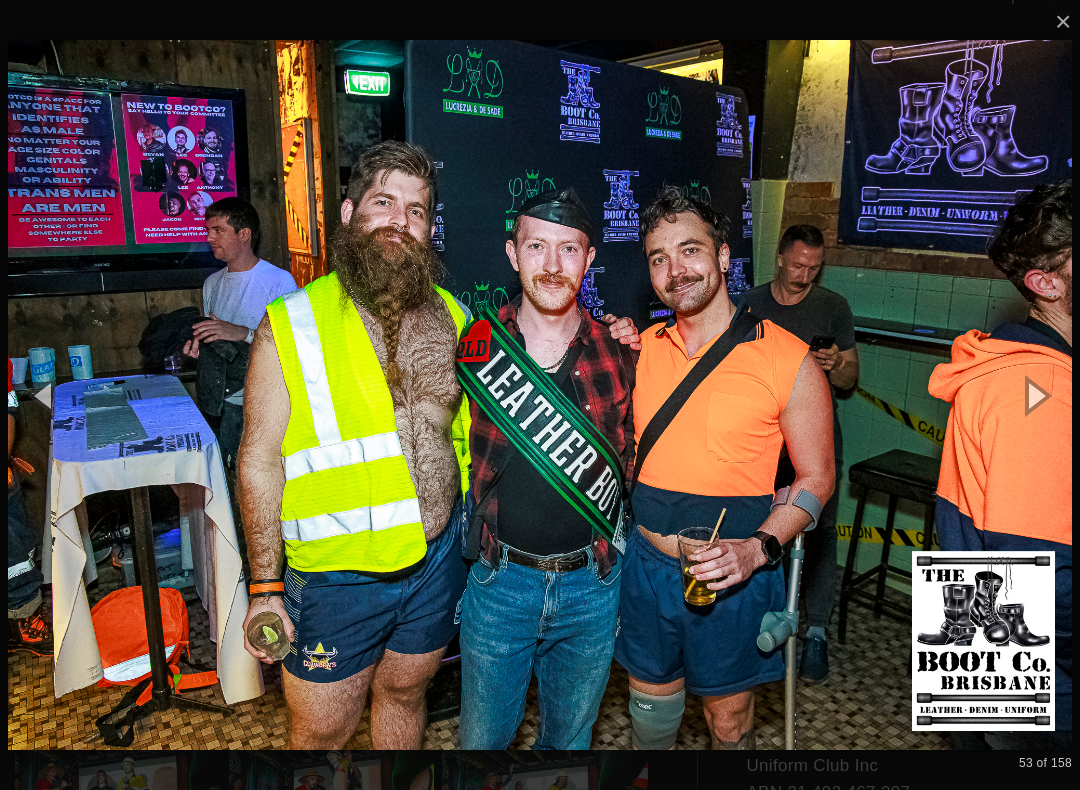 click at bounding box center [1035, 395] 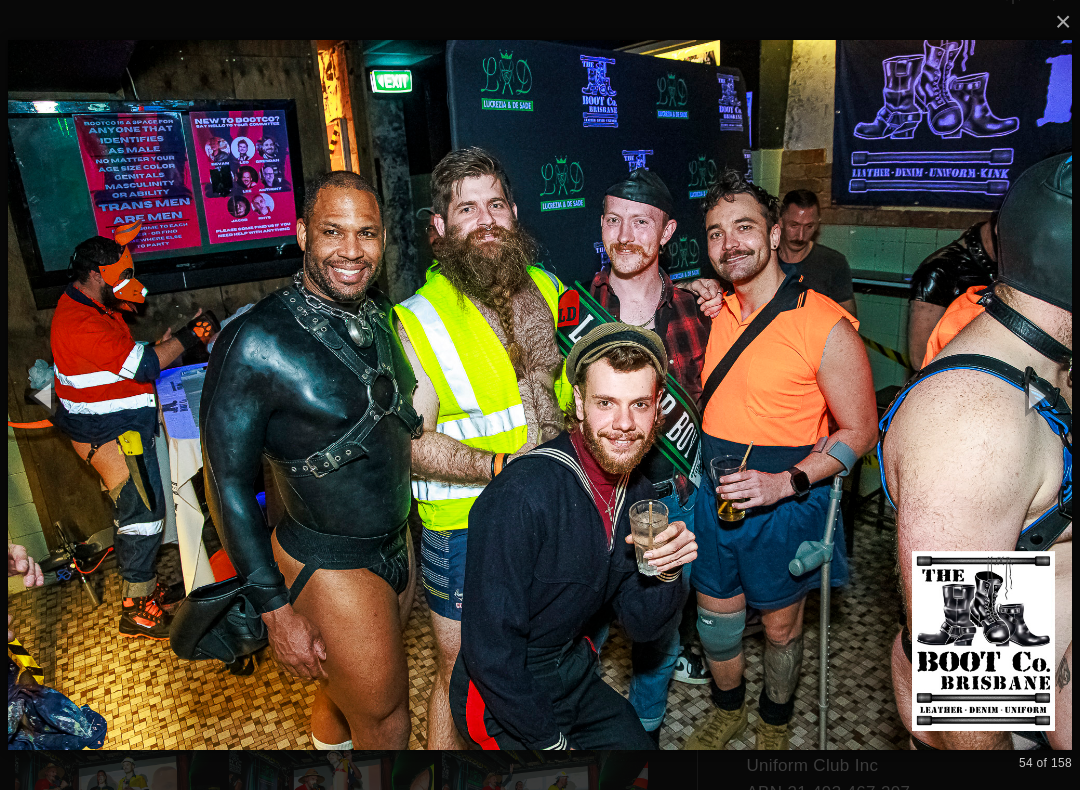 click at bounding box center (1035, 395) 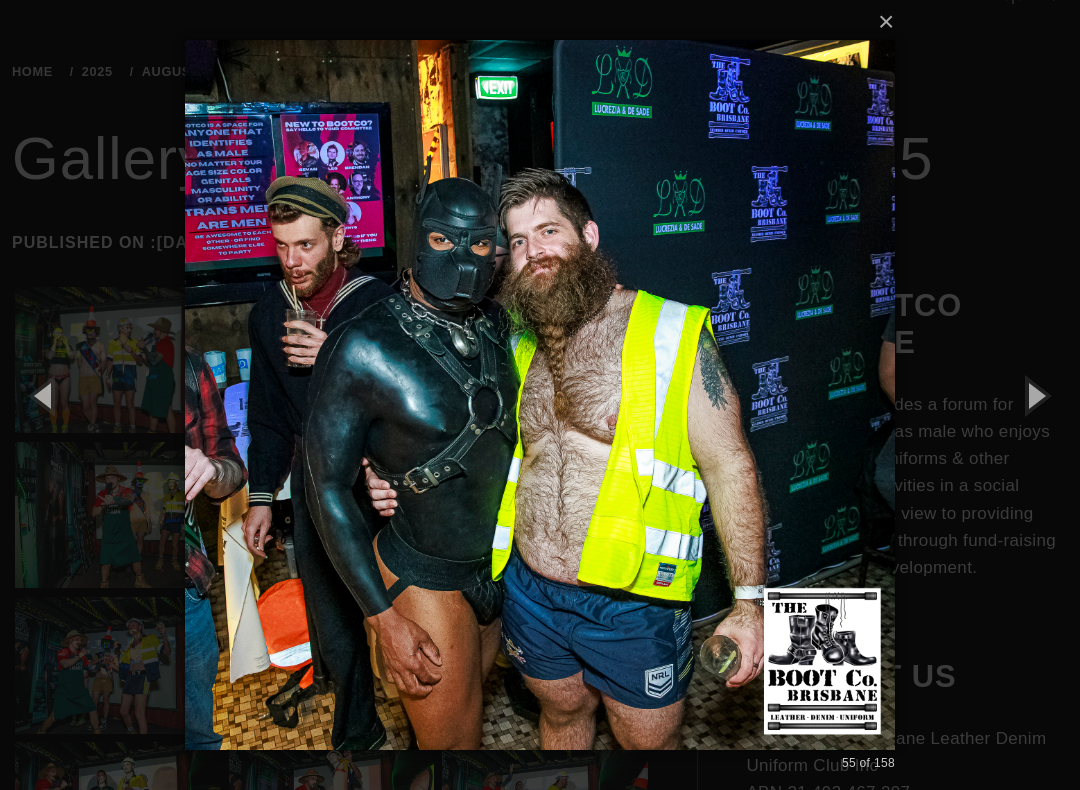 click at bounding box center (1035, 395) 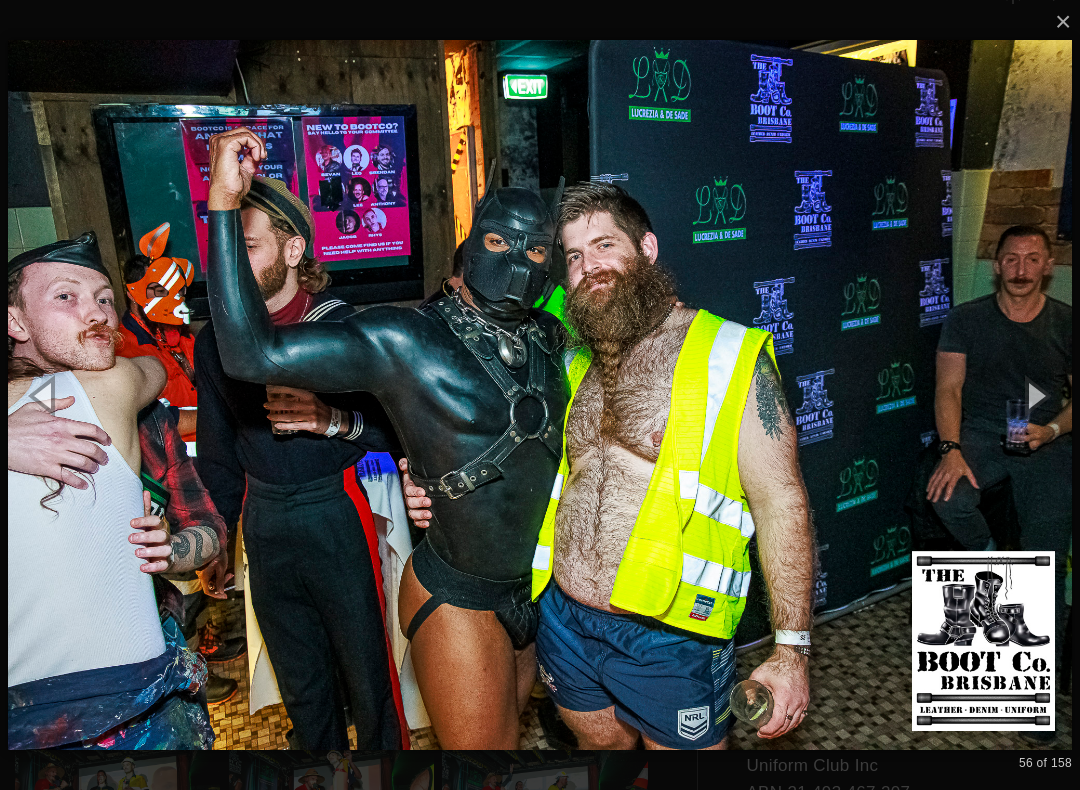 click at bounding box center (1035, 395) 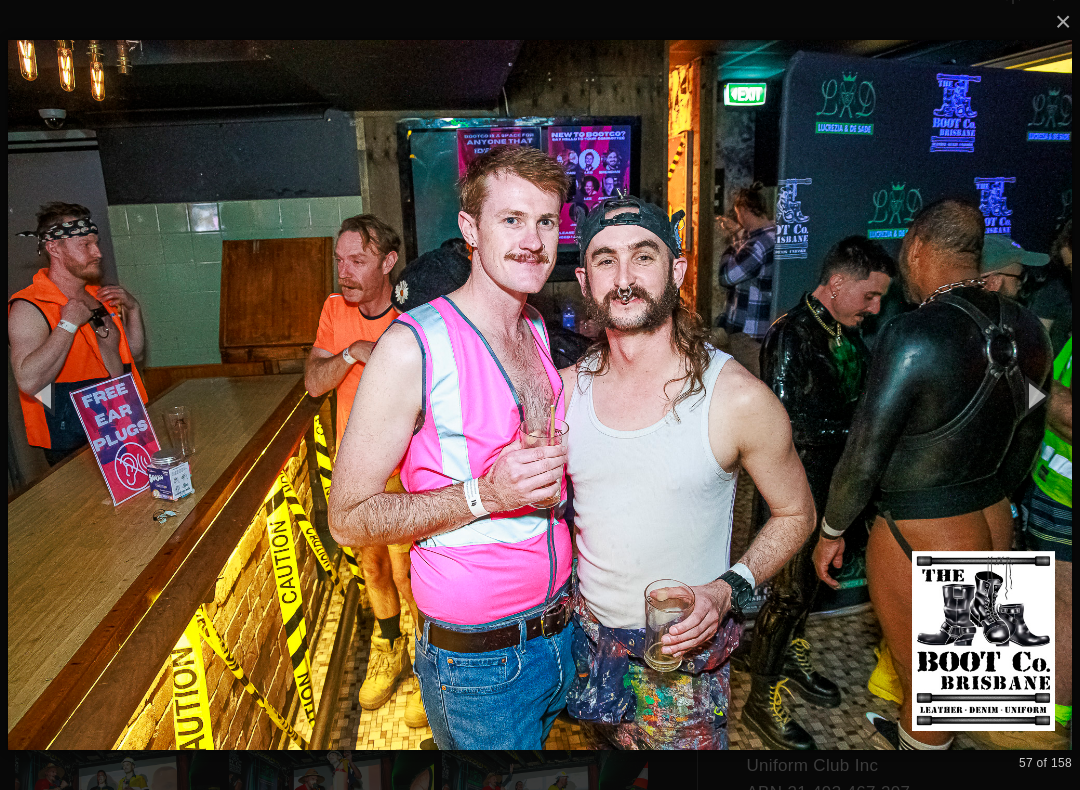 click at bounding box center [1035, 395] 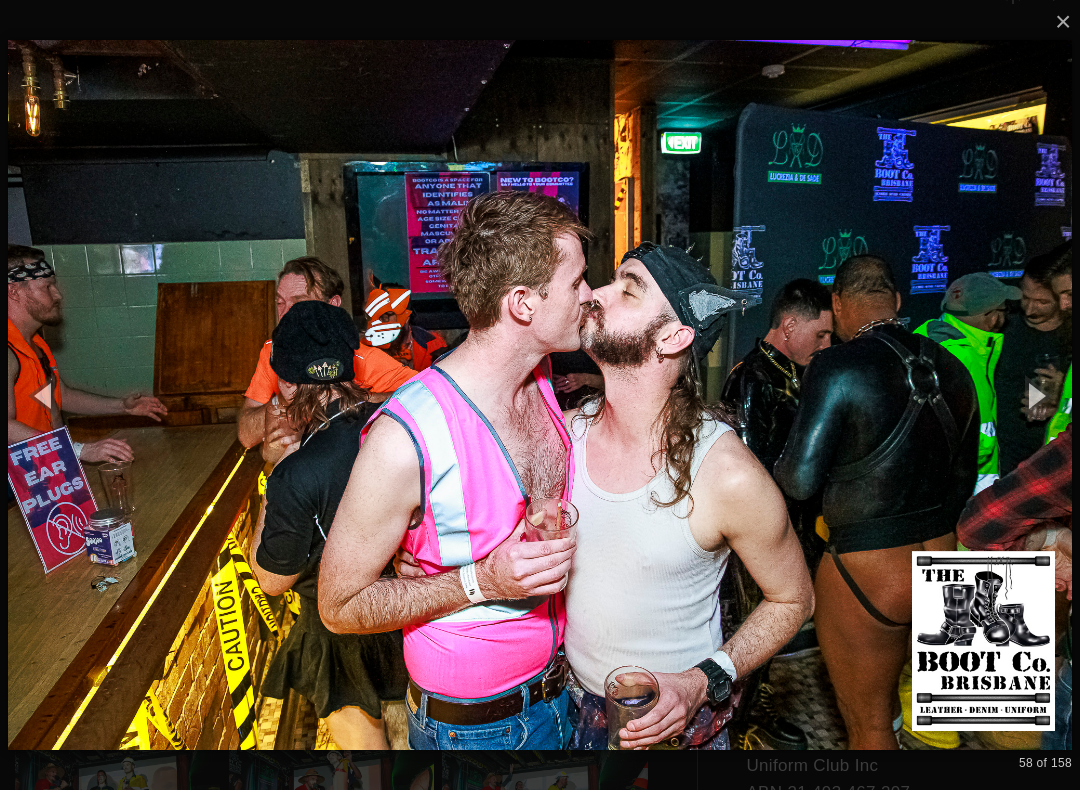 click at bounding box center [1035, 395] 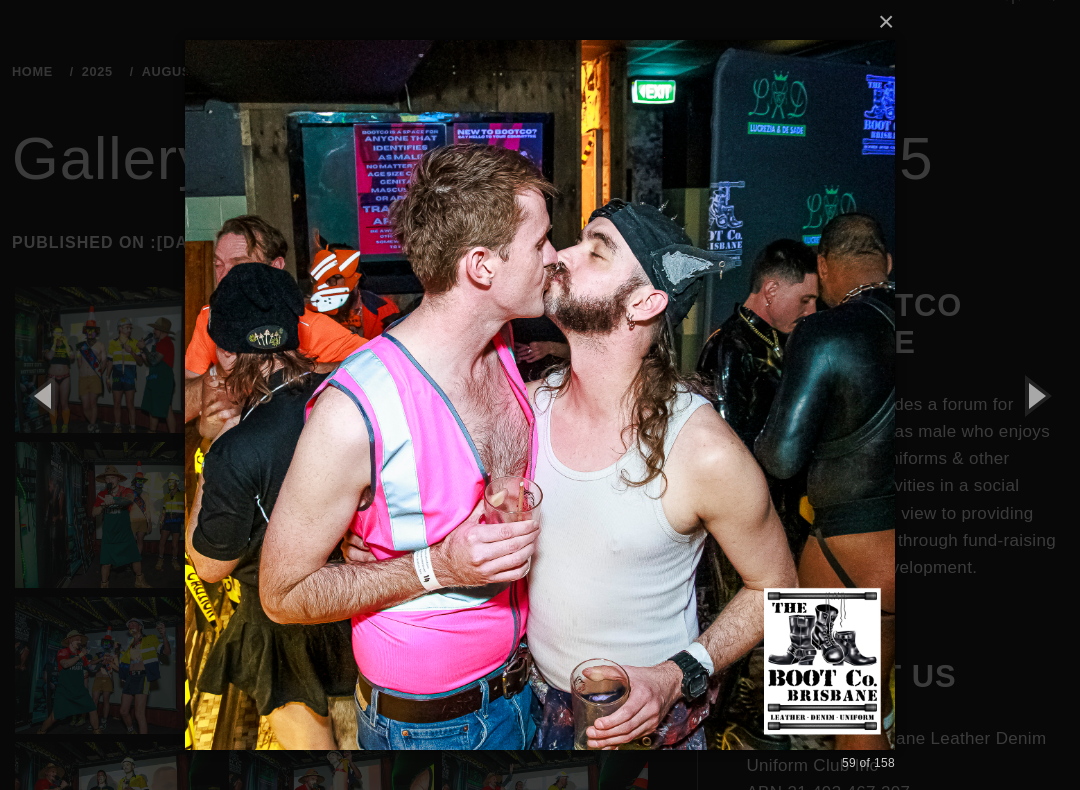 click at bounding box center [1035, 395] 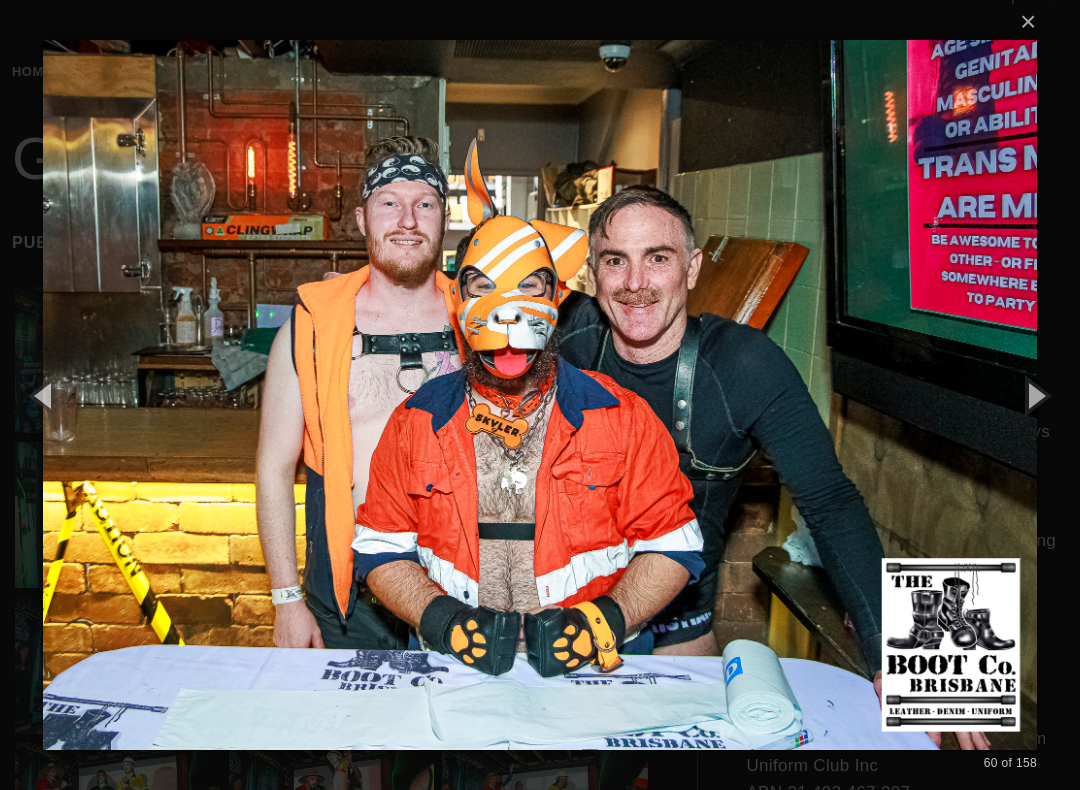 click at bounding box center [1035, 395] 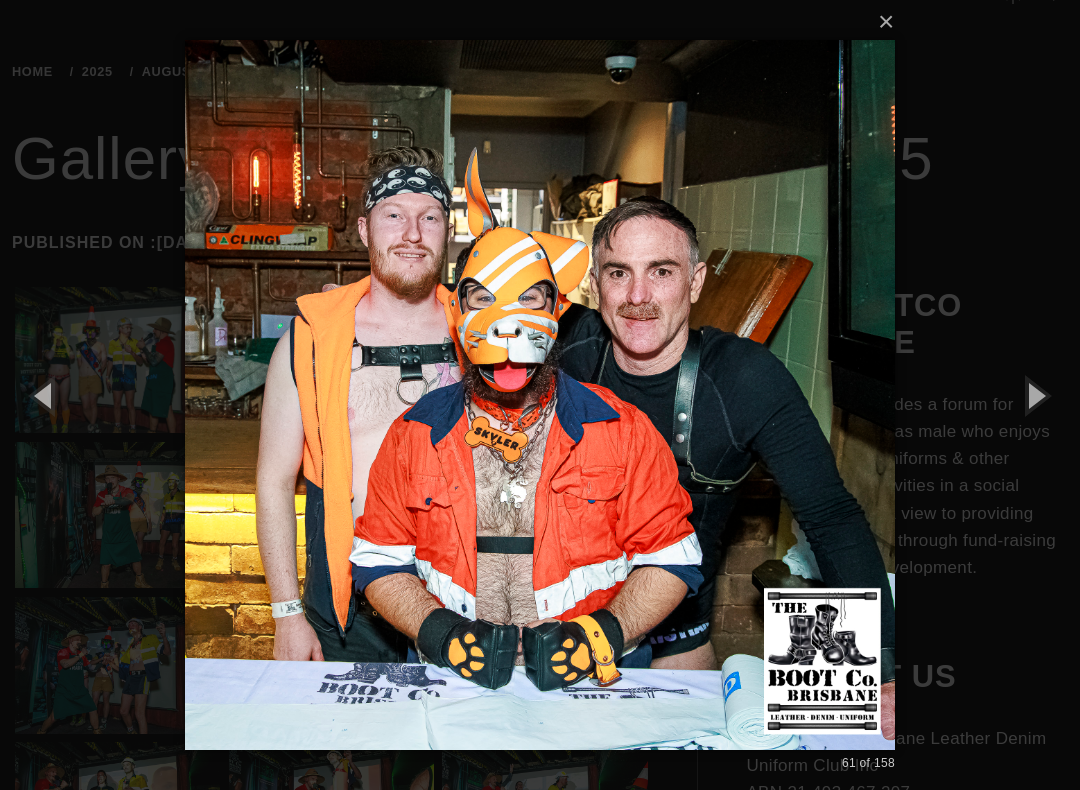 click at bounding box center (1035, 395) 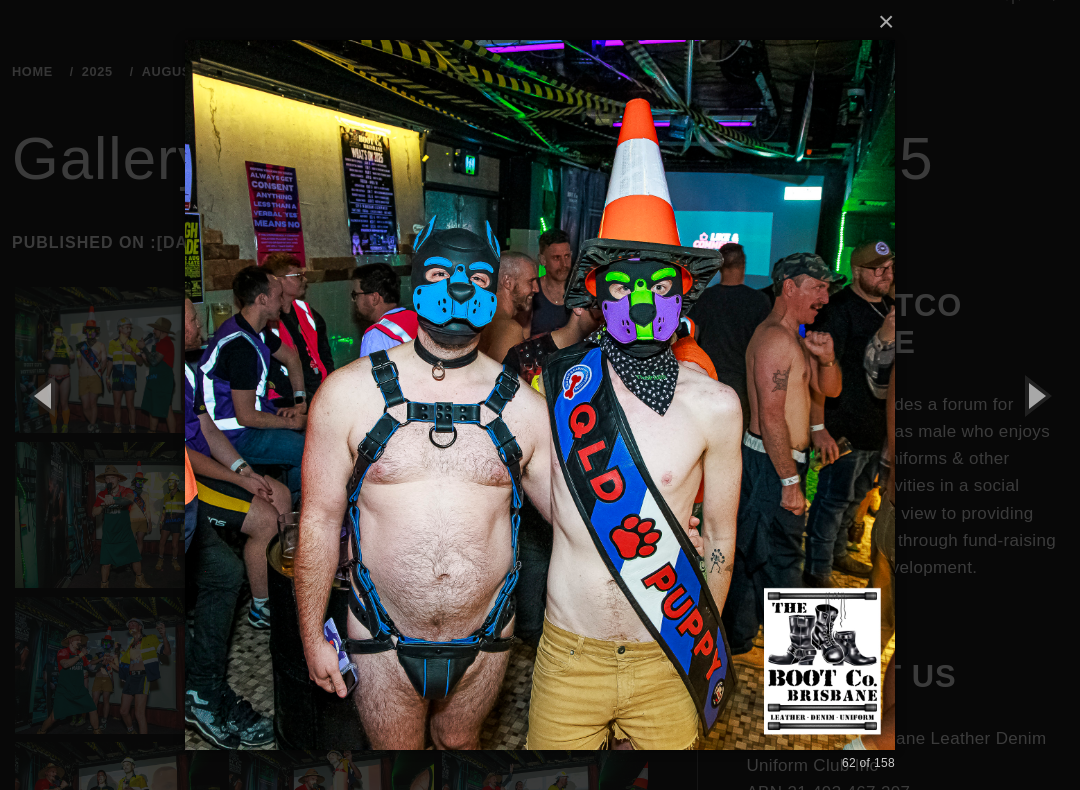 click at bounding box center (1035, 395) 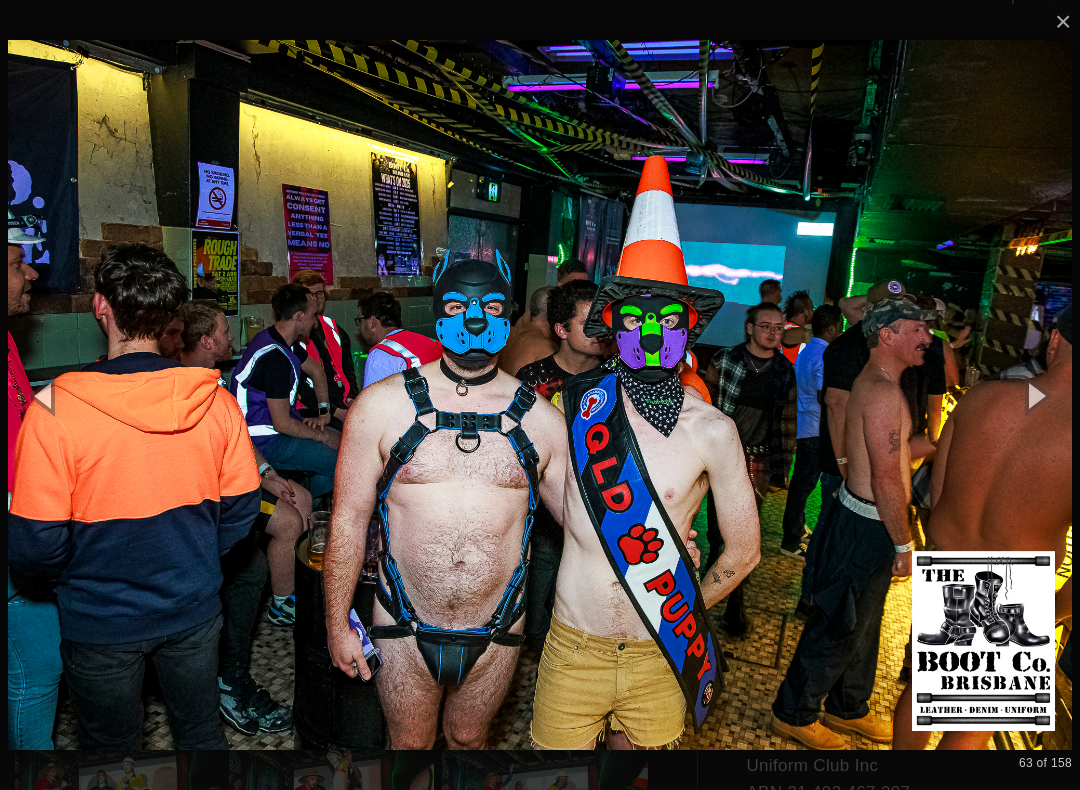 click at bounding box center [1035, 395] 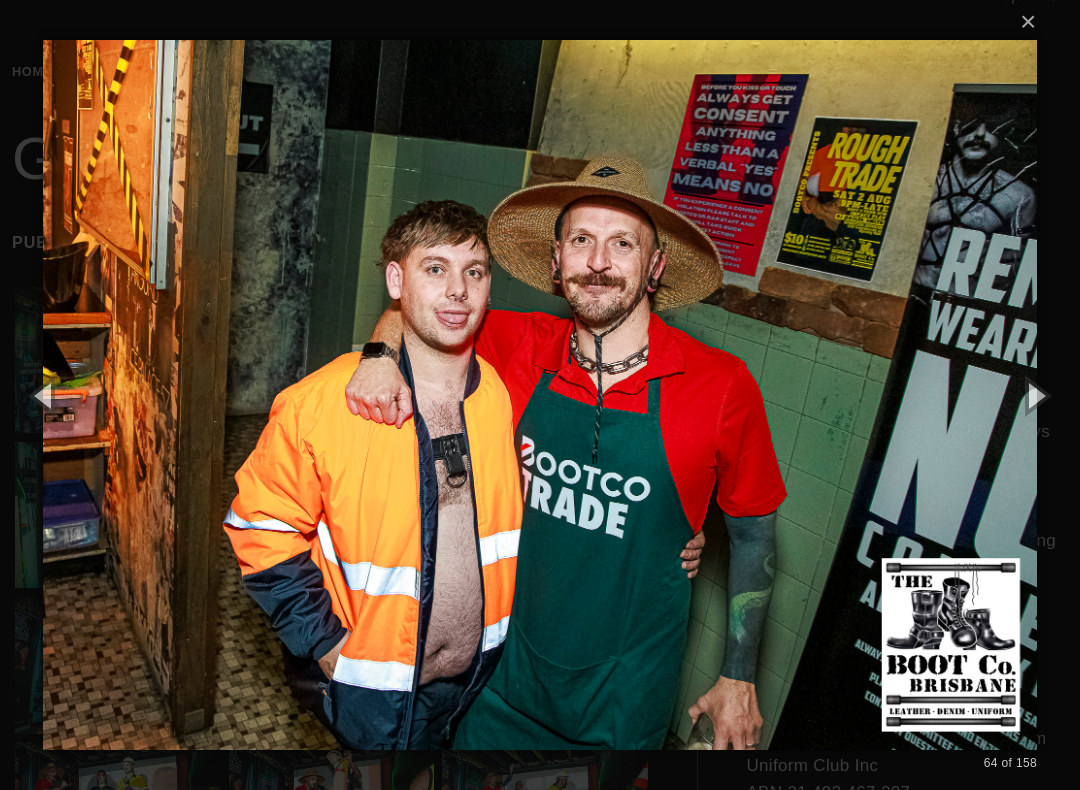 click at bounding box center (1035, 395) 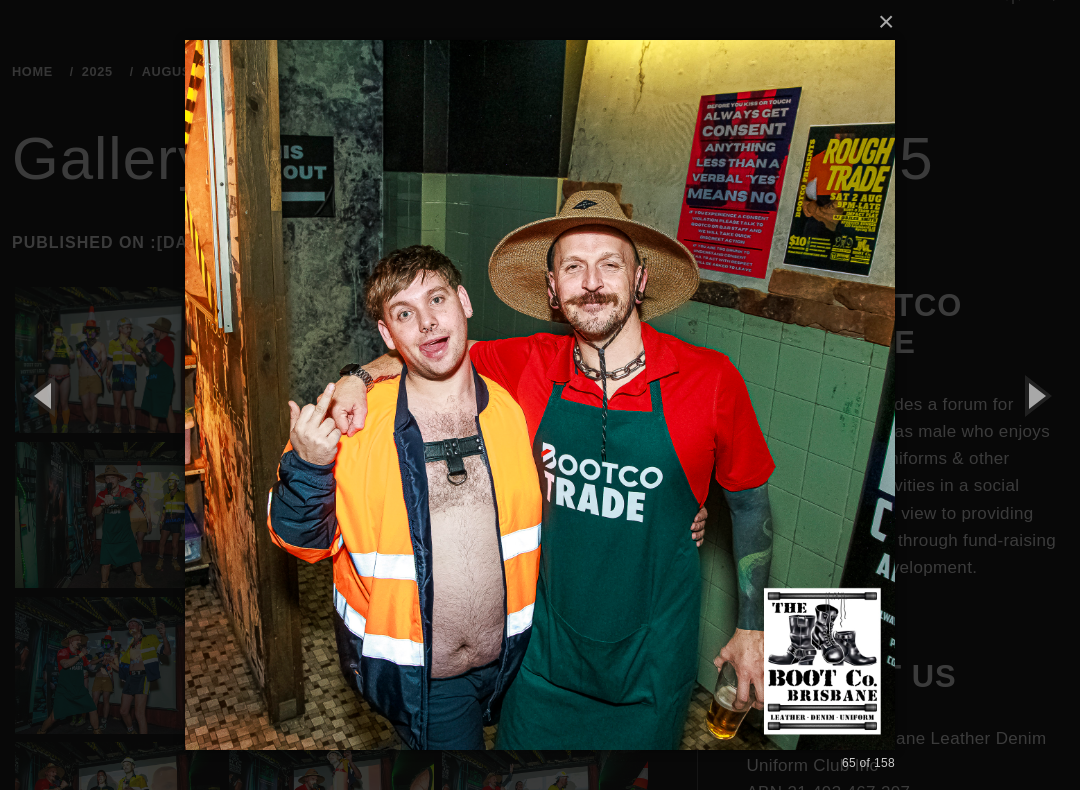 click at bounding box center (1035, 395) 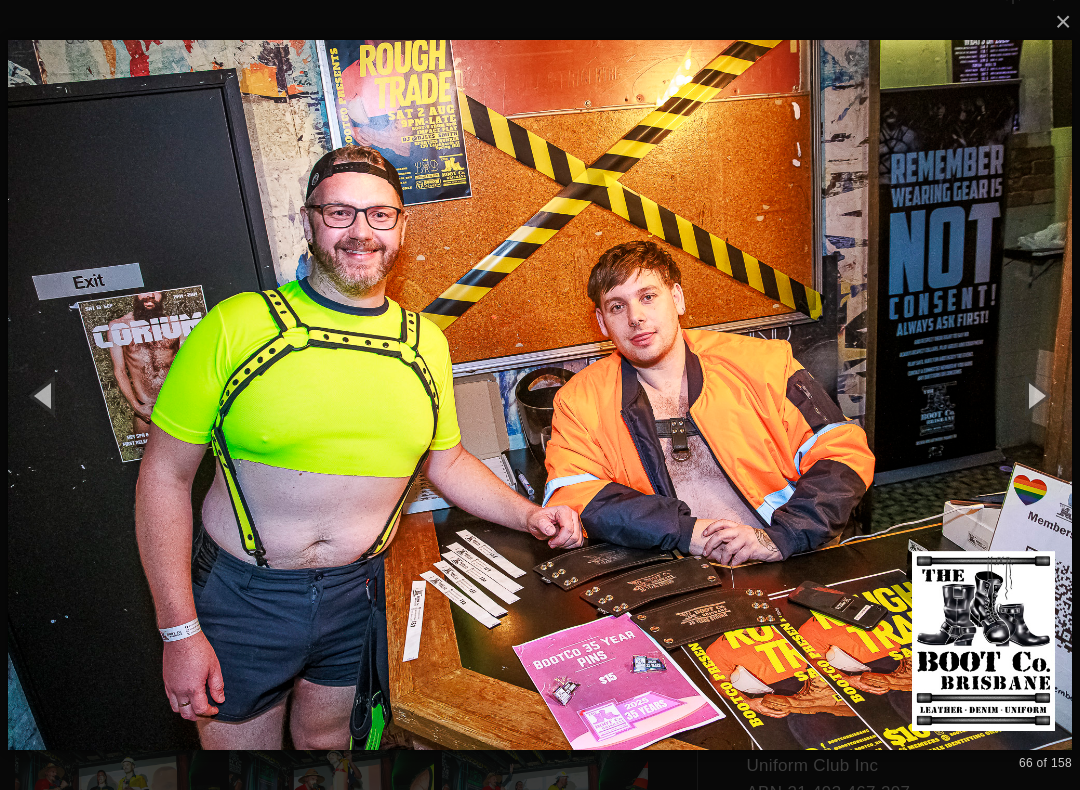 click at bounding box center [1035, 395] 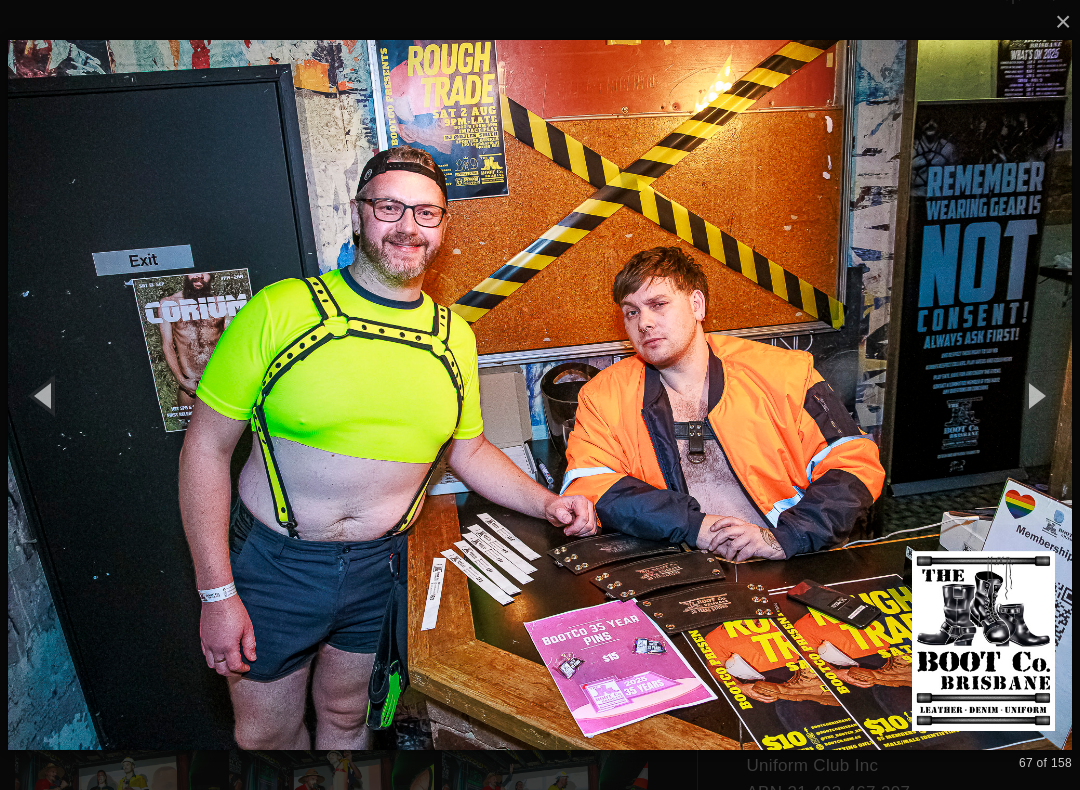 click at bounding box center (1035, 395) 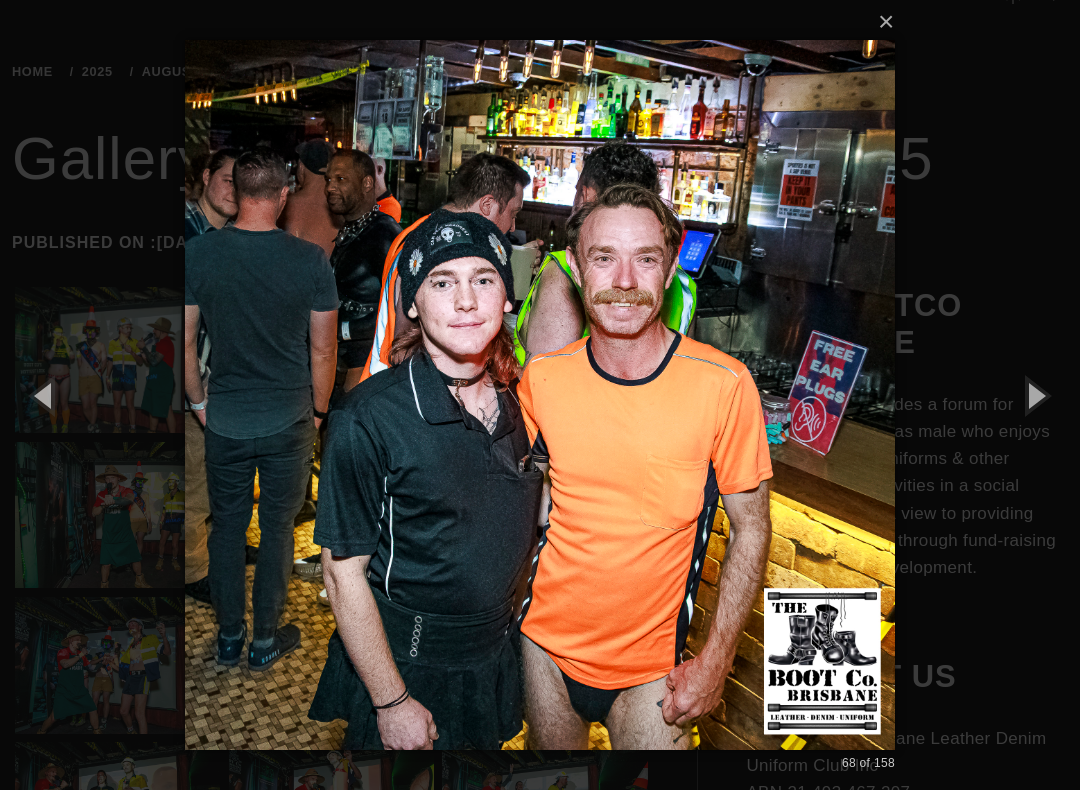 click at bounding box center [1035, 395] 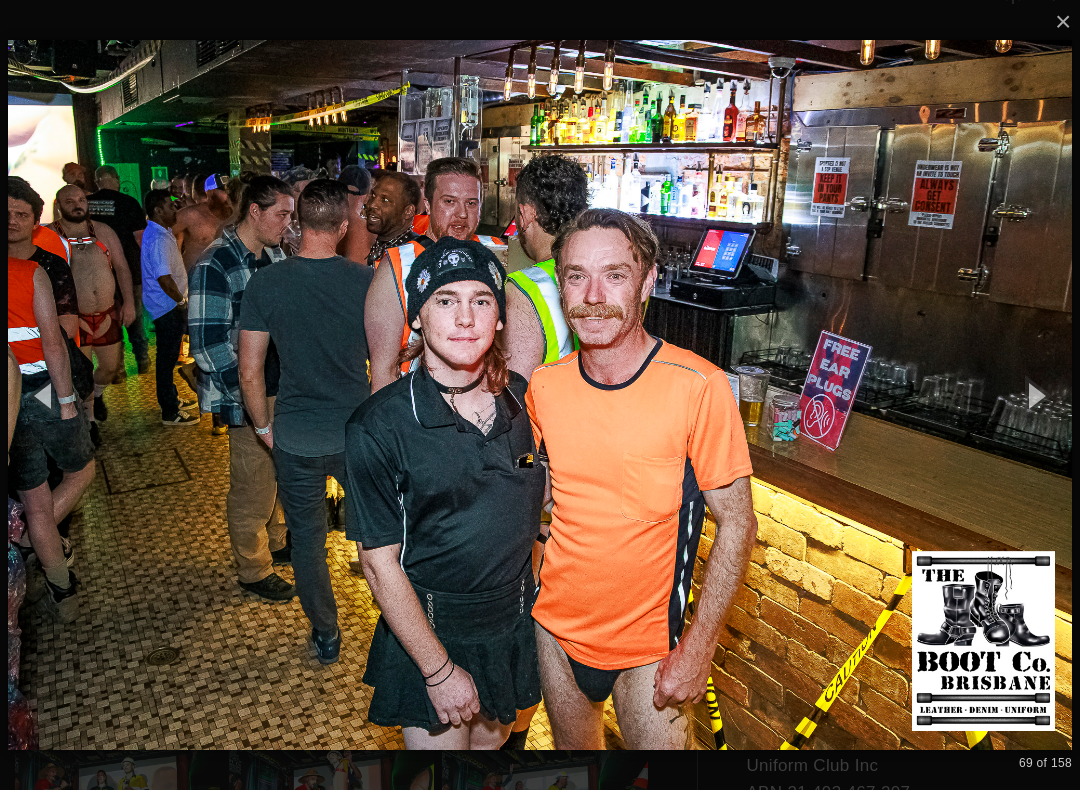 click at bounding box center [1035, 395] 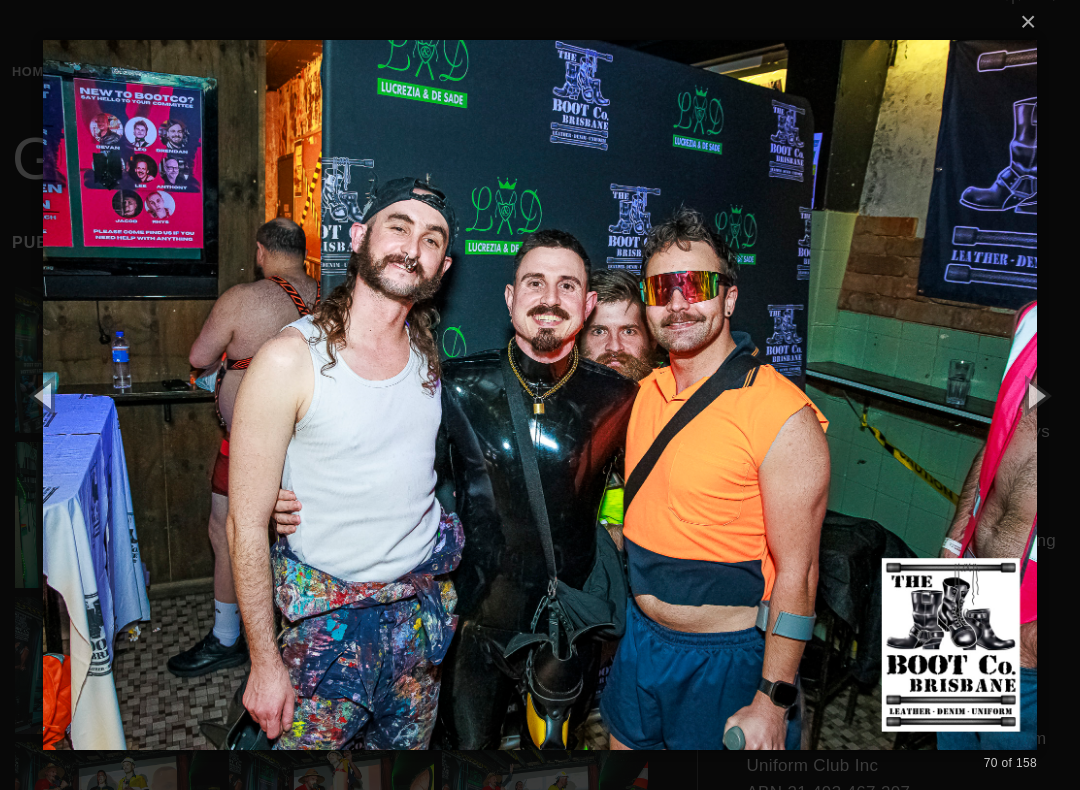 click at bounding box center [1035, 395] 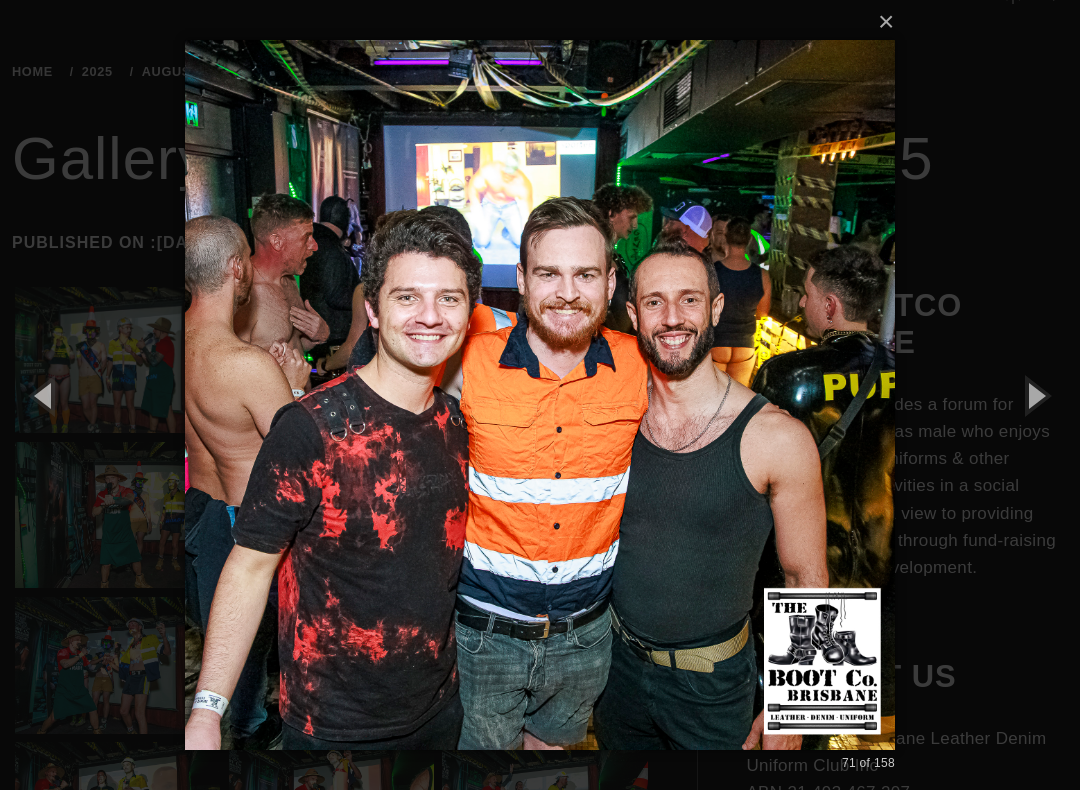 click at bounding box center [1035, 395] 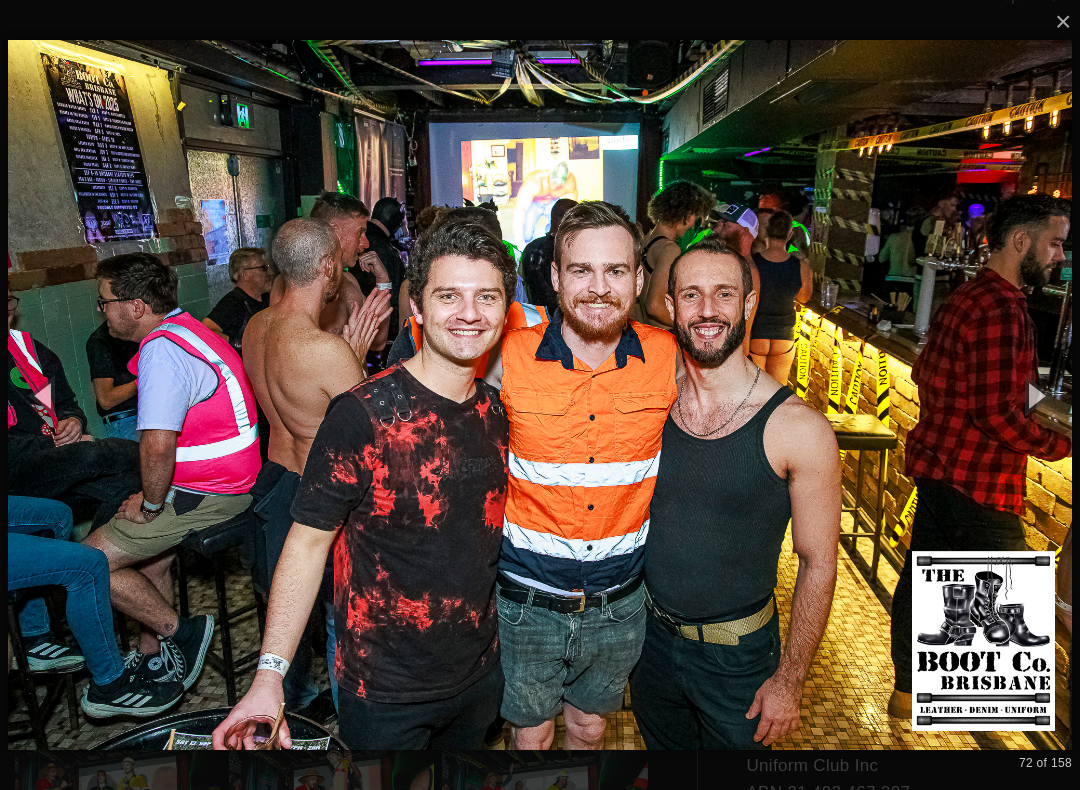 click at bounding box center (1035, 395) 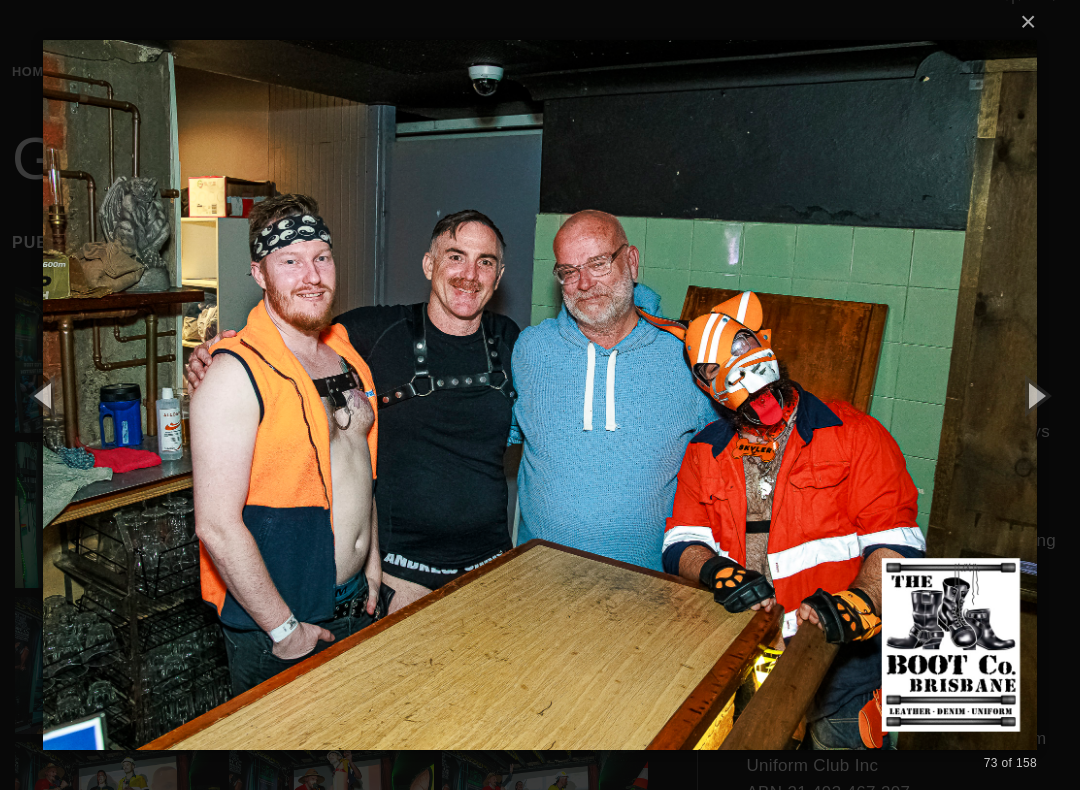 click at bounding box center (1035, 395) 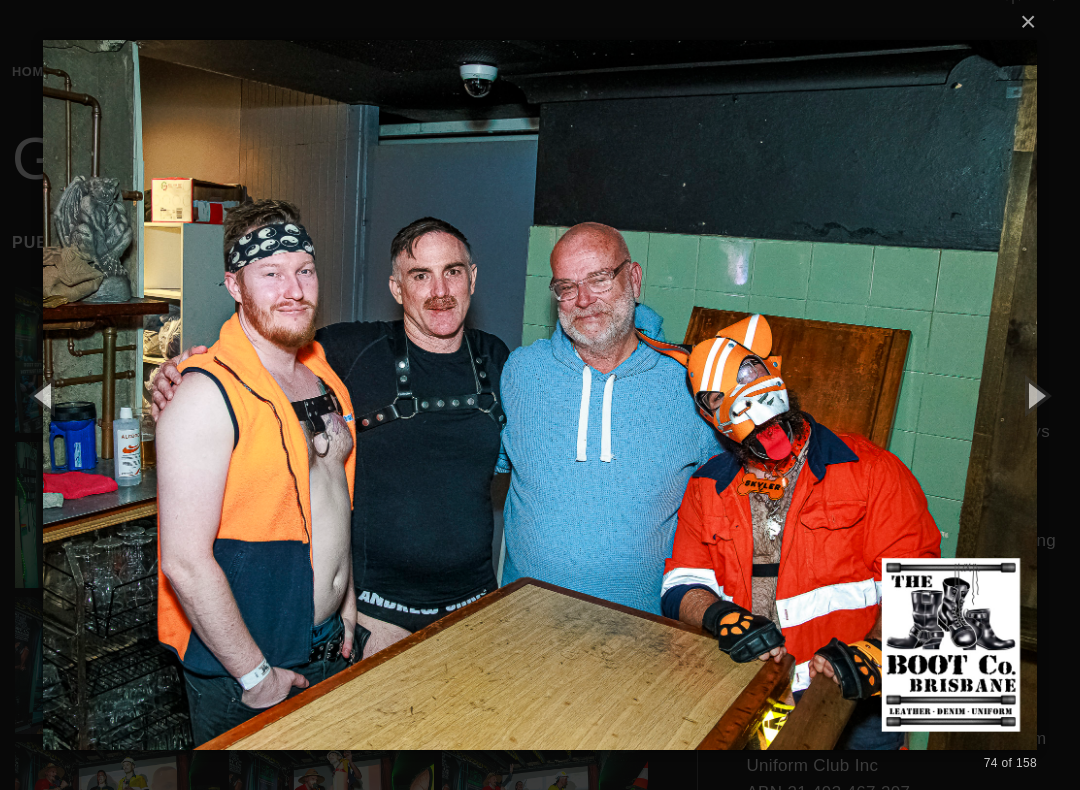click at bounding box center (1035, 395) 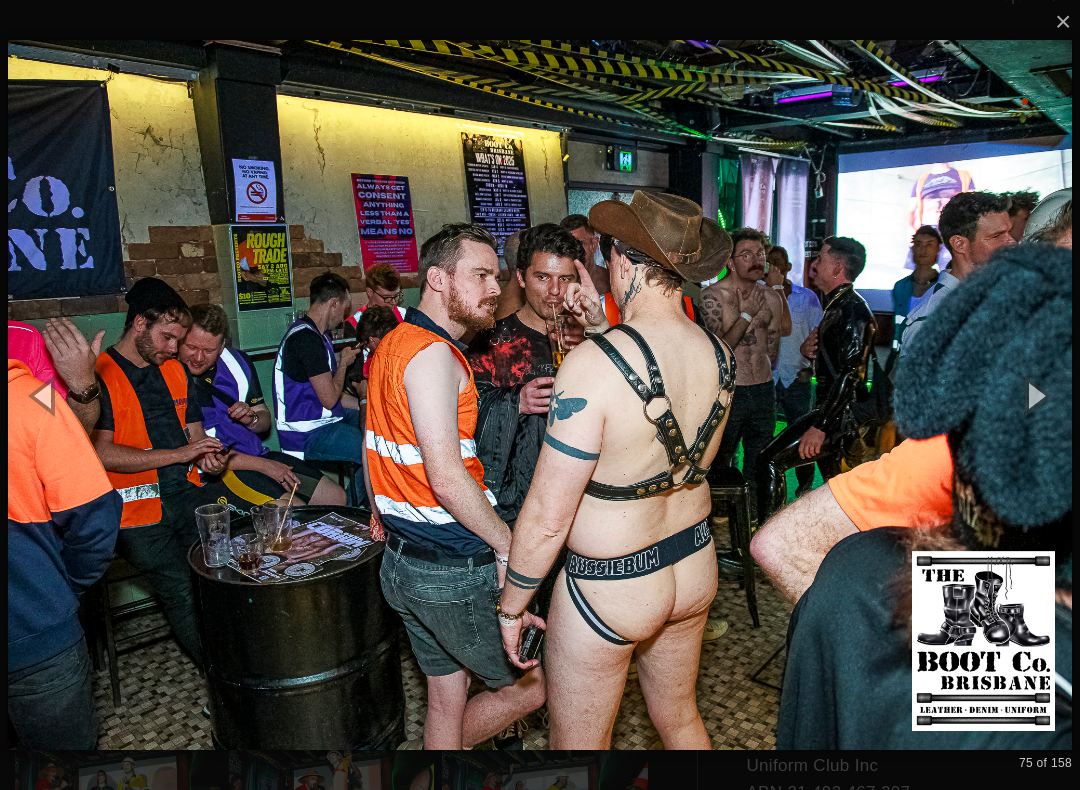 click at bounding box center (1035, 395) 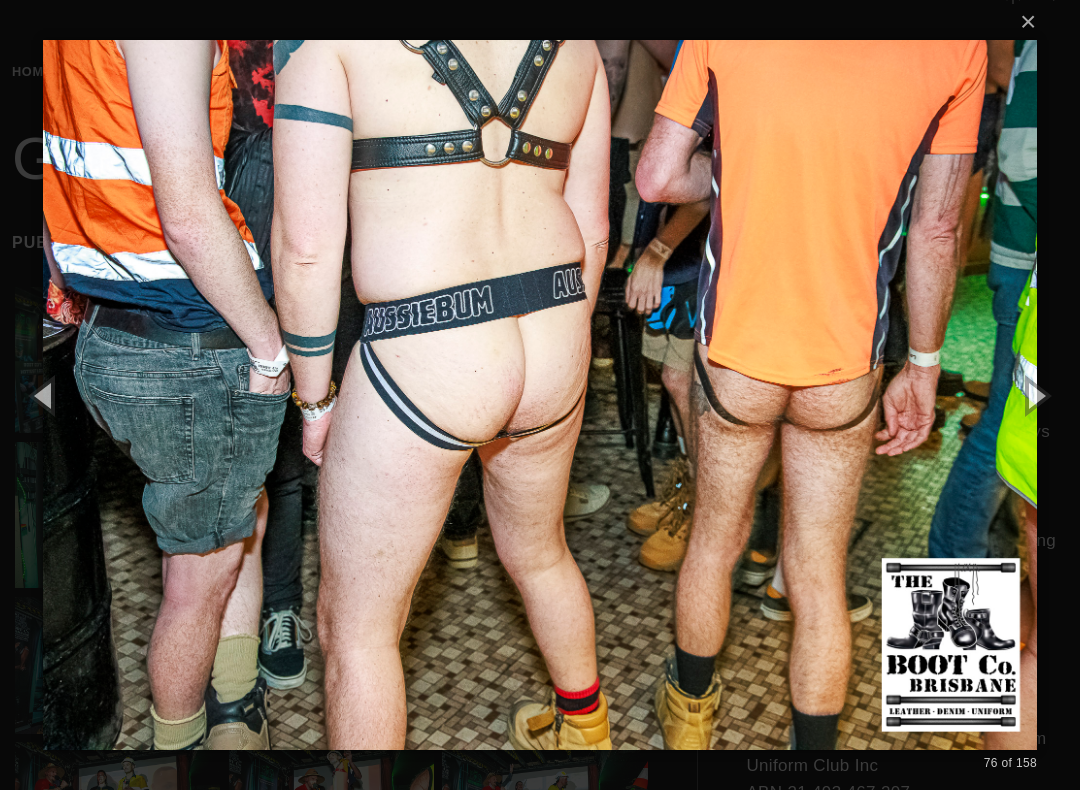 click at bounding box center (1035, 395) 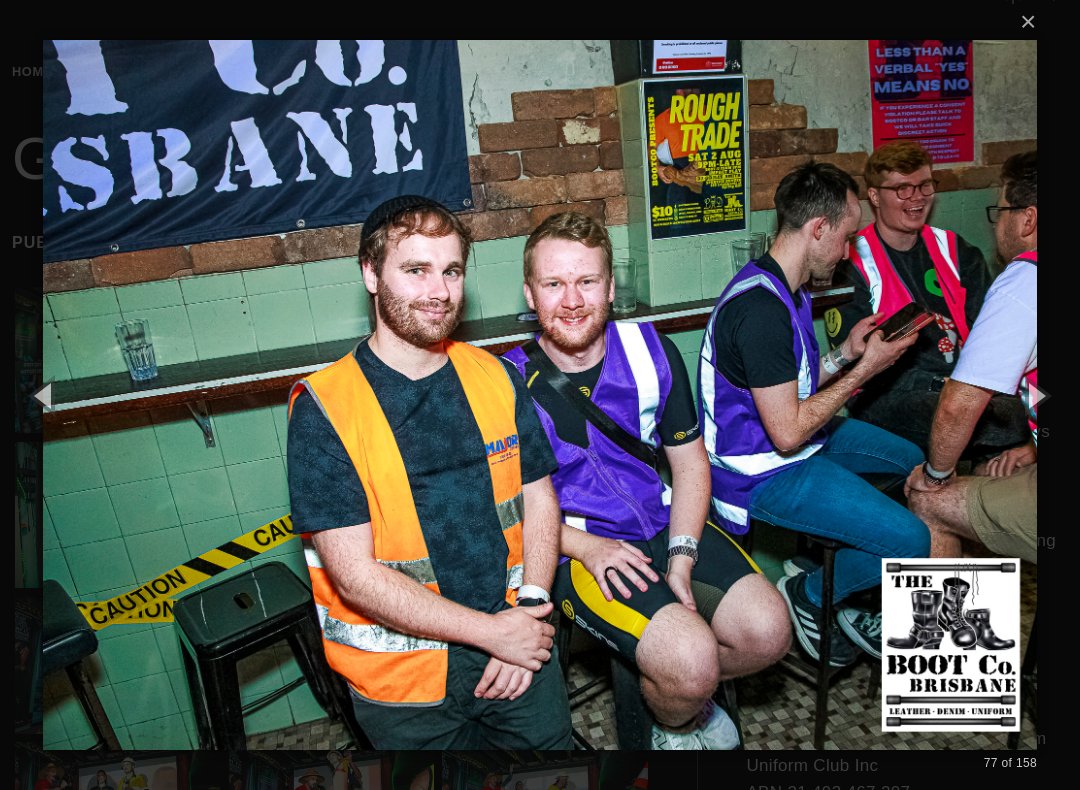 click at bounding box center [1035, 395] 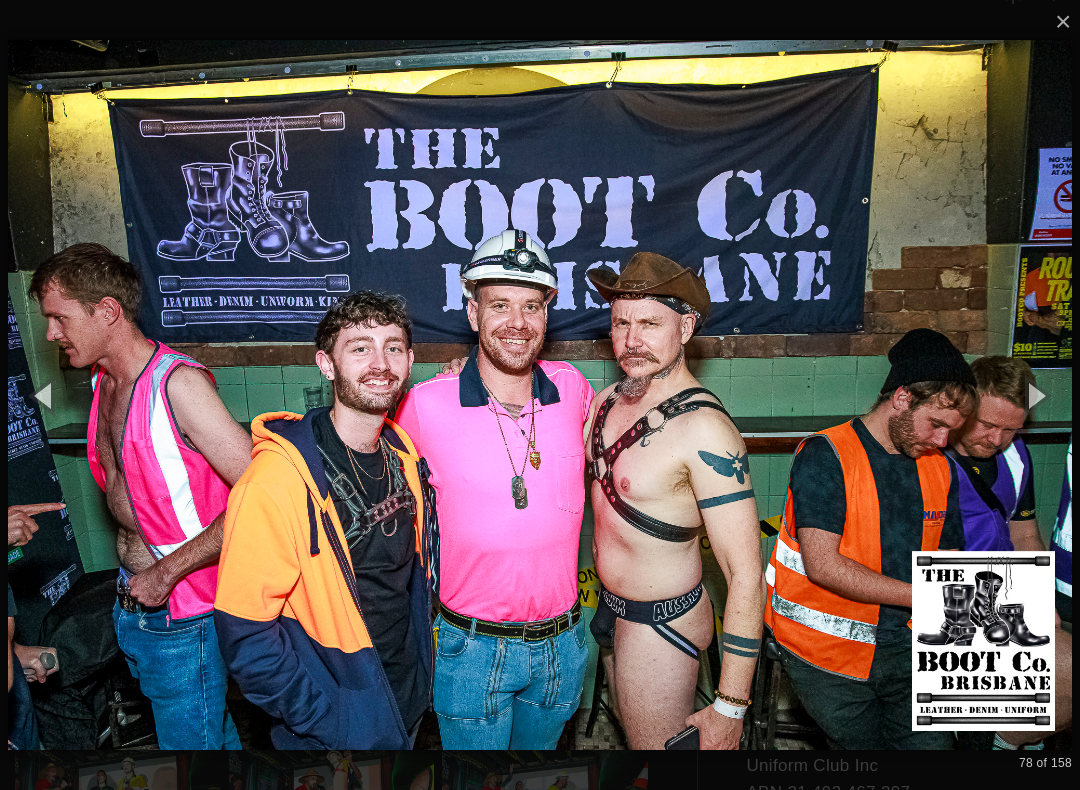 click at bounding box center (1035, 395) 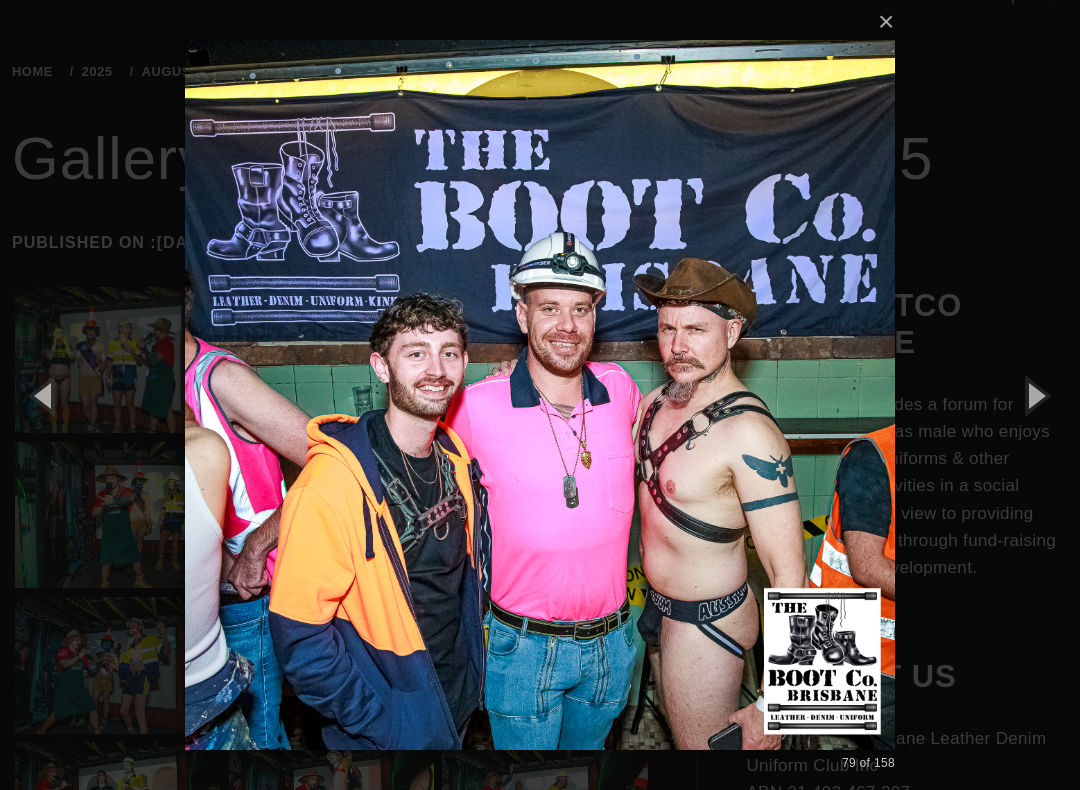 click at bounding box center (1035, 395) 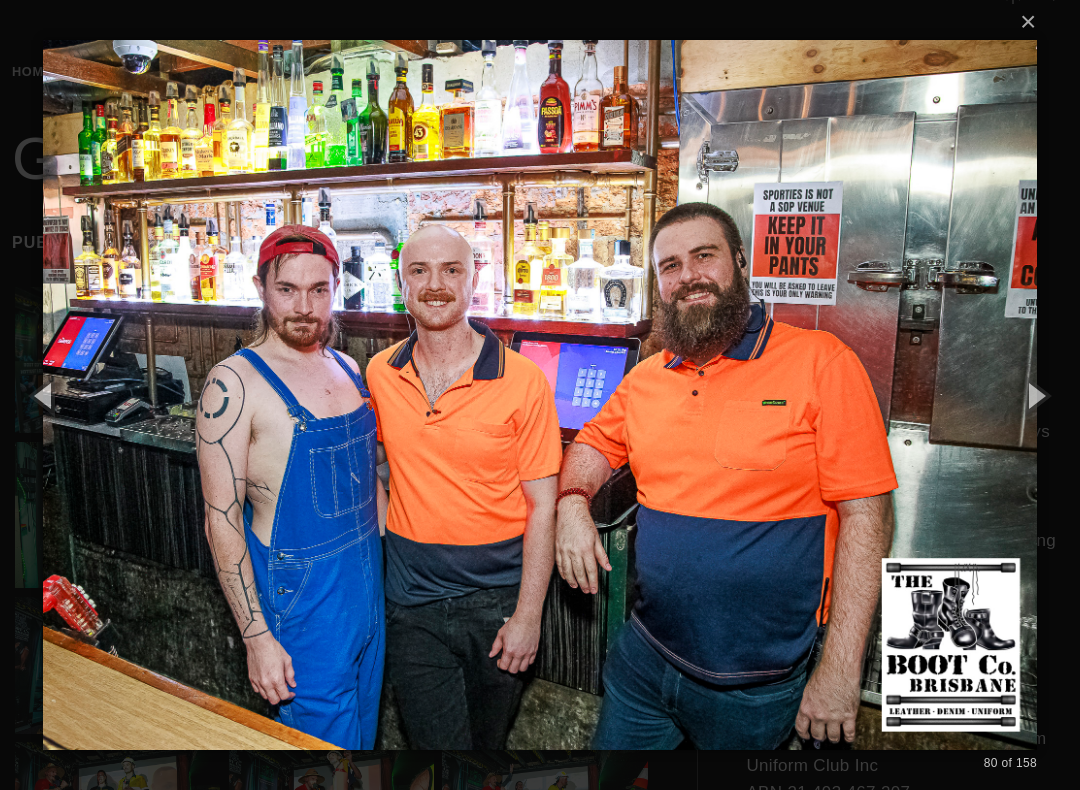 click at bounding box center (1035, 395) 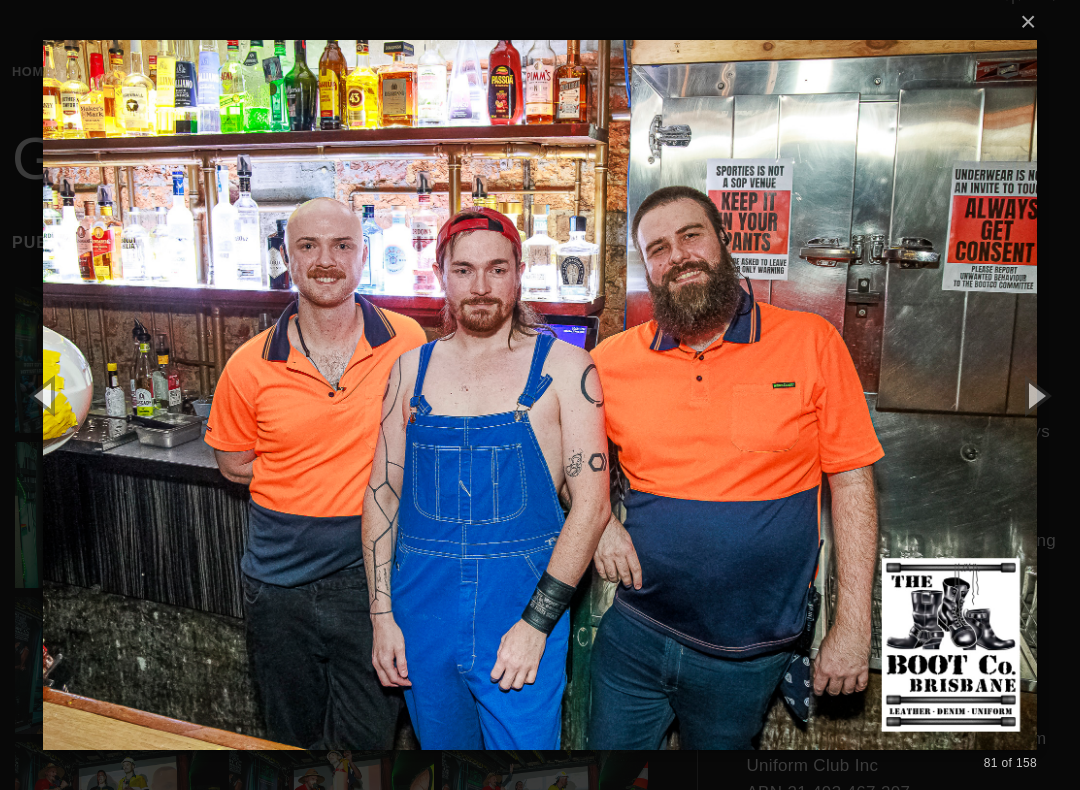 click at bounding box center [1035, 395] 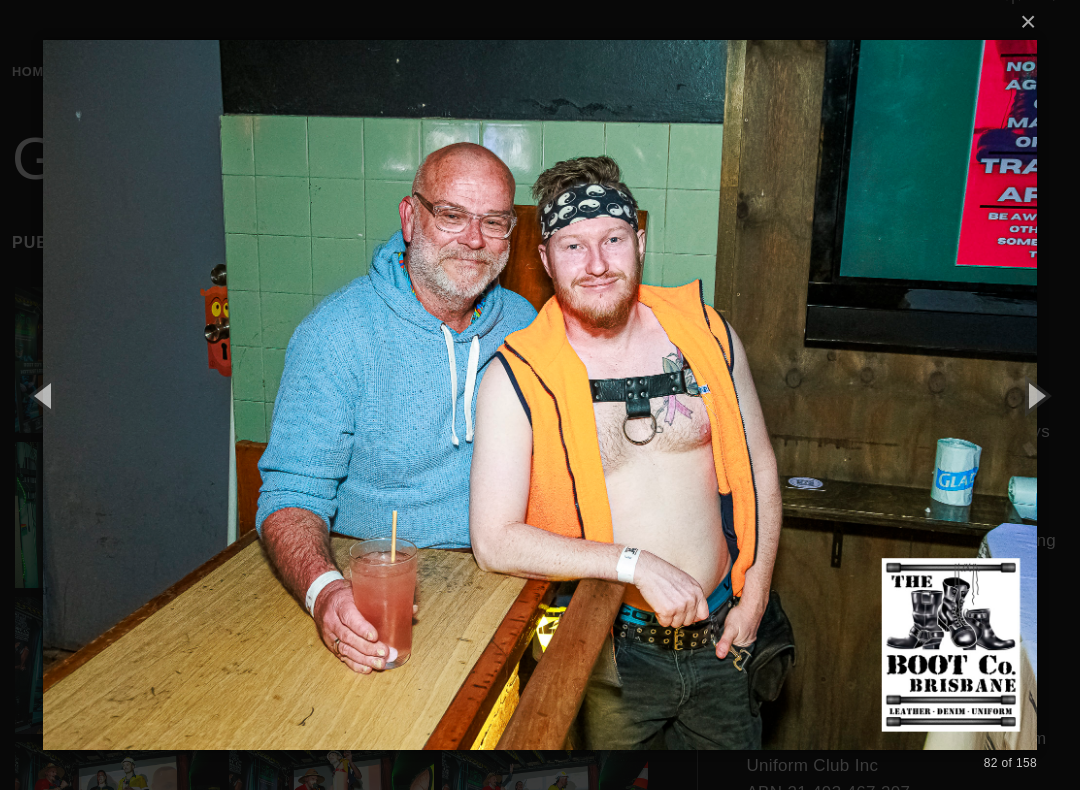 click at bounding box center [1035, 395] 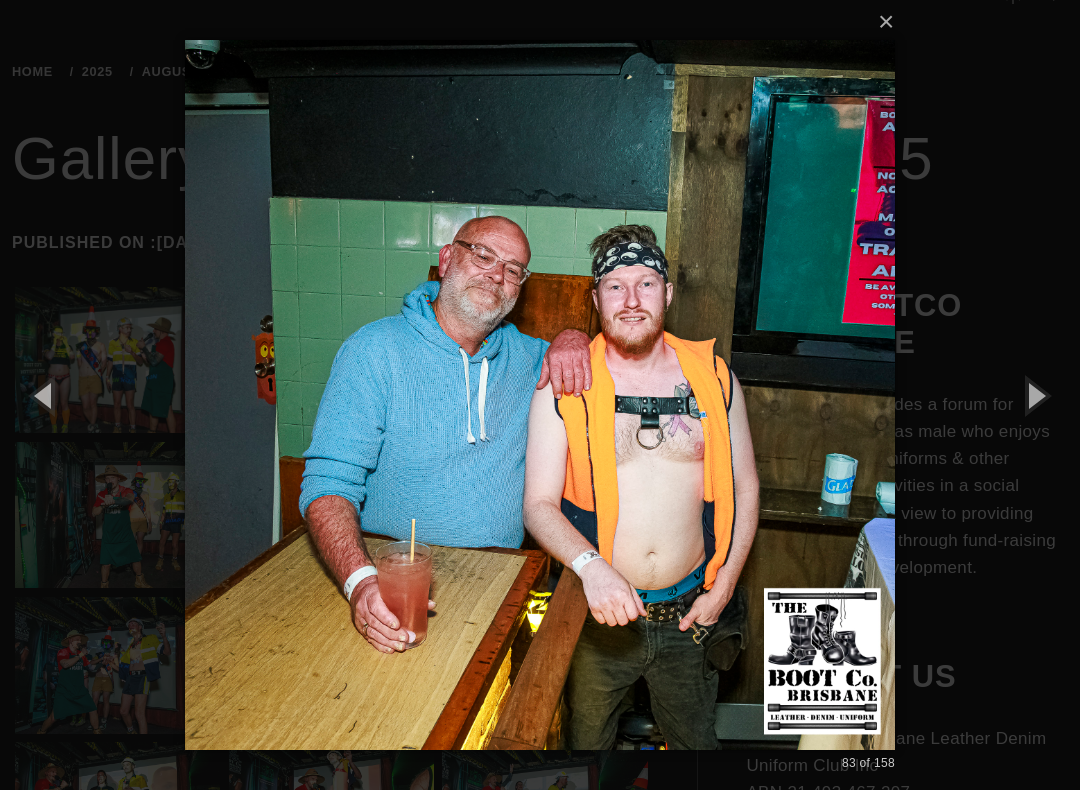 click at bounding box center [1035, 395] 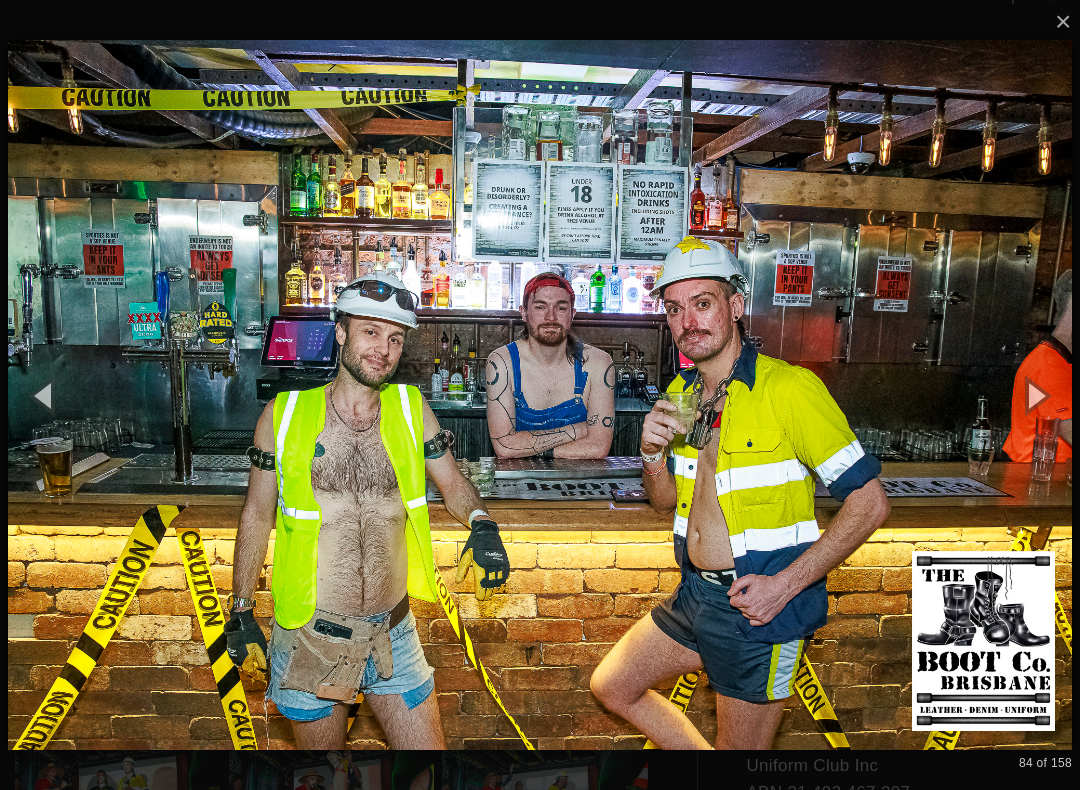 click at bounding box center [1035, 395] 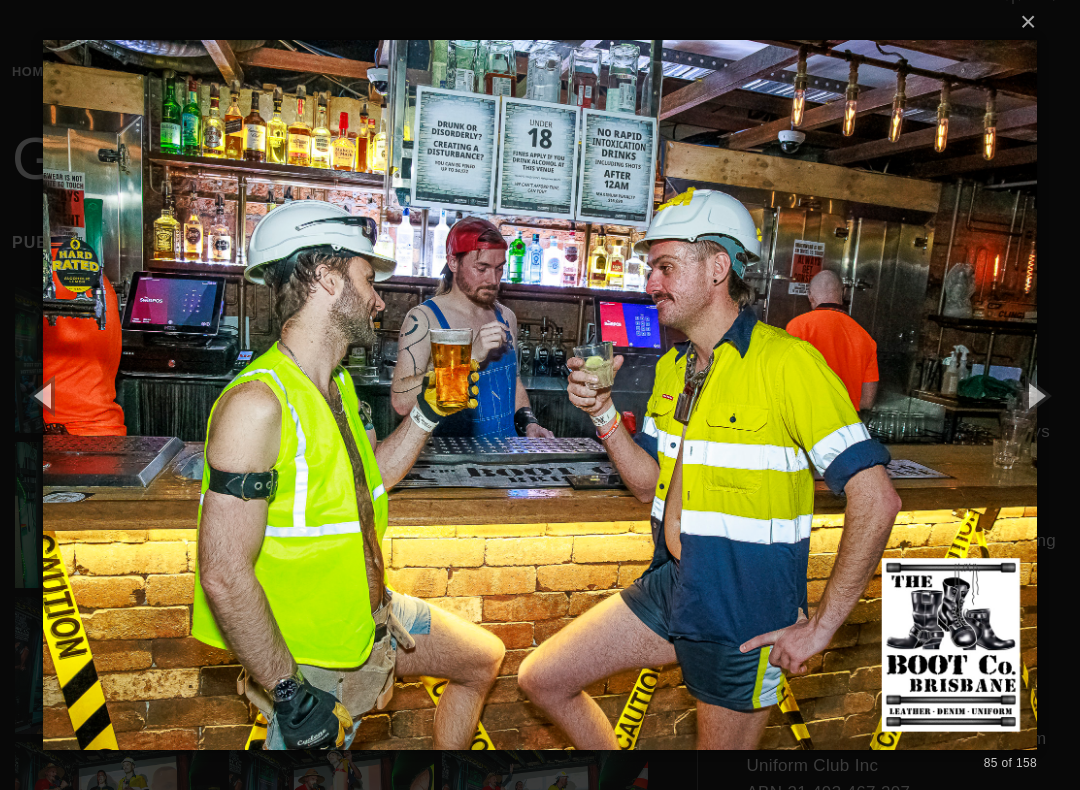 click at bounding box center [1035, 395] 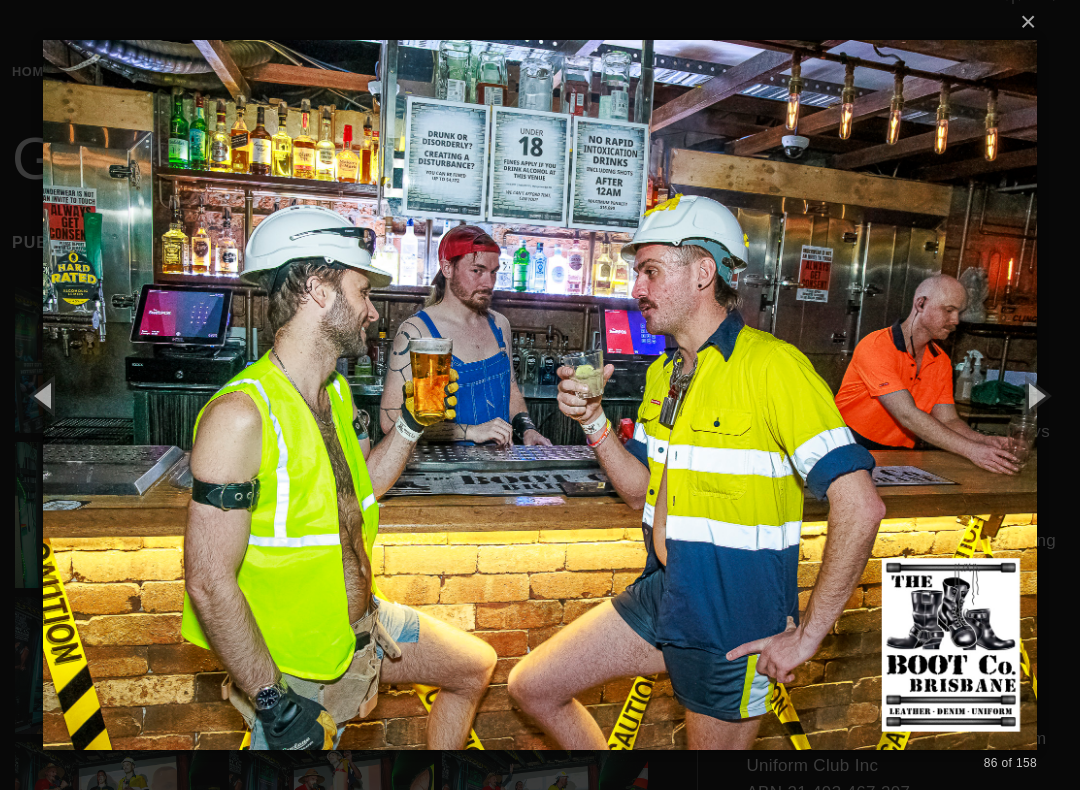 click at bounding box center (1035, 395) 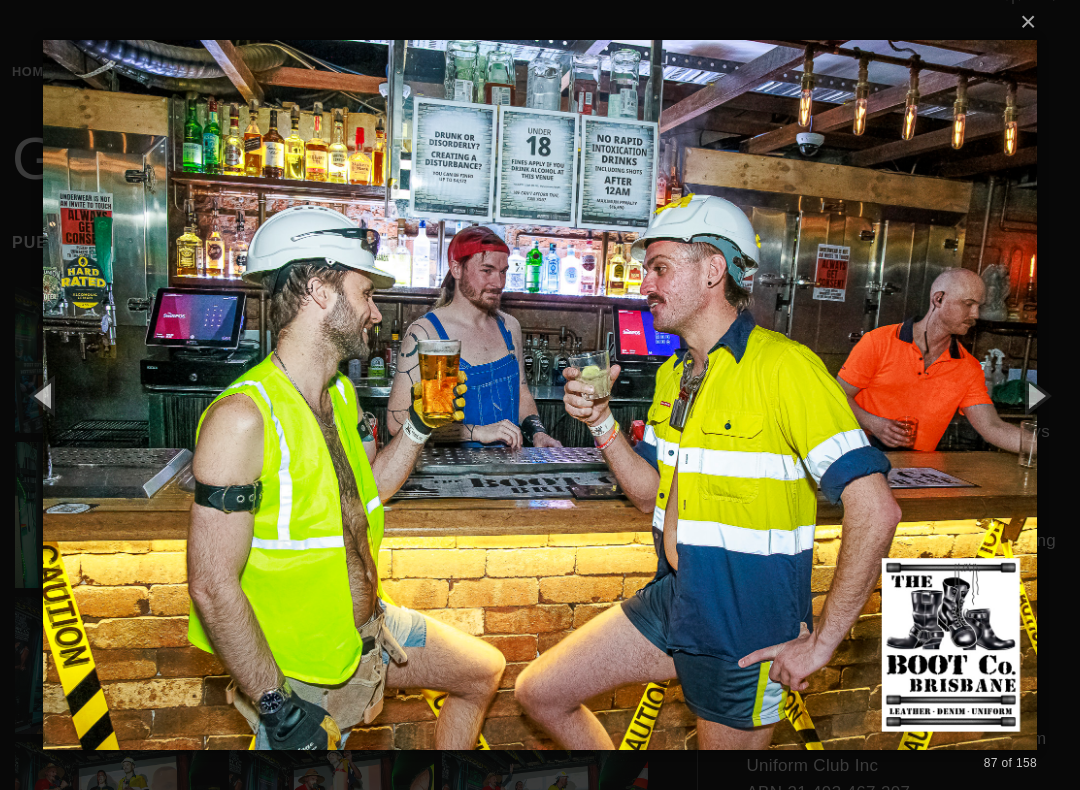 click at bounding box center (1035, 395) 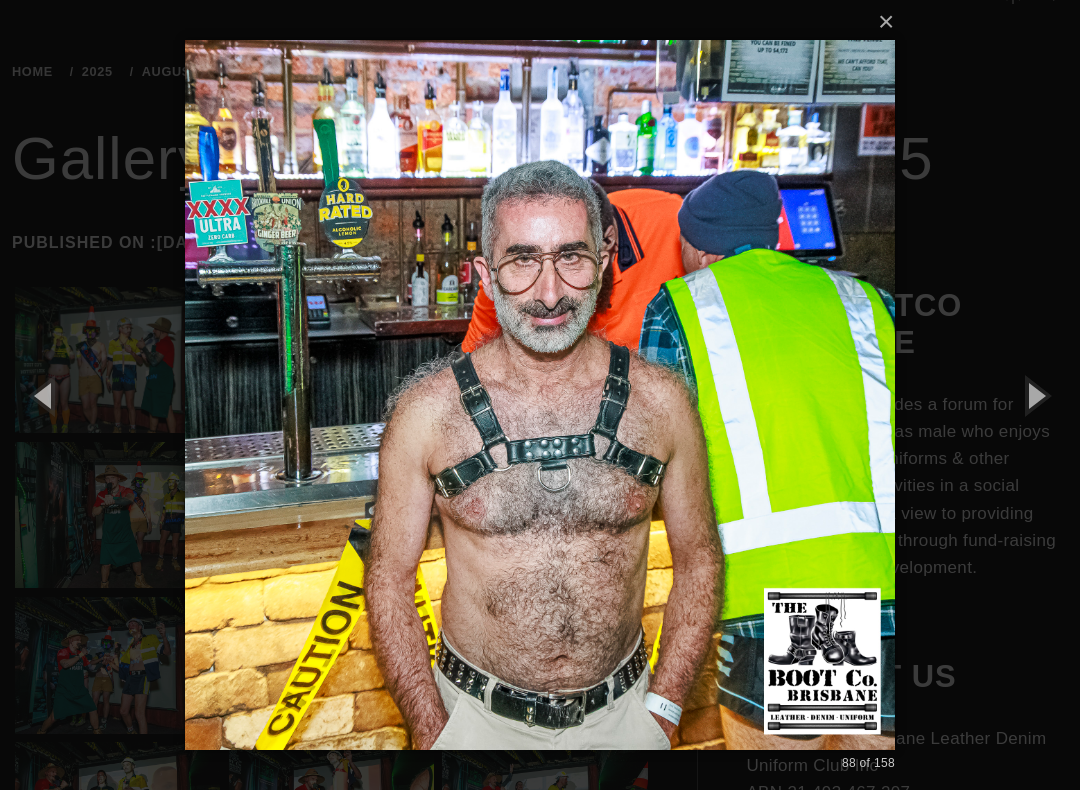 click at bounding box center (1035, 395) 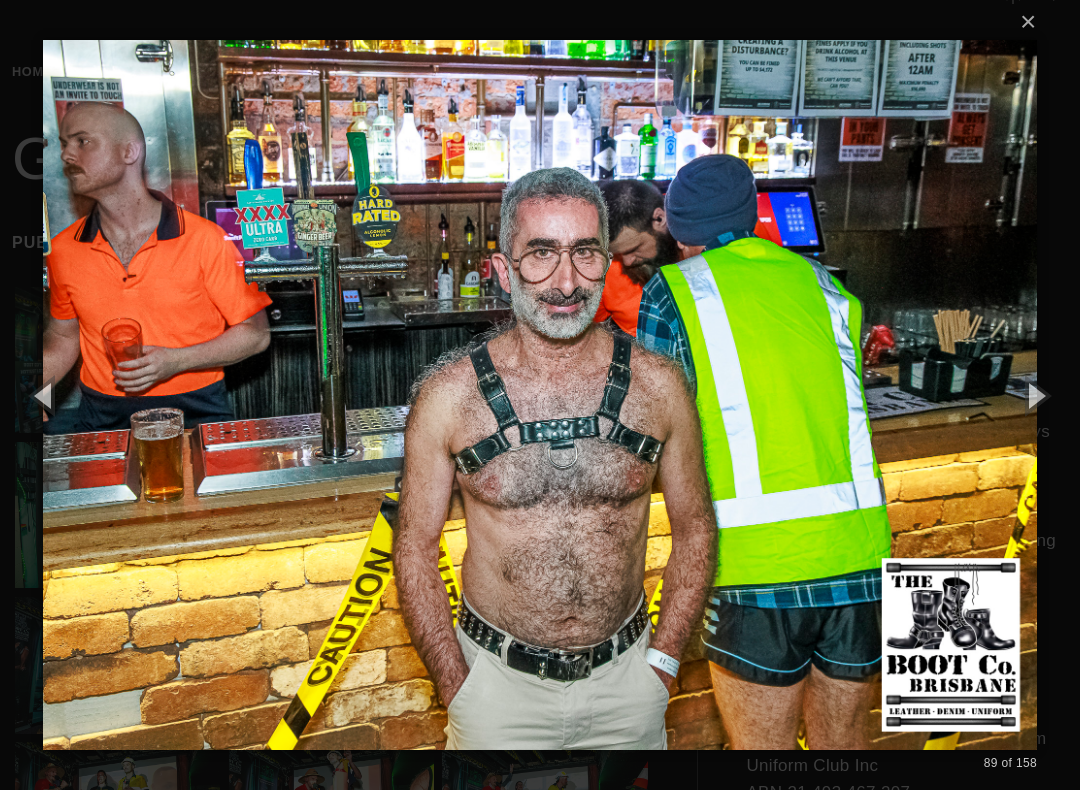click at bounding box center (1035, 395) 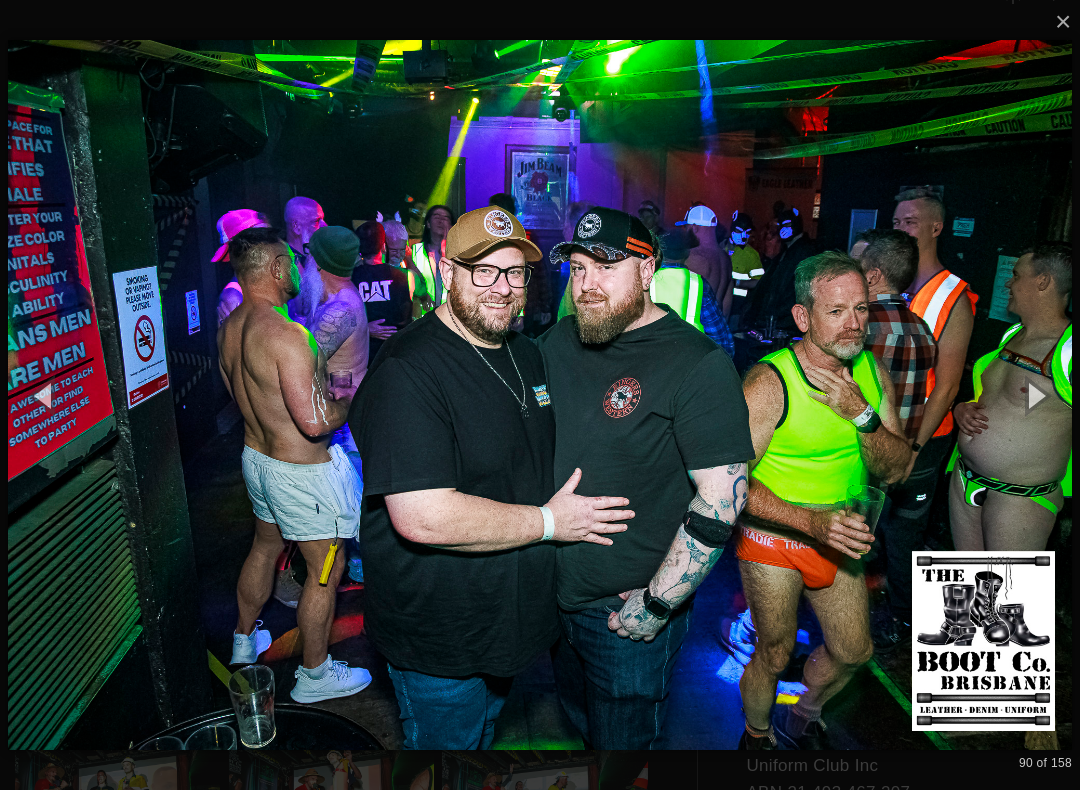 click at bounding box center (1035, 395) 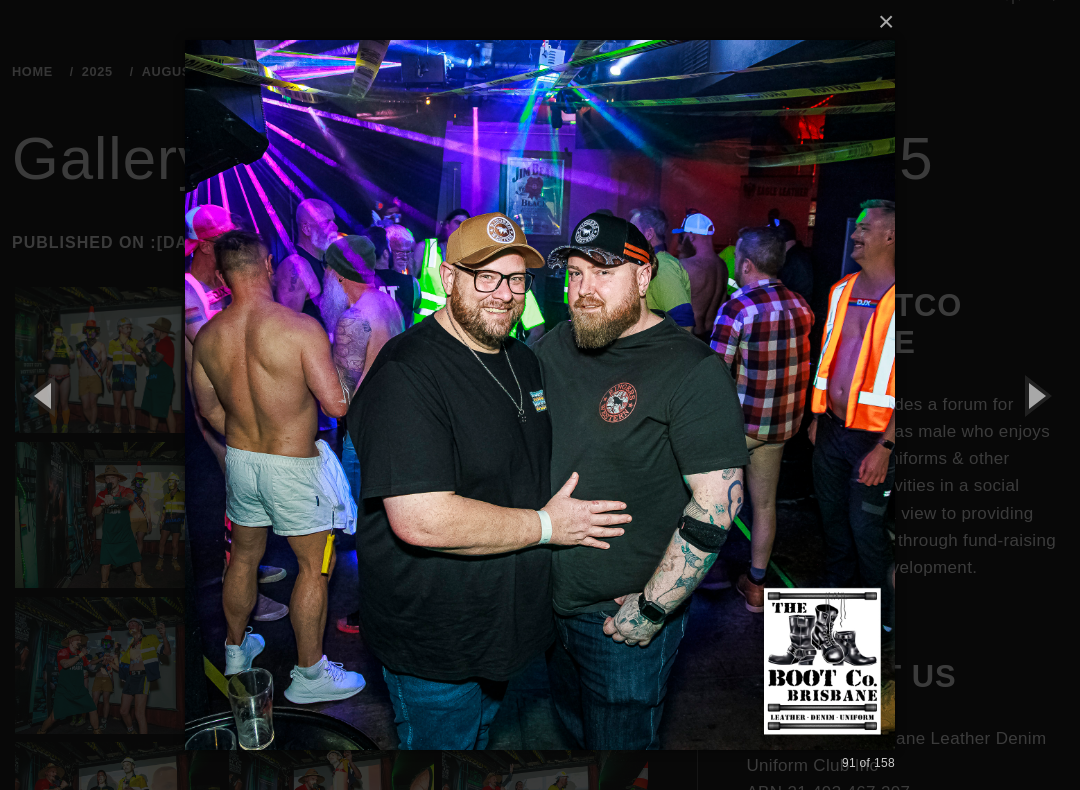 click at bounding box center (1035, 395) 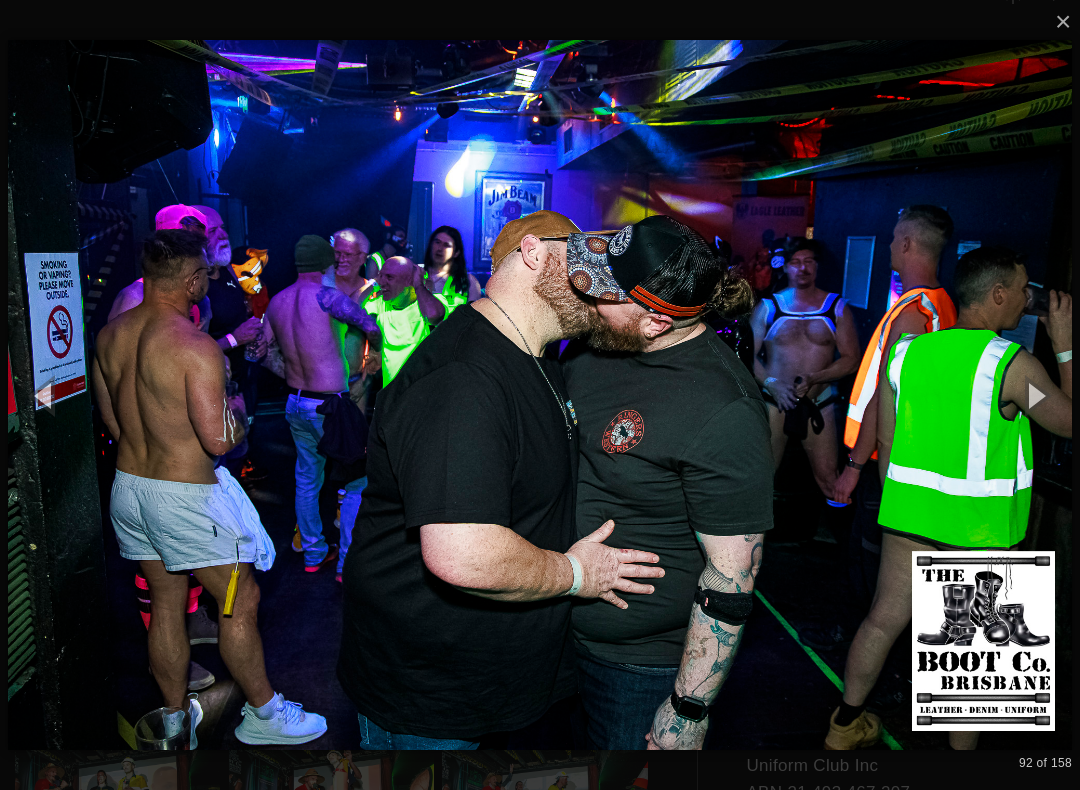 click at bounding box center (1035, 395) 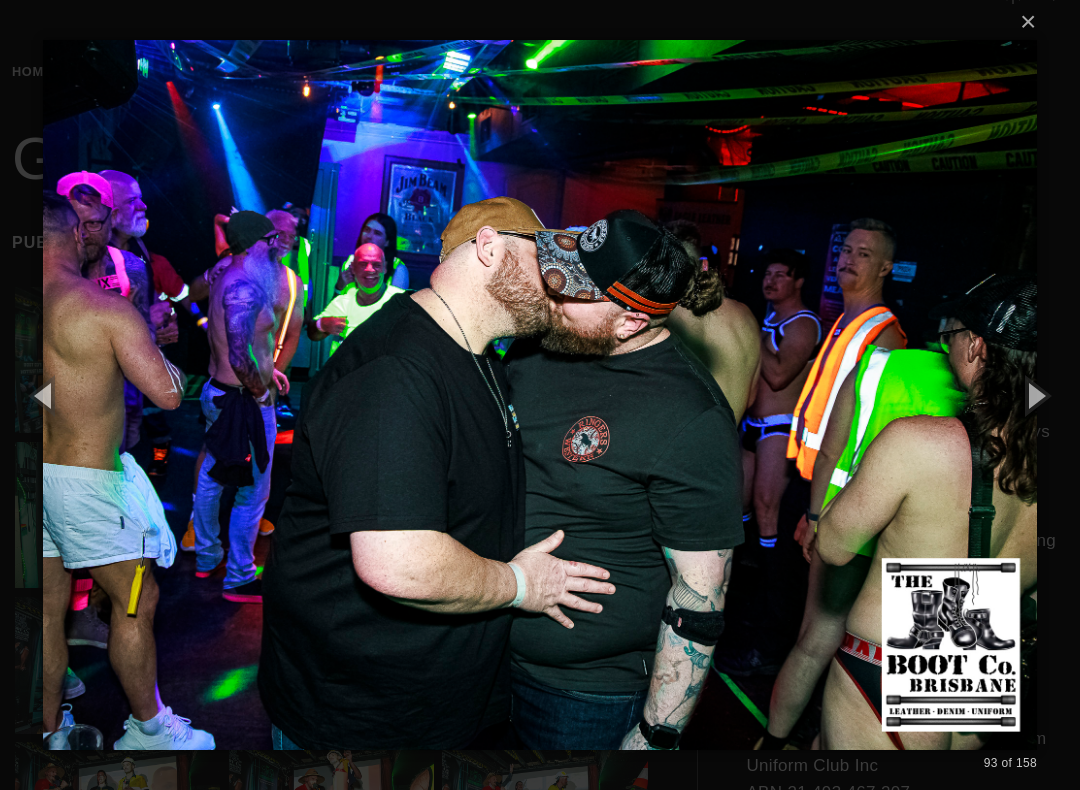 click at bounding box center [1035, 395] 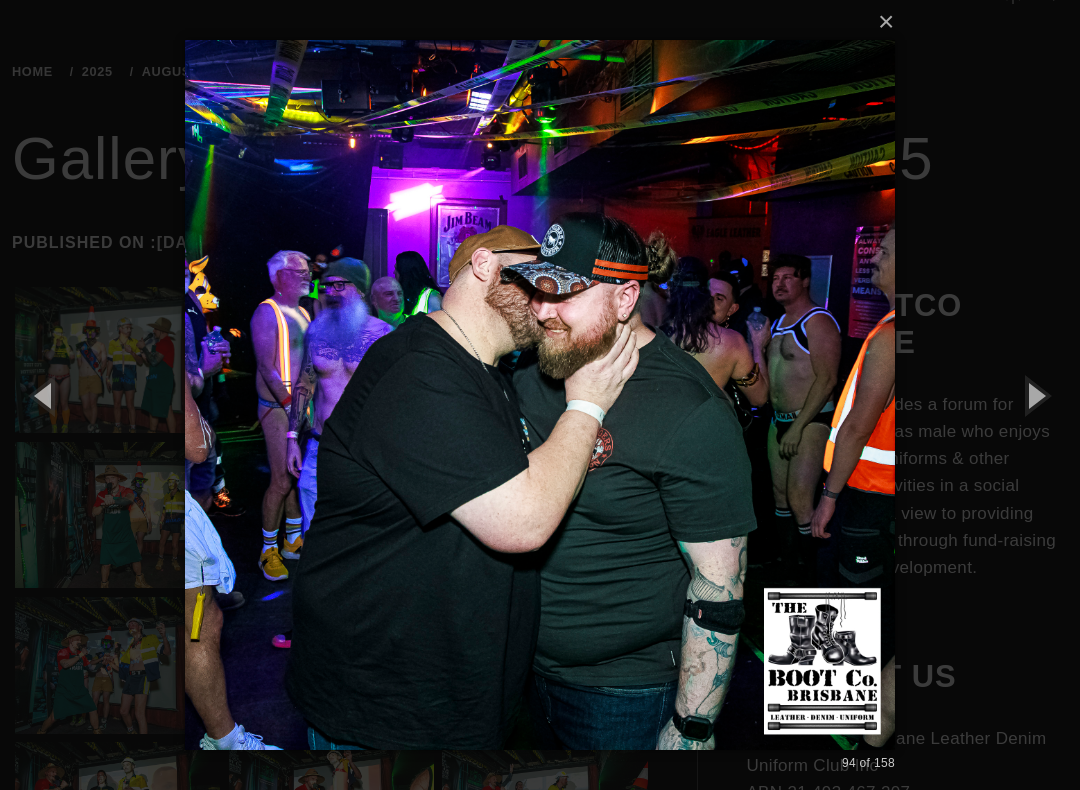 click at bounding box center [1035, 395] 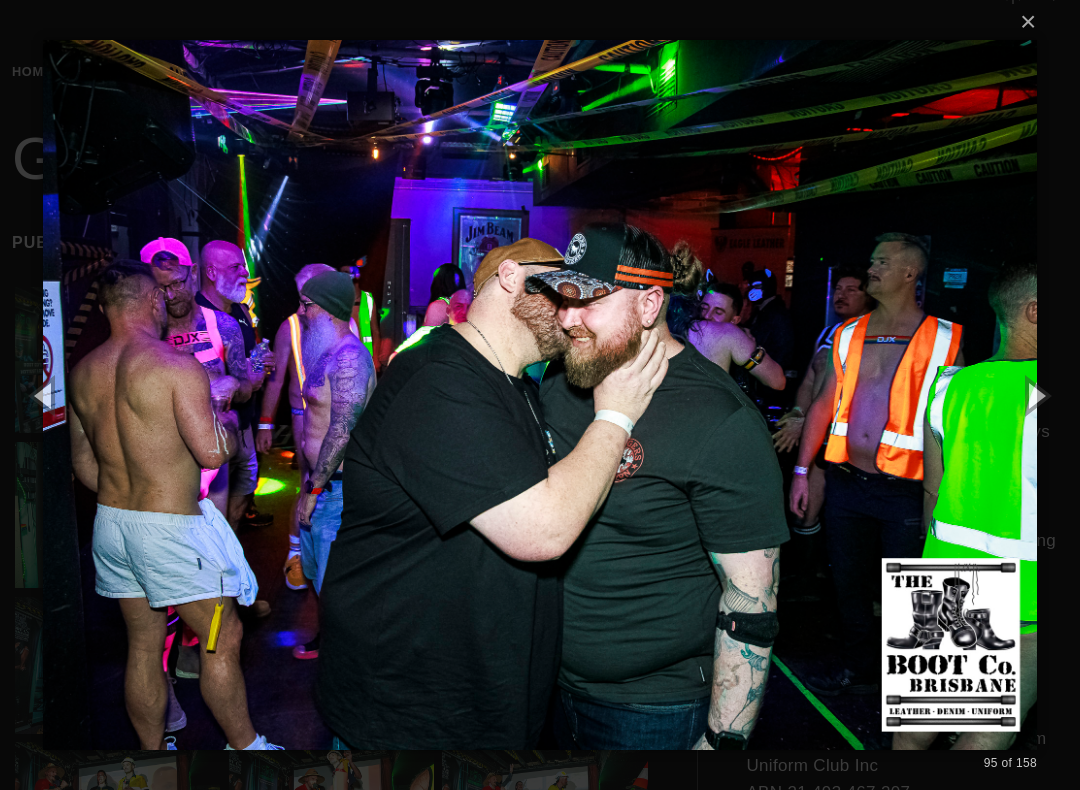 click at bounding box center (1035, 395) 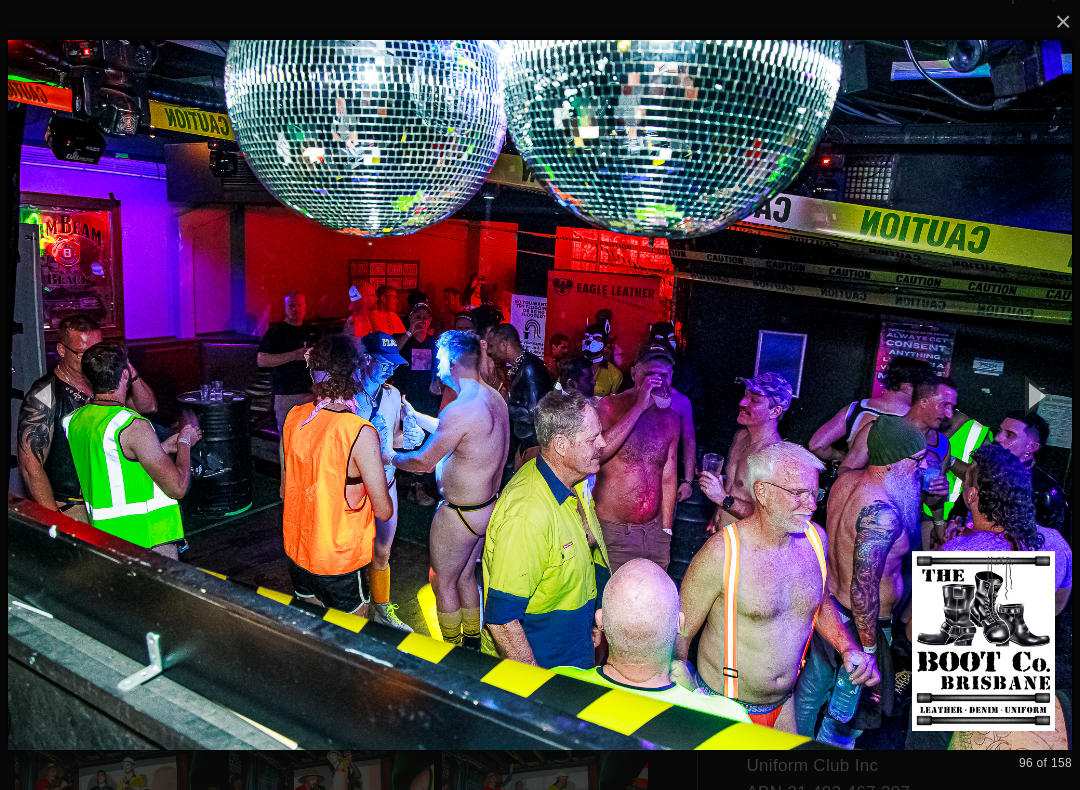 click at bounding box center [1035, 395] 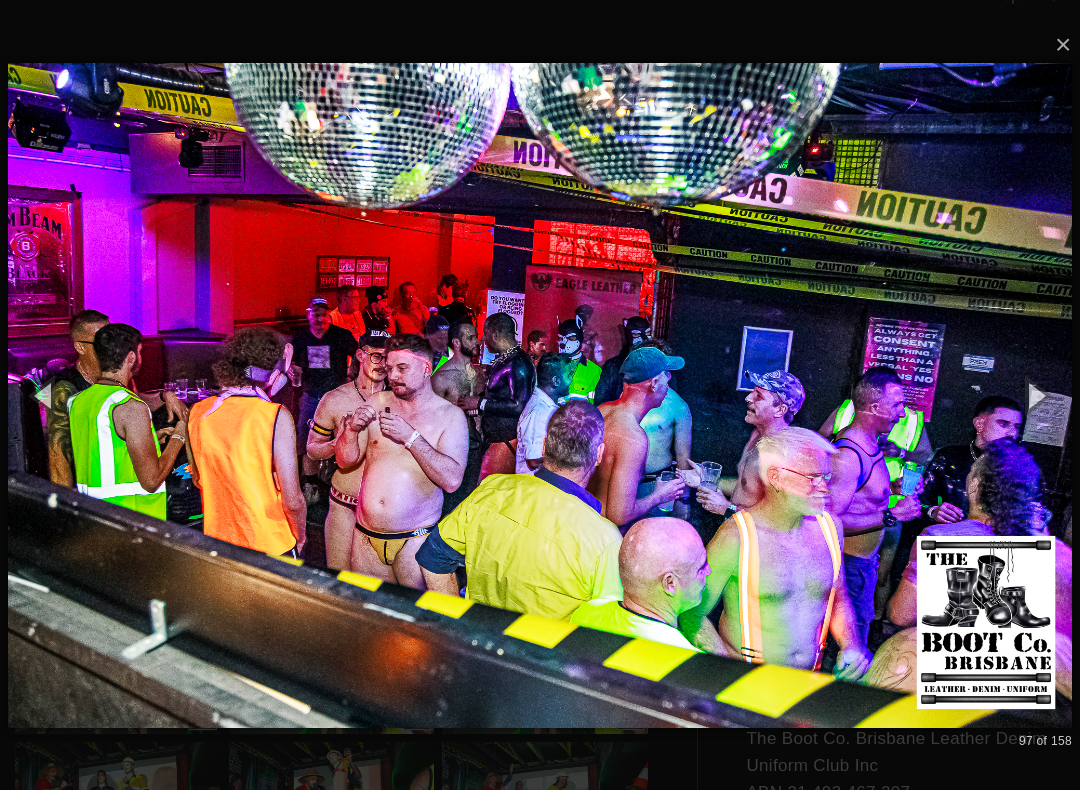 click at bounding box center [1035, 395] 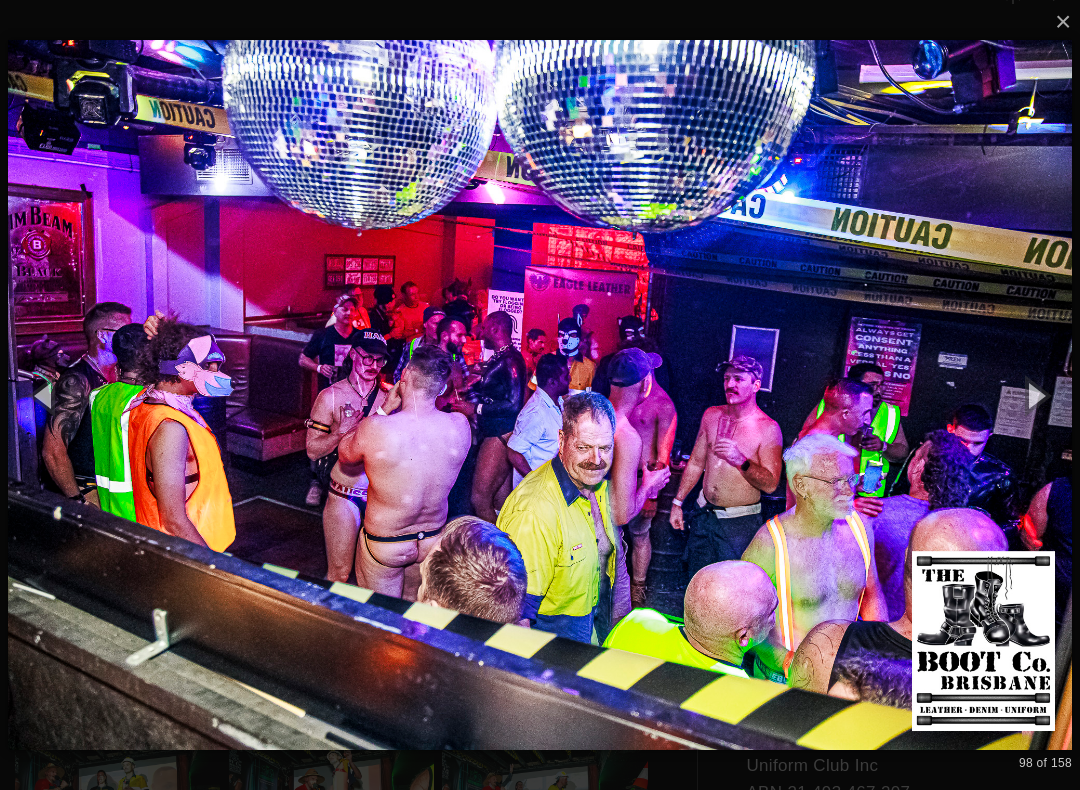 click at bounding box center (1035, 395) 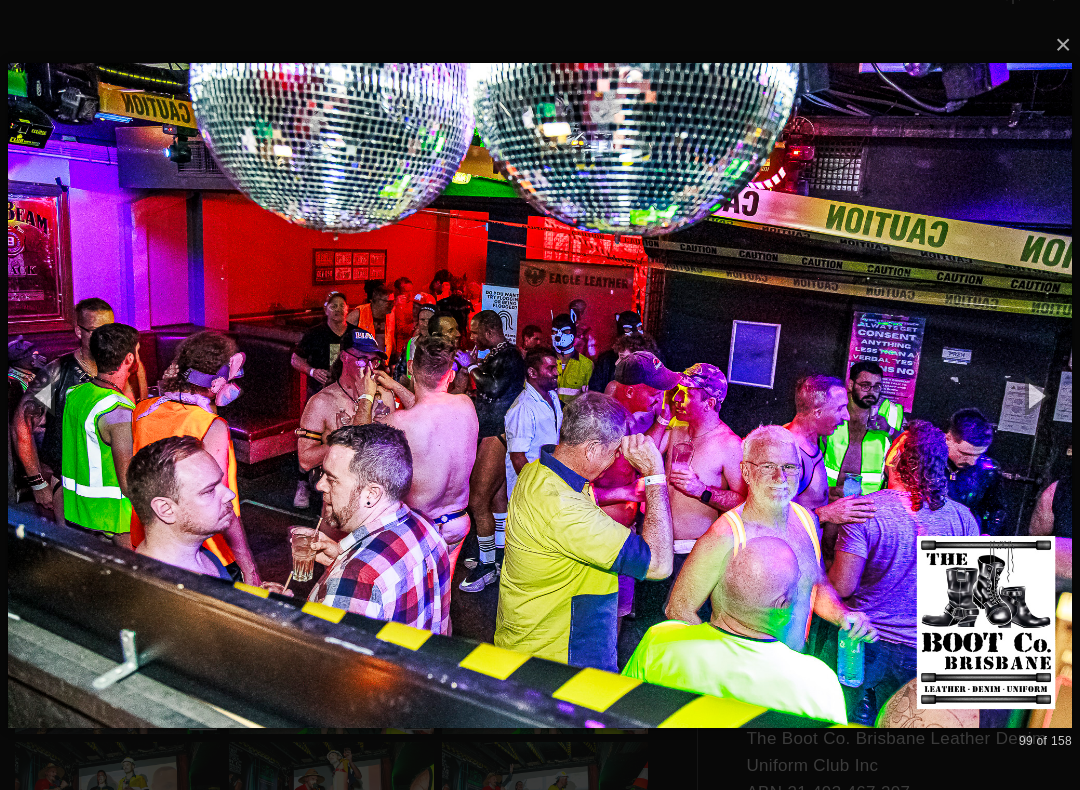 click at bounding box center (1035, 395) 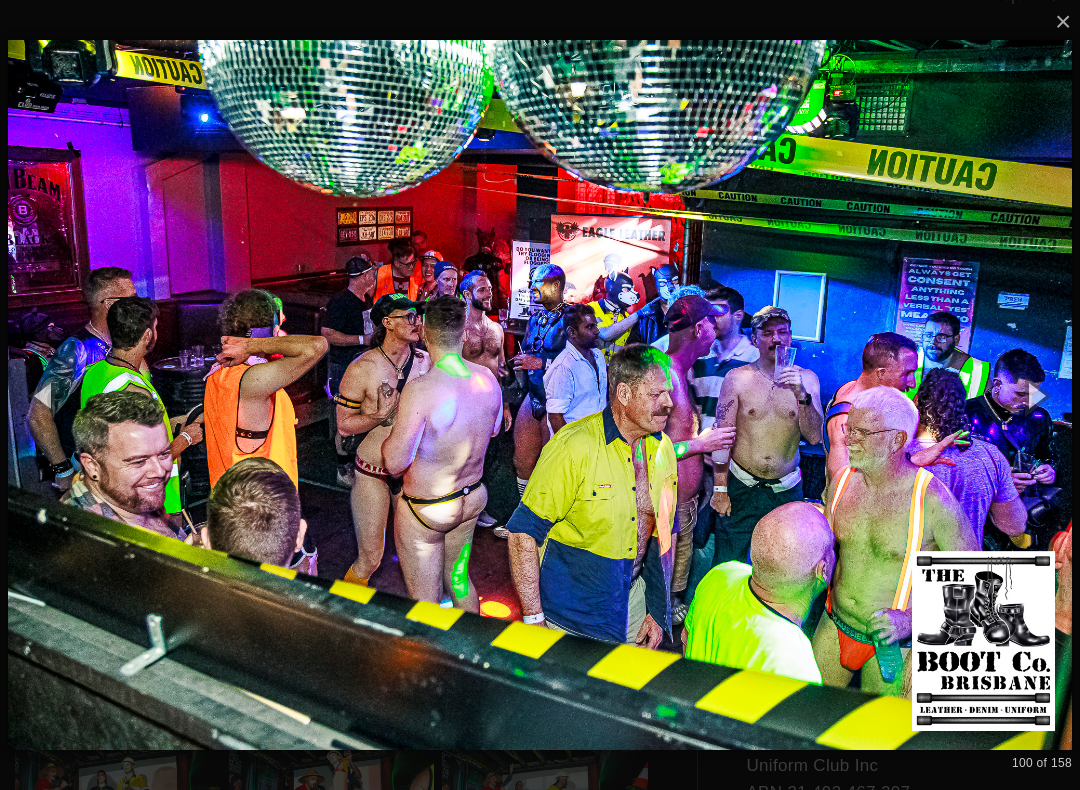 click at bounding box center [1035, 395] 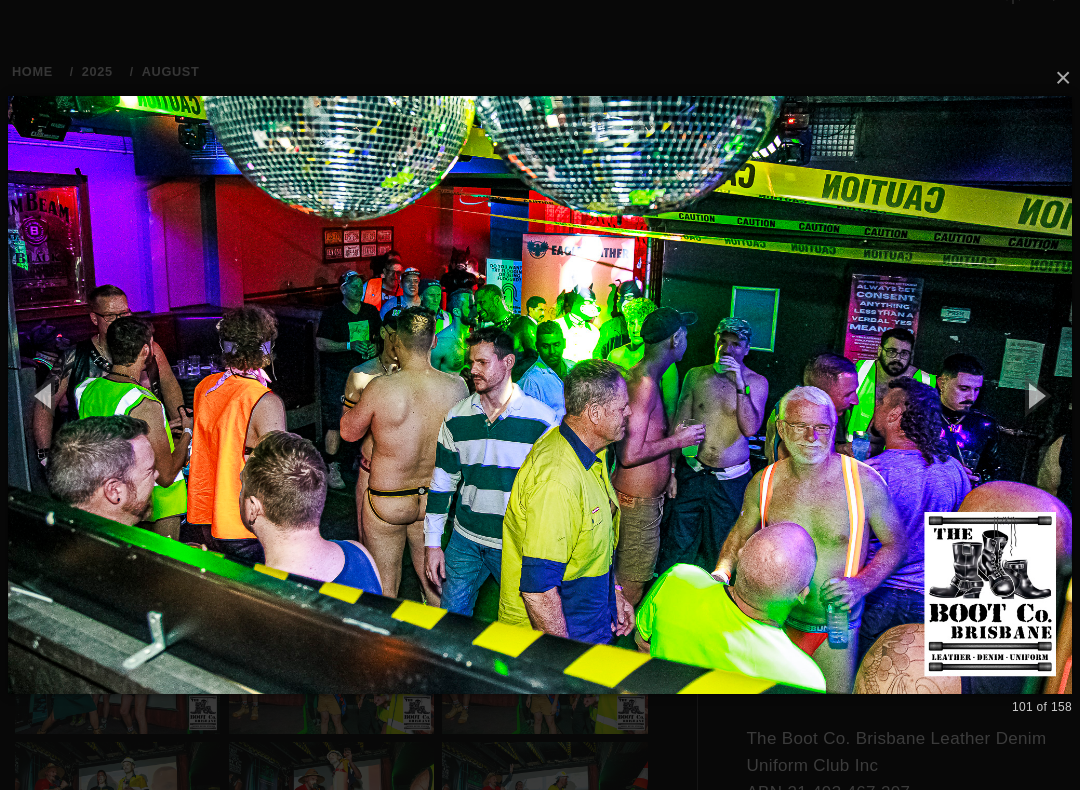 click at bounding box center [1035, 395] 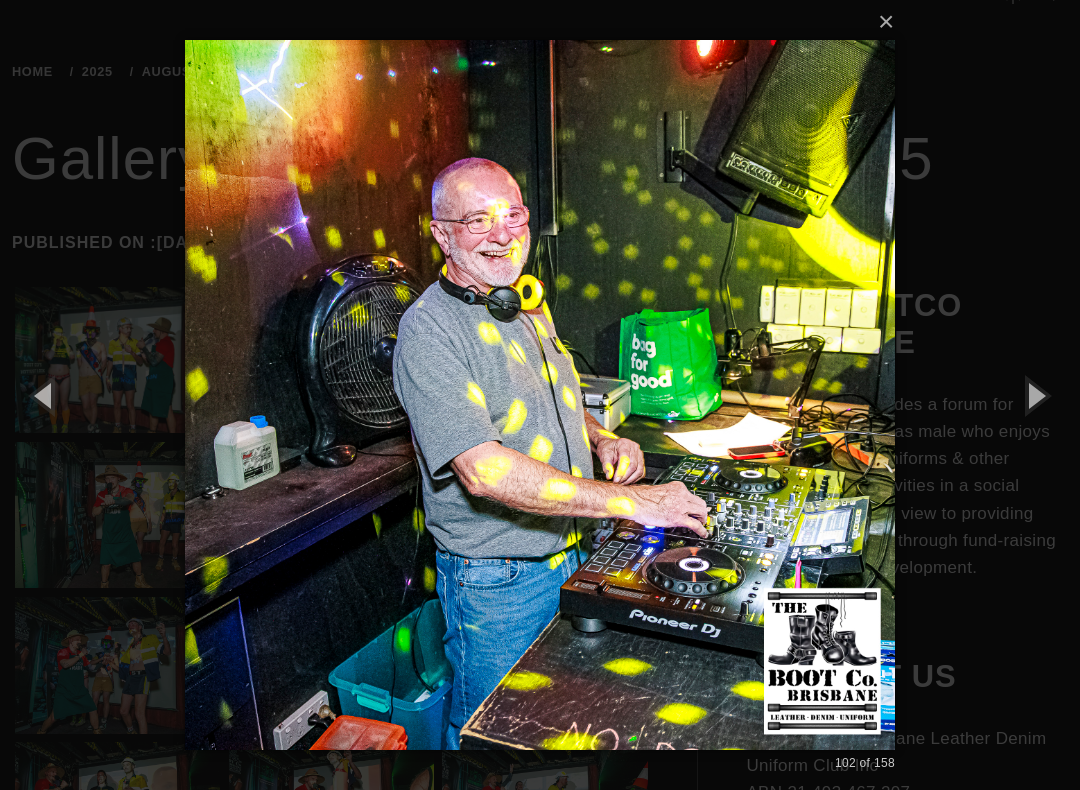 click at bounding box center (1035, 395) 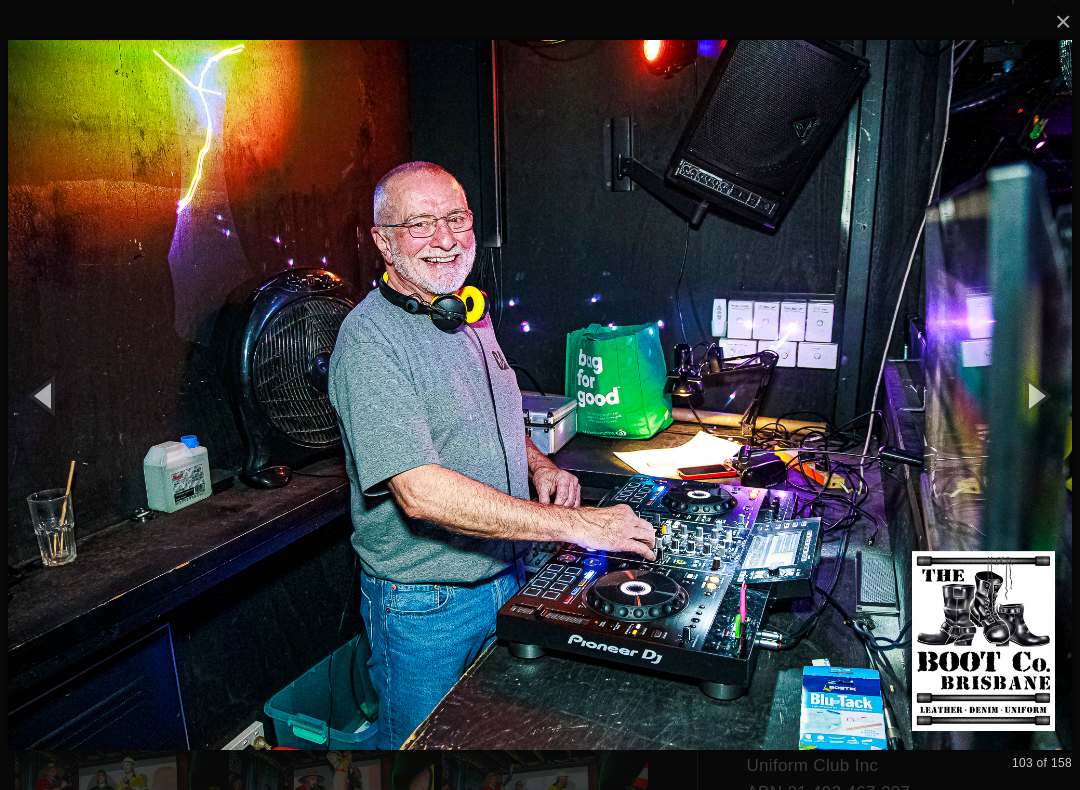 click at bounding box center (1035, 395) 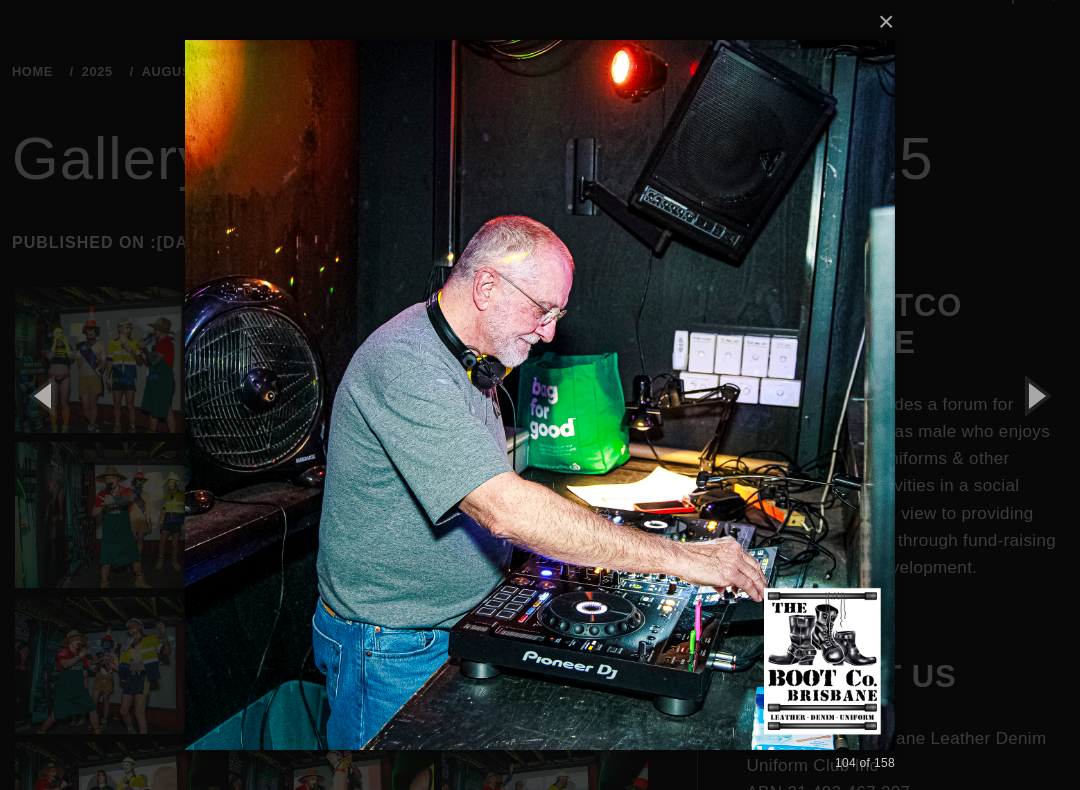 click at bounding box center (1035, 395) 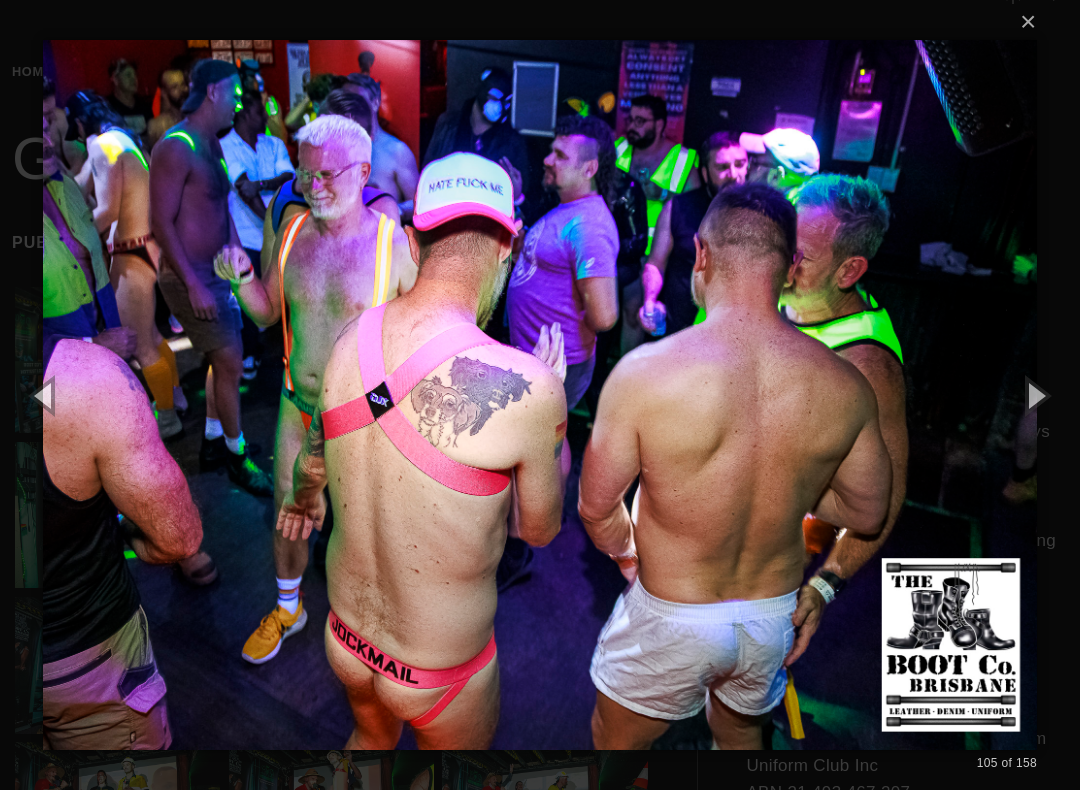 click at bounding box center [1035, 395] 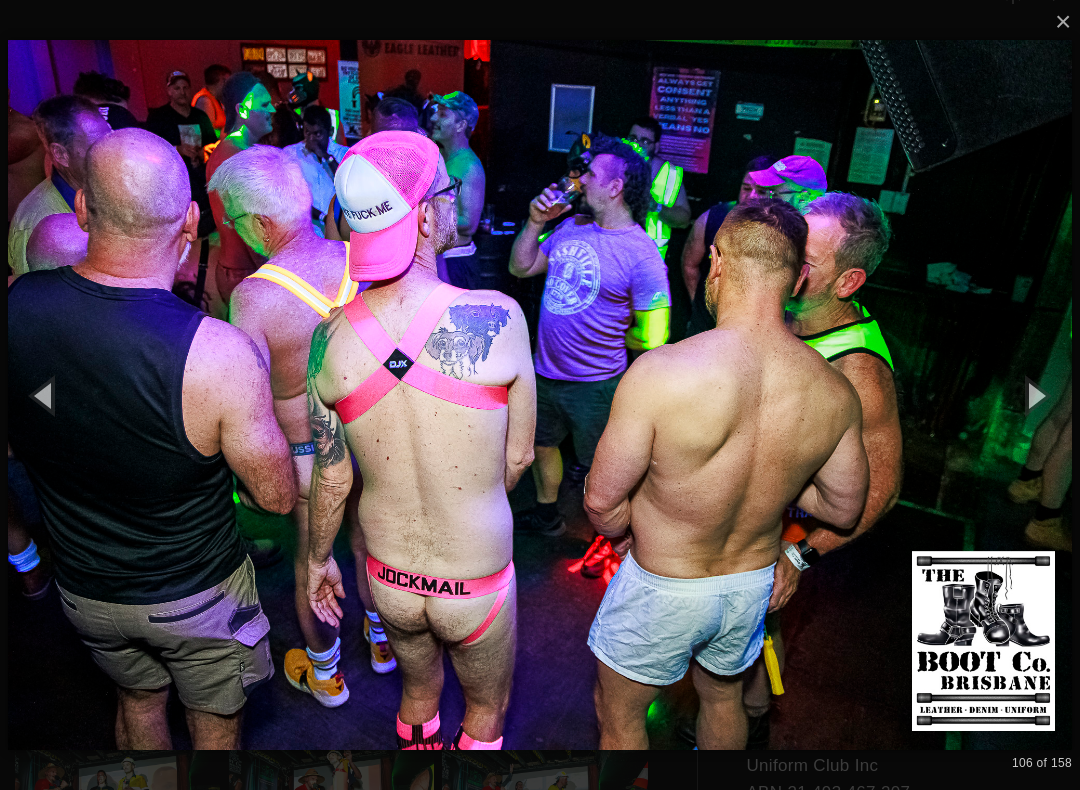 click at bounding box center [1035, 395] 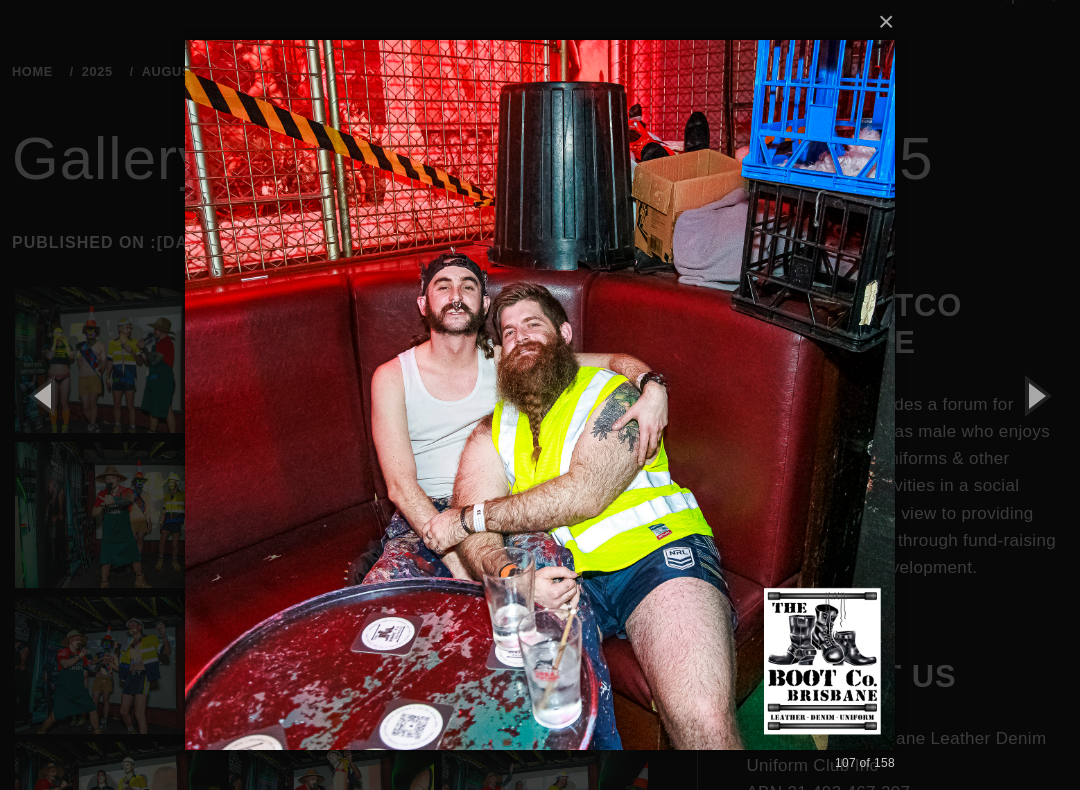 click at bounding box center (1035, 395) 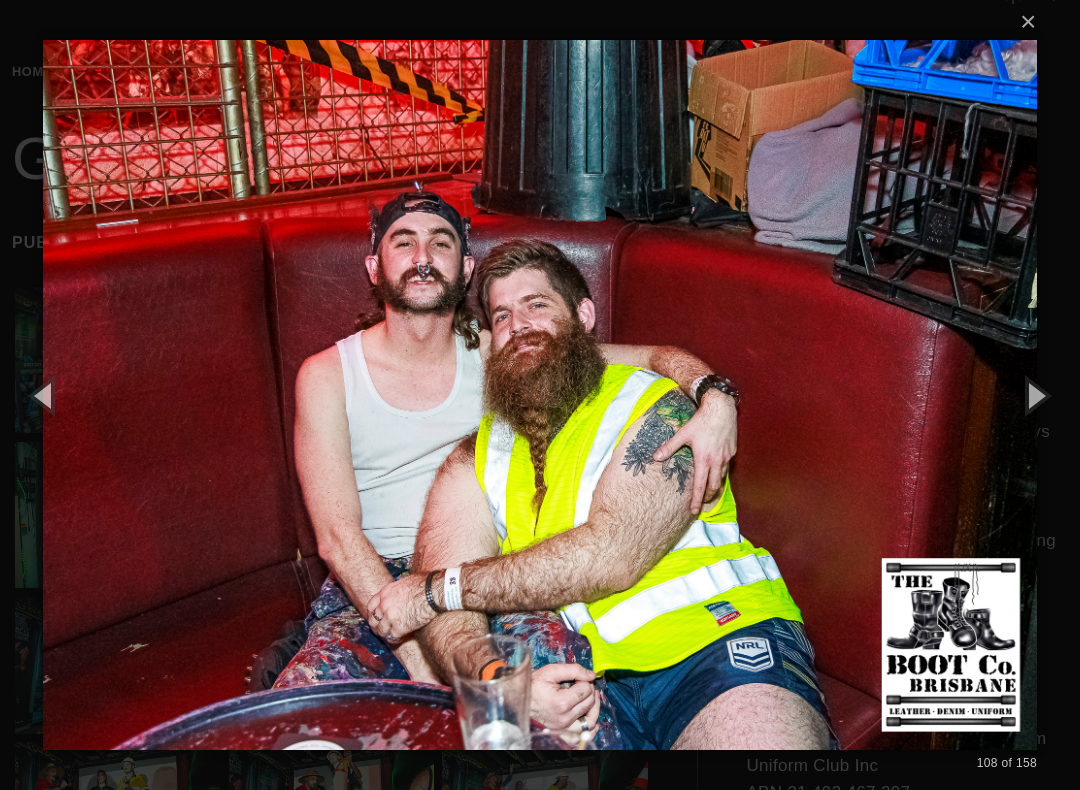 click at bounding box center (1035, 395) 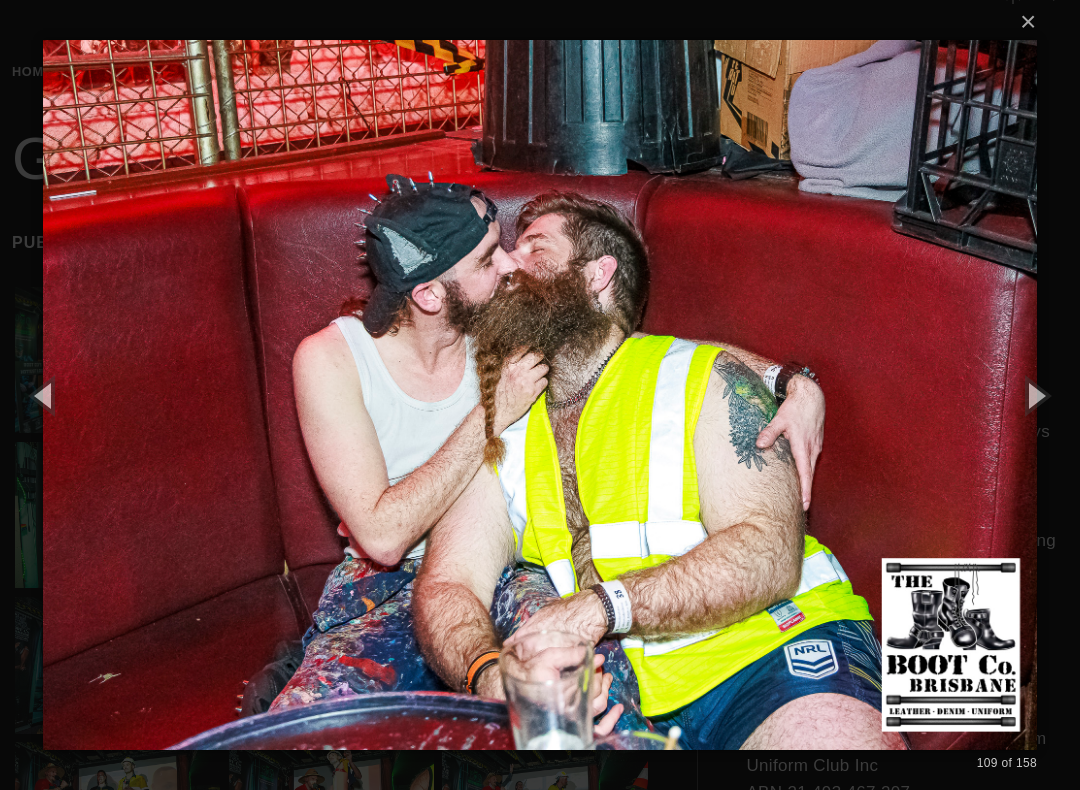 click at bounding box center (1035, 395) 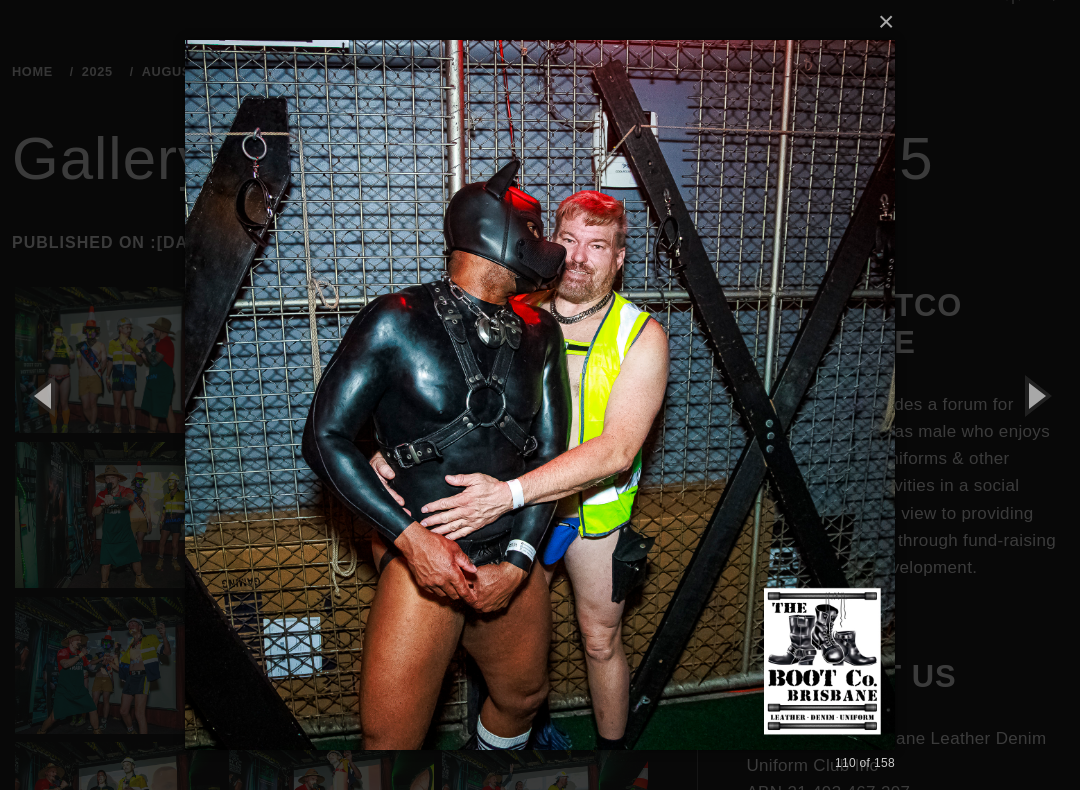 click at bounding box center (1035, 395) 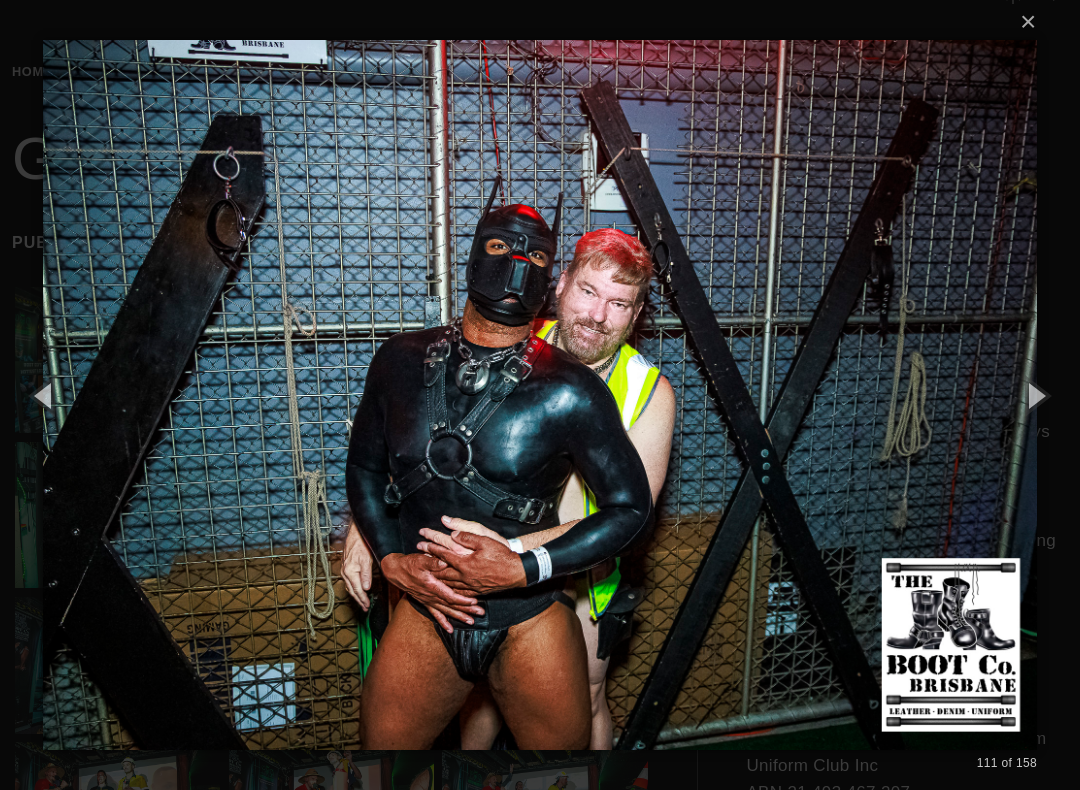 click at bounding box center (1035, 395) 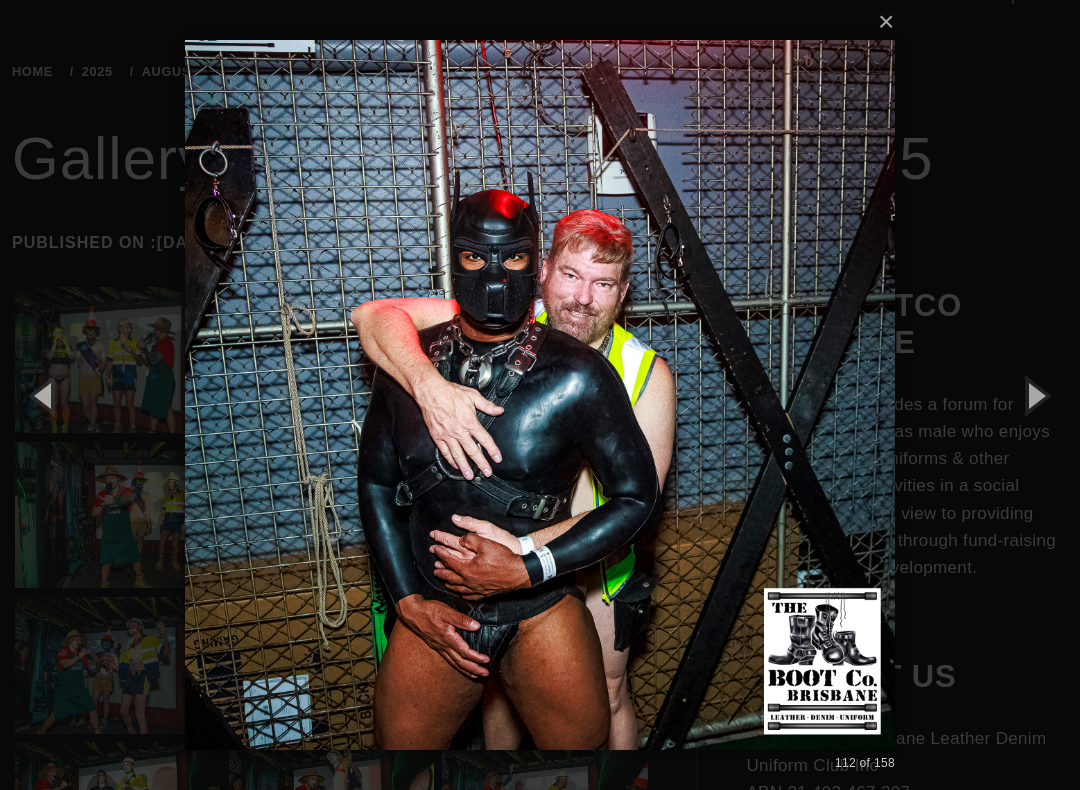 click at bounding box center [1035, 395] 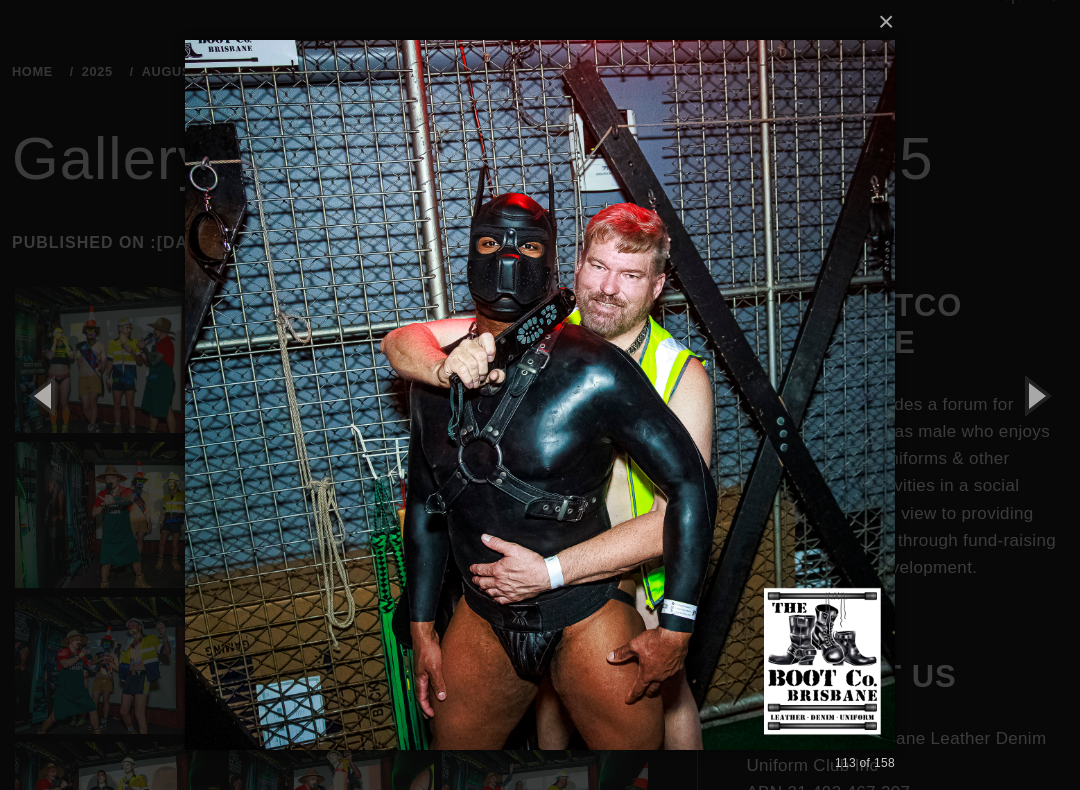 click at bounding box center [1035, 395] 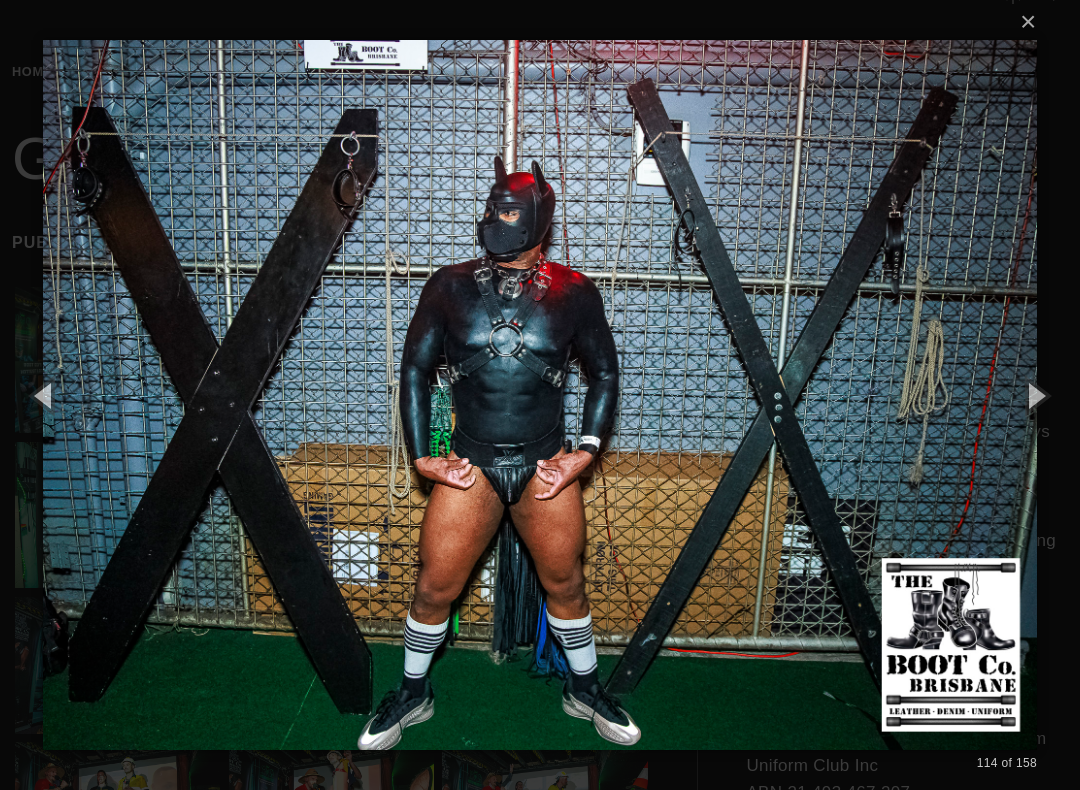 click at bounding box center (1035, 395) 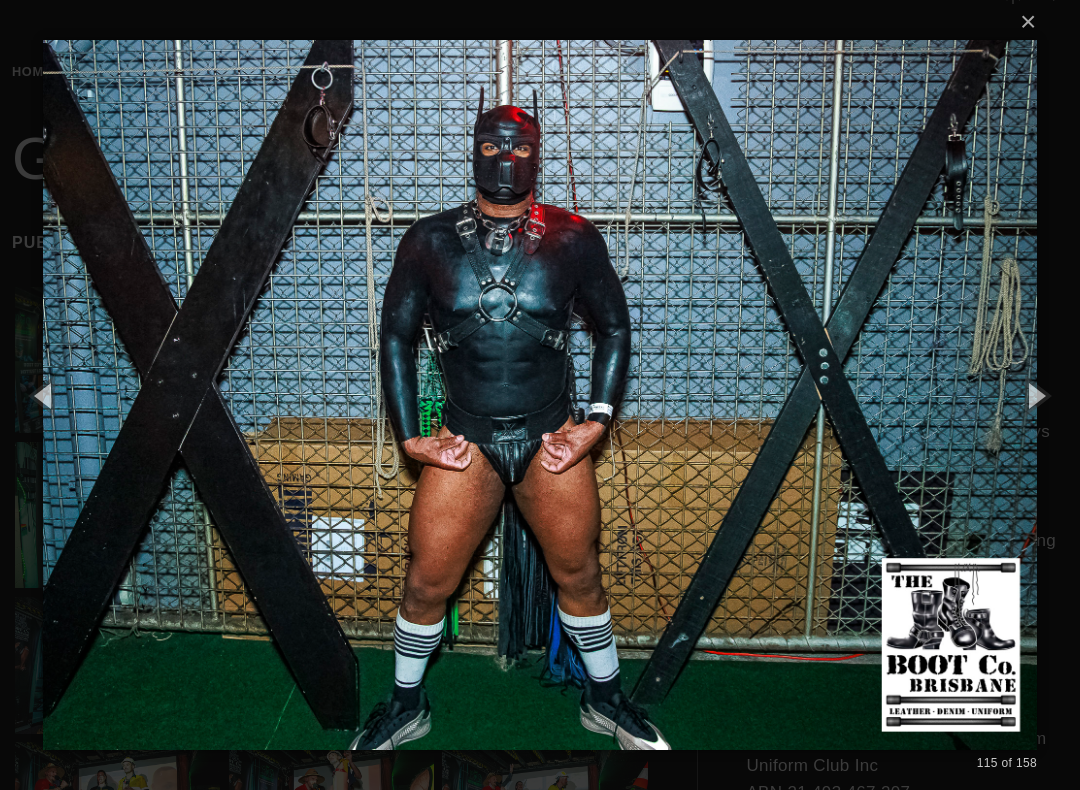 click at bounding box center (1035, 395) 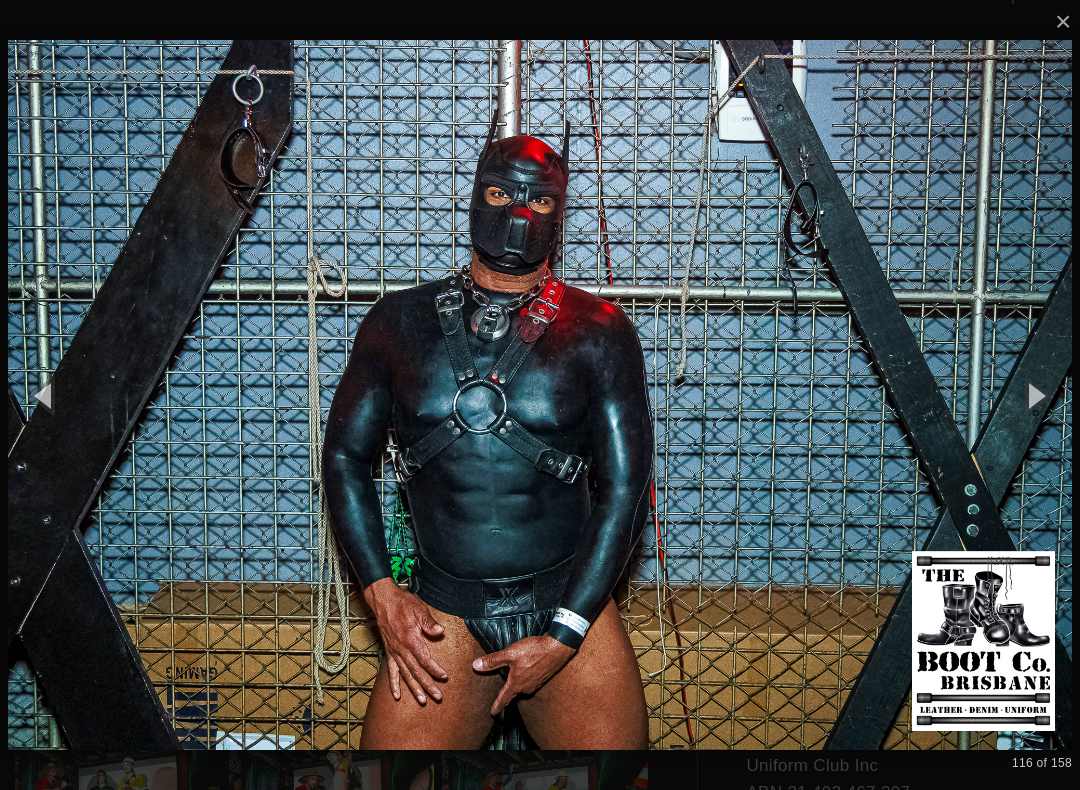 click at bounding box center (1035, 395) 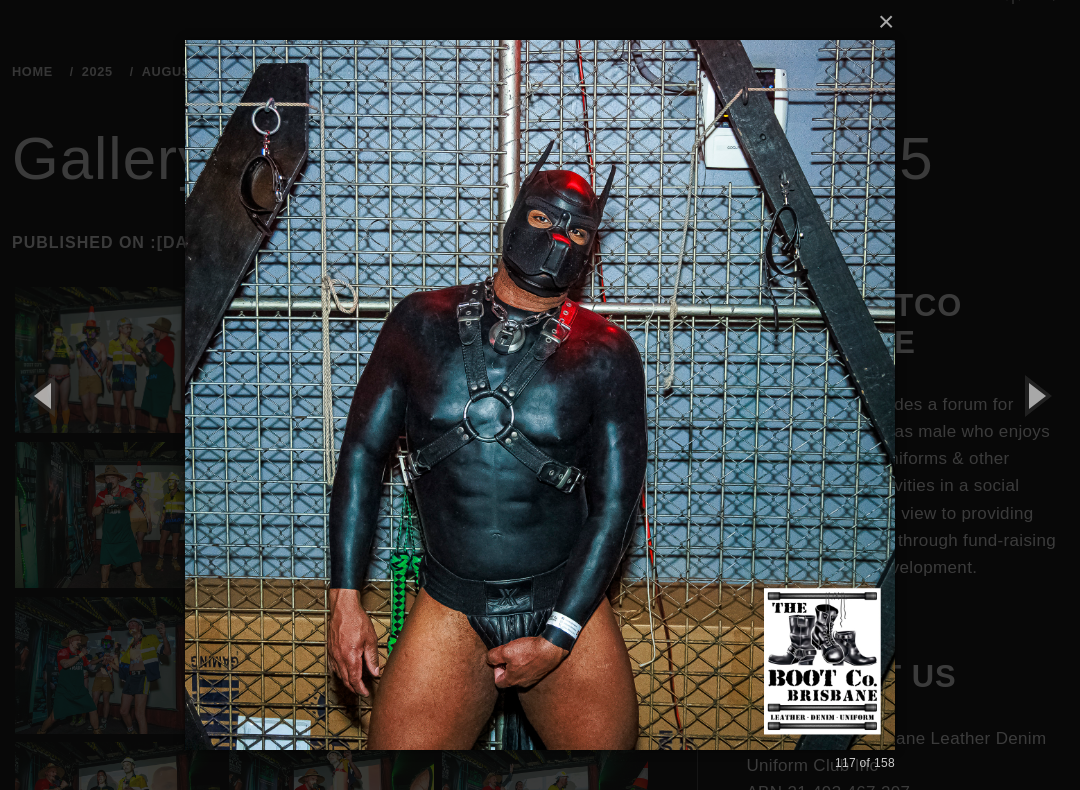 click at bounding box center [1035, 395] 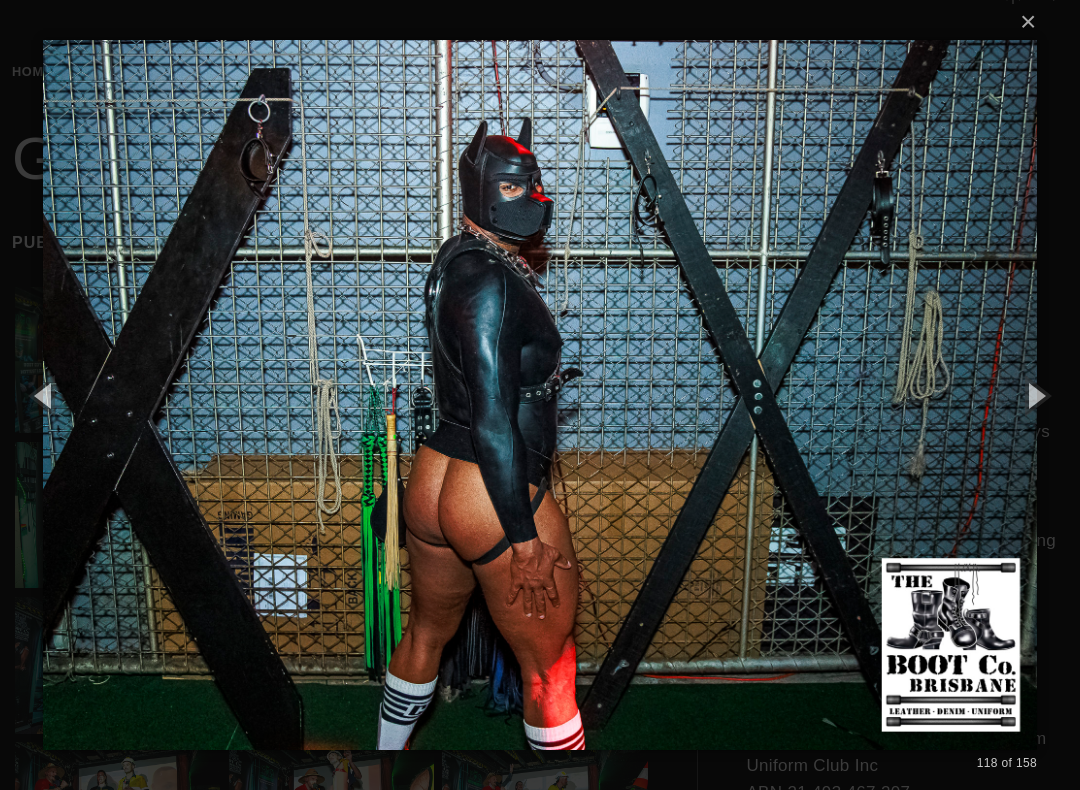 click at bounding box center (1035, 395) 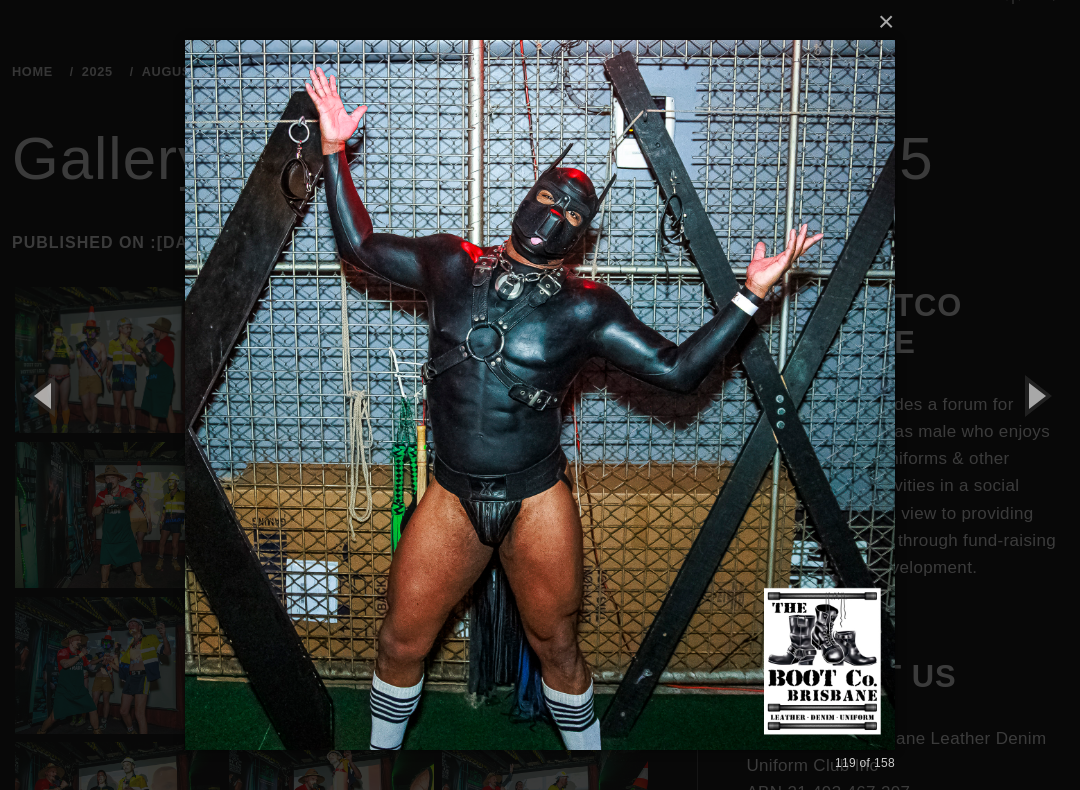 click at bounding box center (1035, 395) 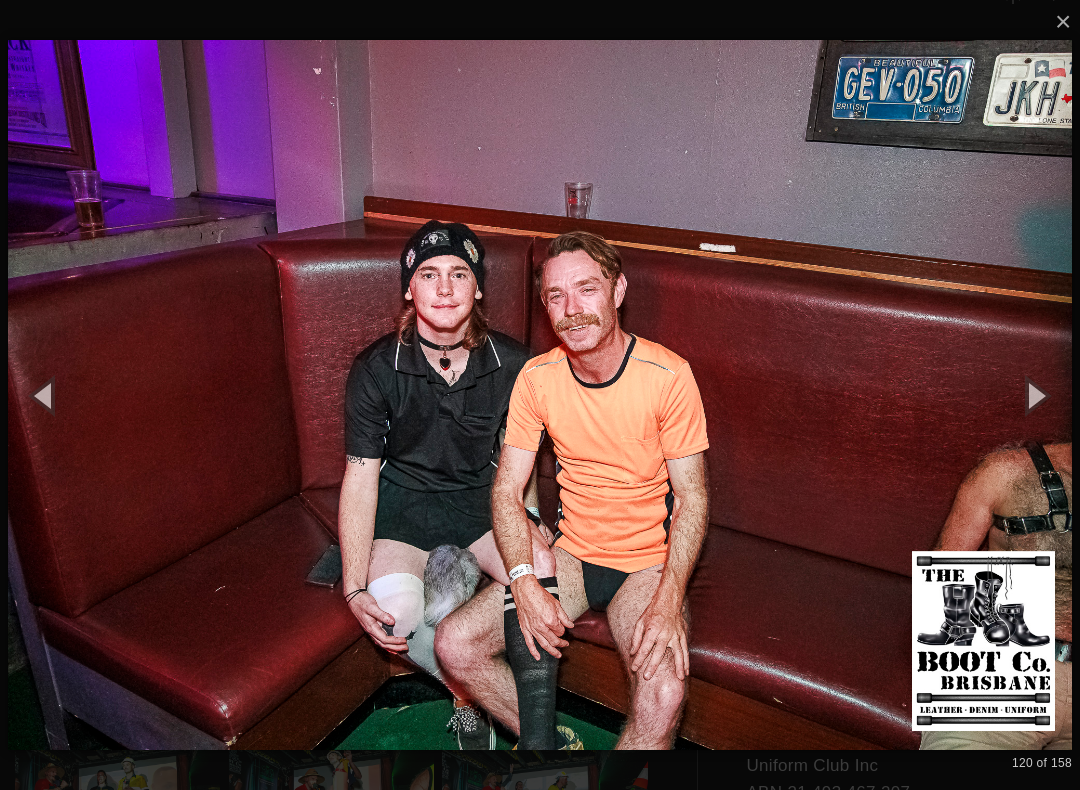 click at bounding box center [1035, 395] 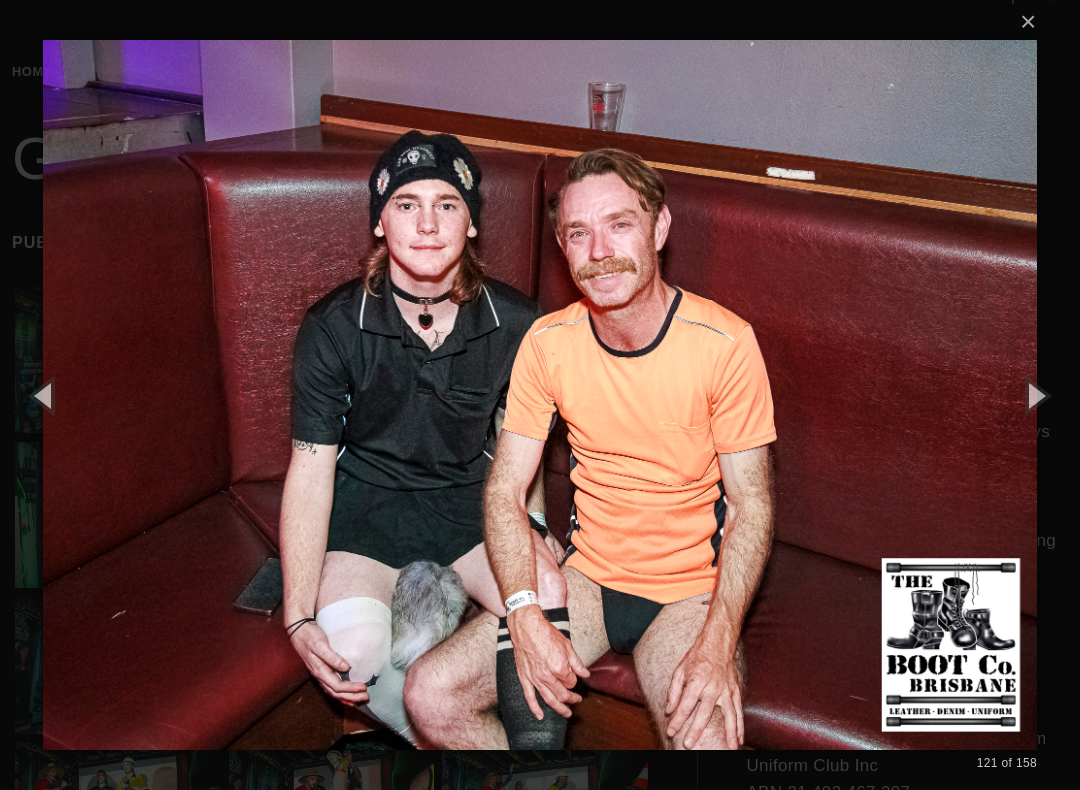 click at bounding box center (1035, 395) 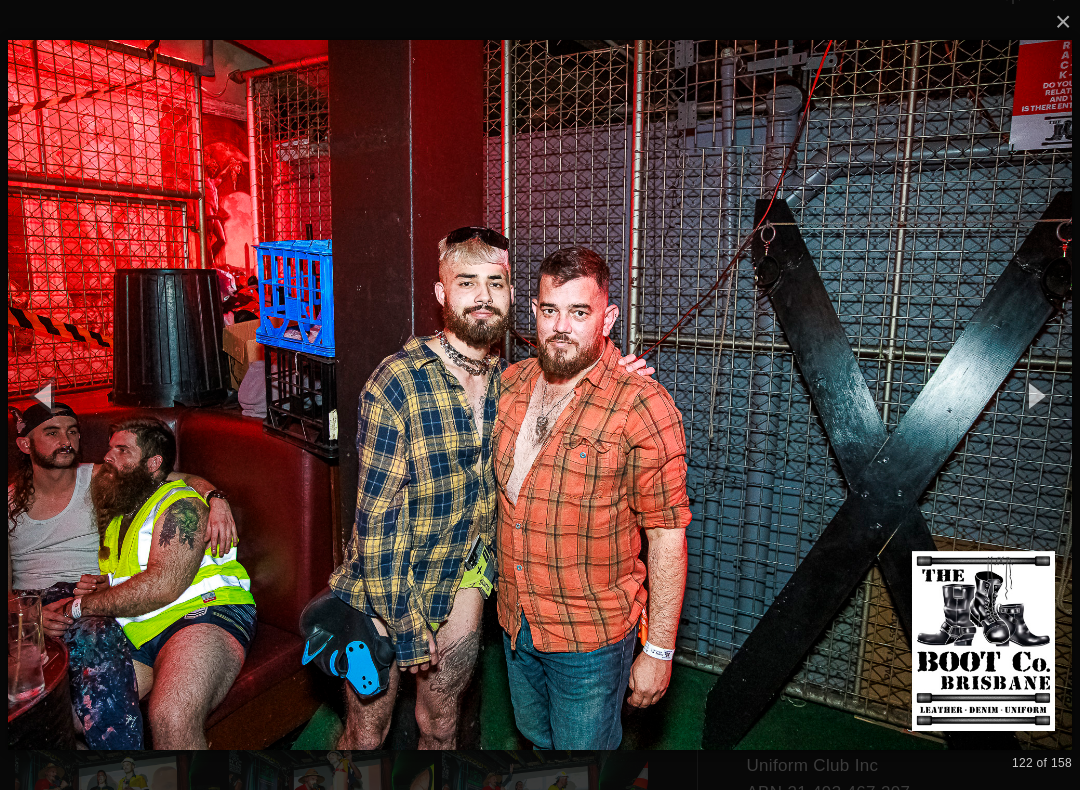 click at bounding box center [1035, 395] 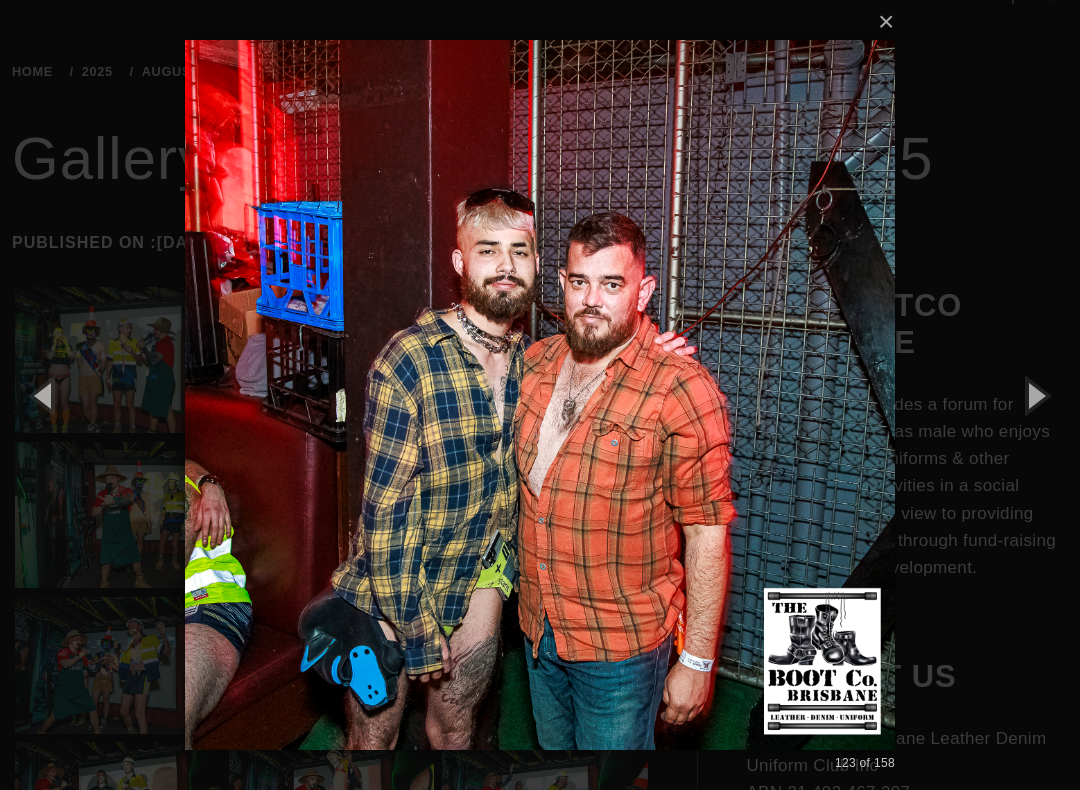 click at bounding box center [1035, 395] 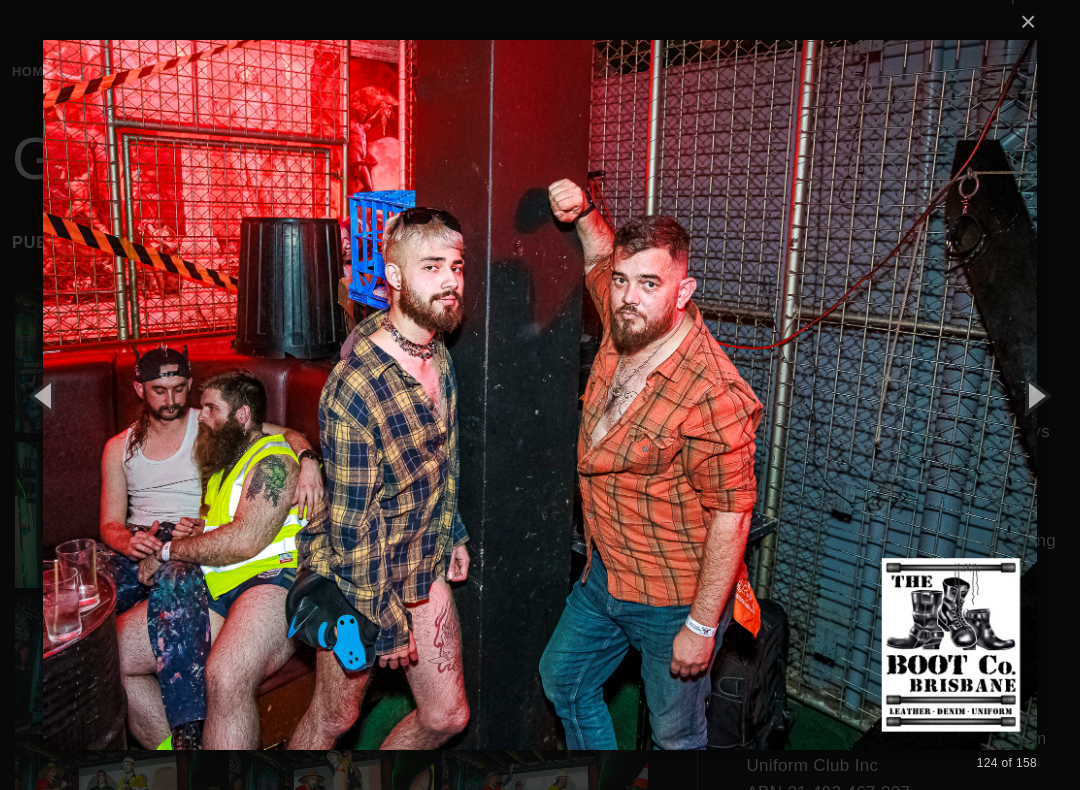 click at bounding box center [1035, 395] 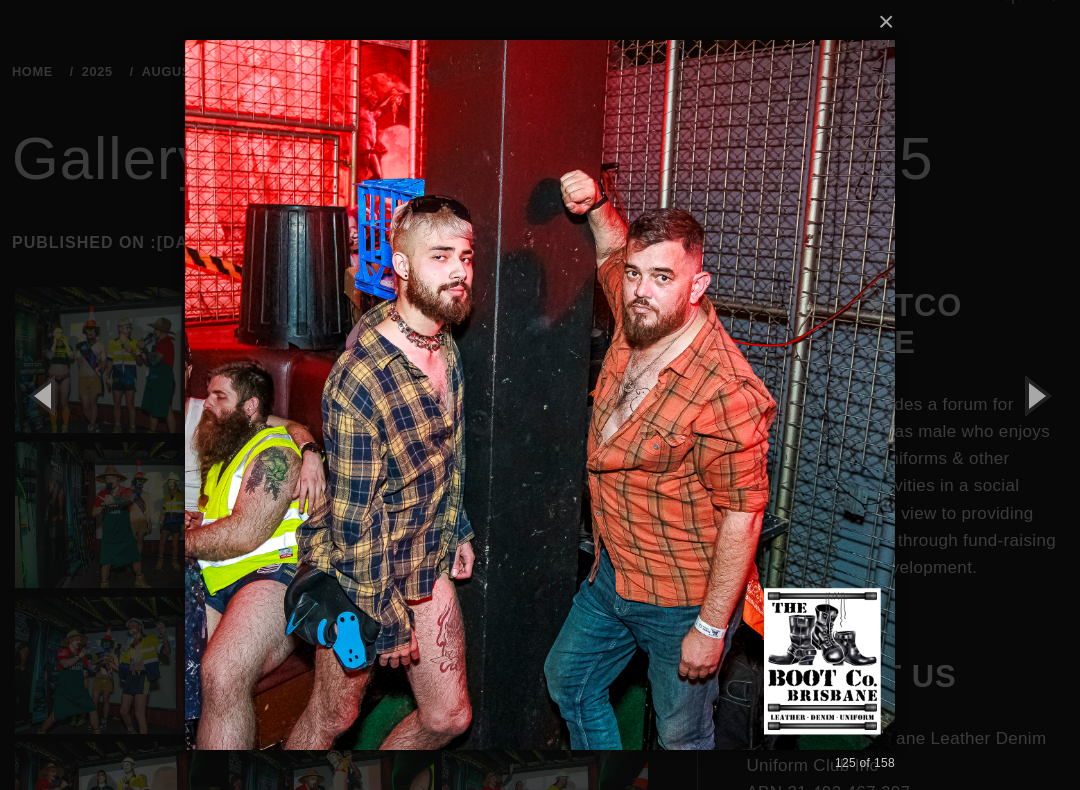 click at bounding box center (1035, 395) 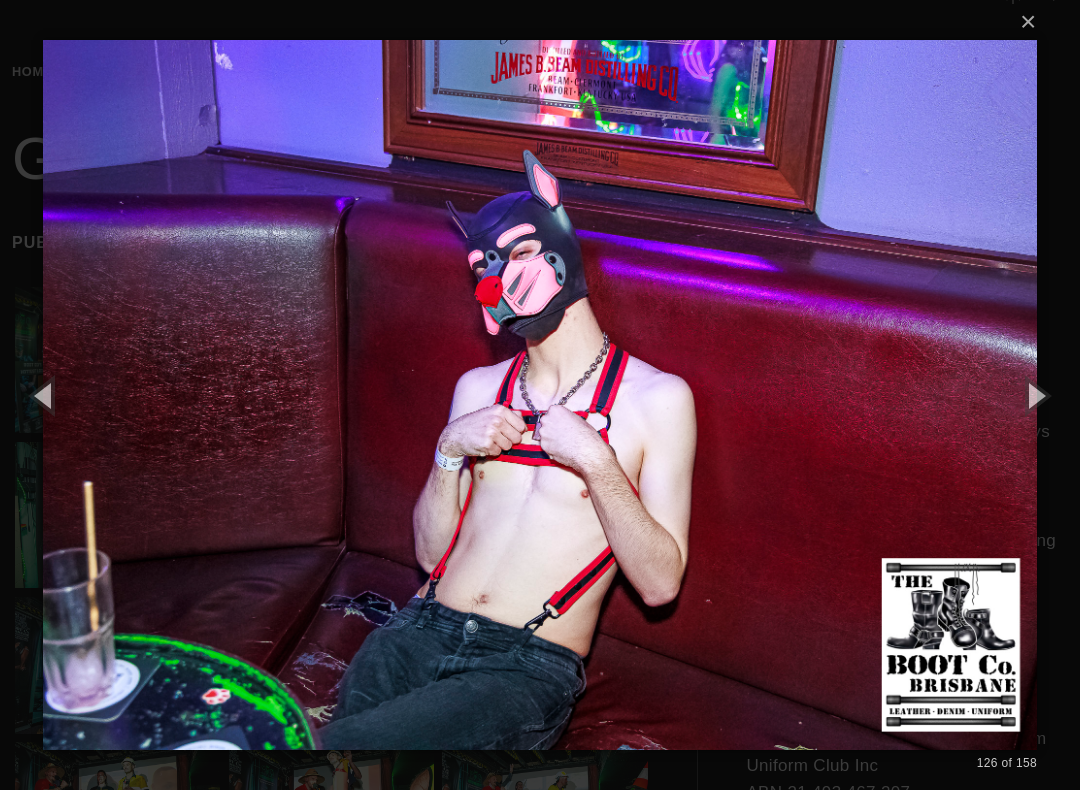 click at bounding box center (1035, 395) 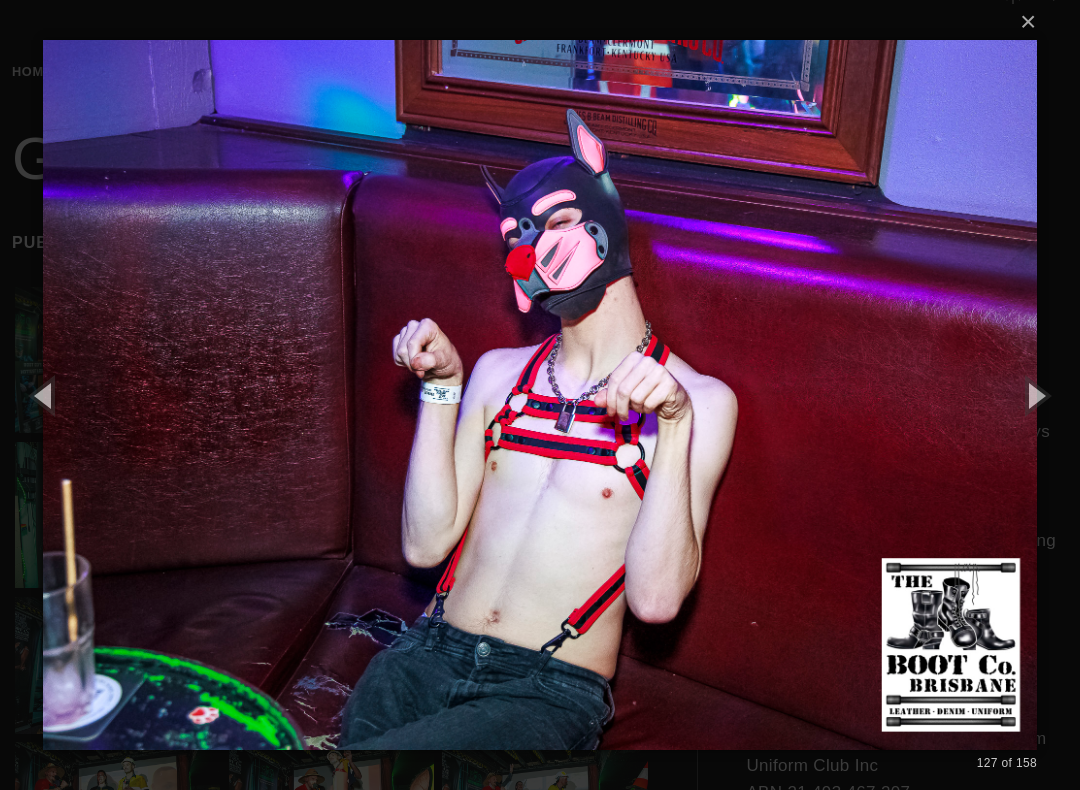 click at bounding box center (1035, 395) 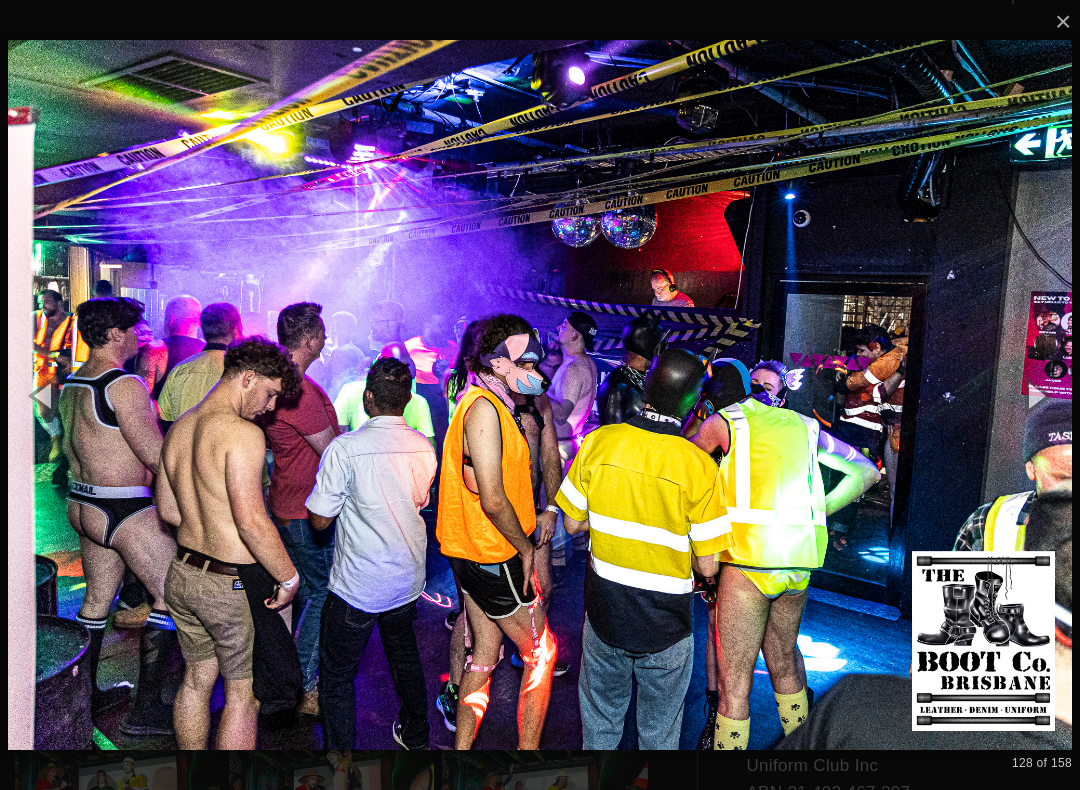 click at bounding box center [1035, 395] 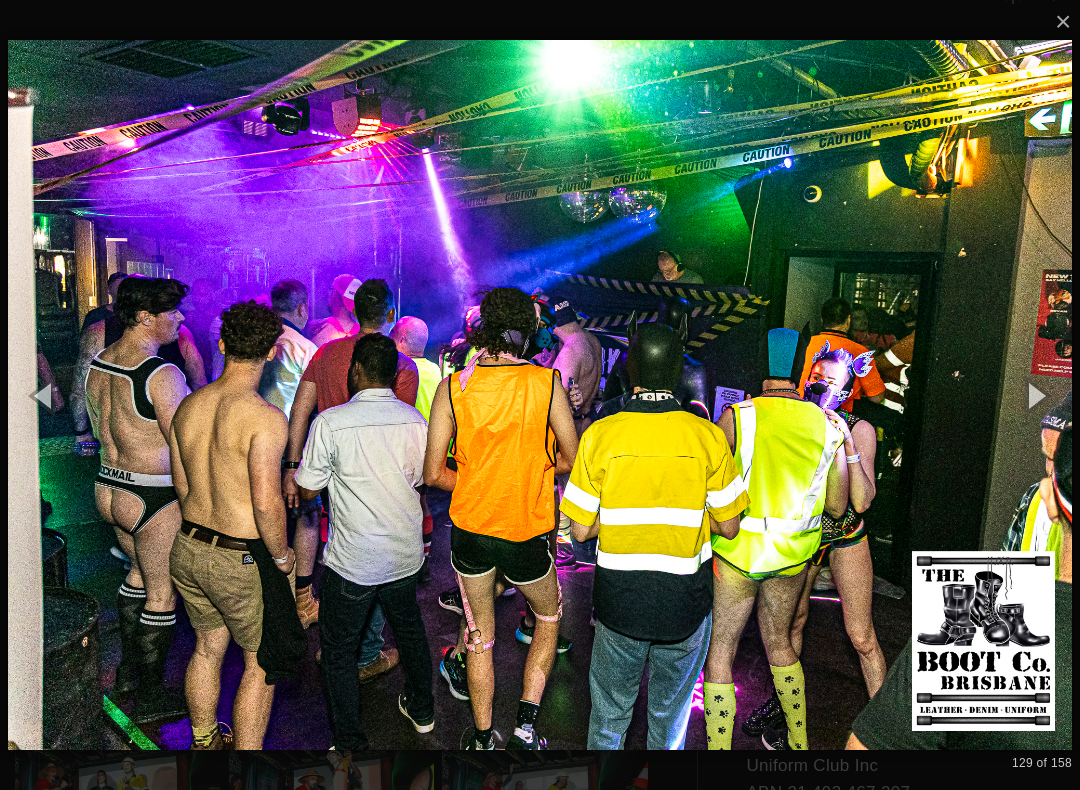 click at bounding box center [1035, 395] 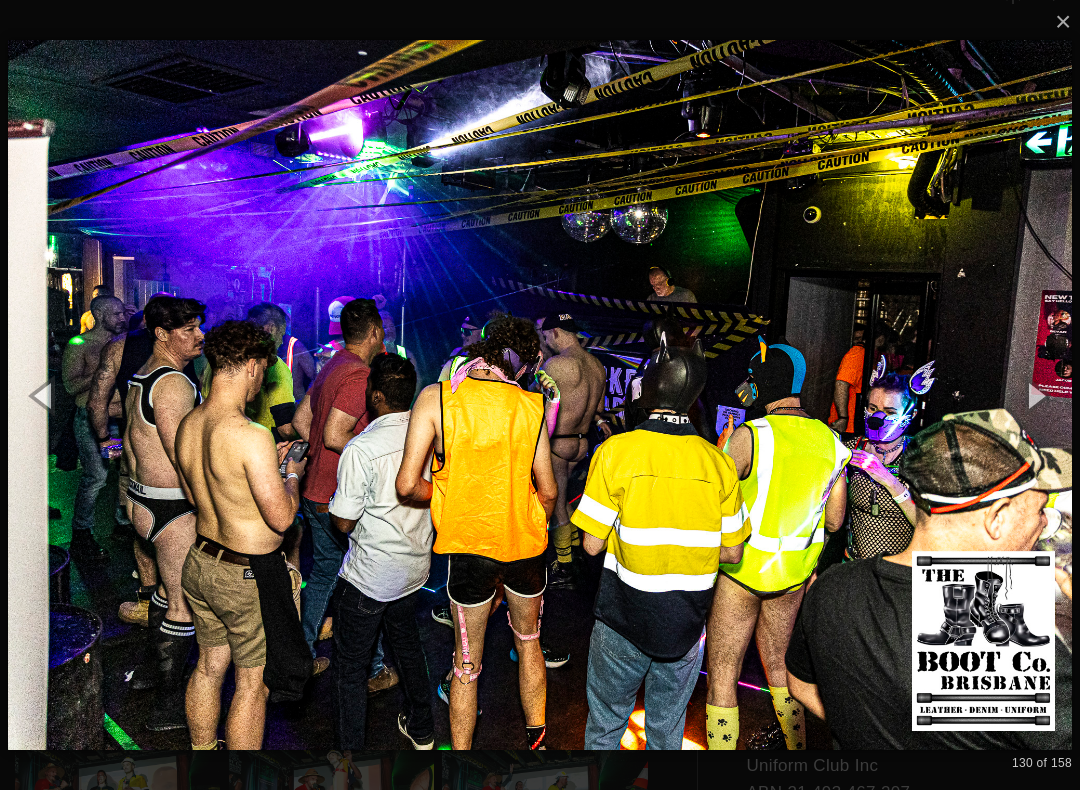click at bounding box center [1035, 395] 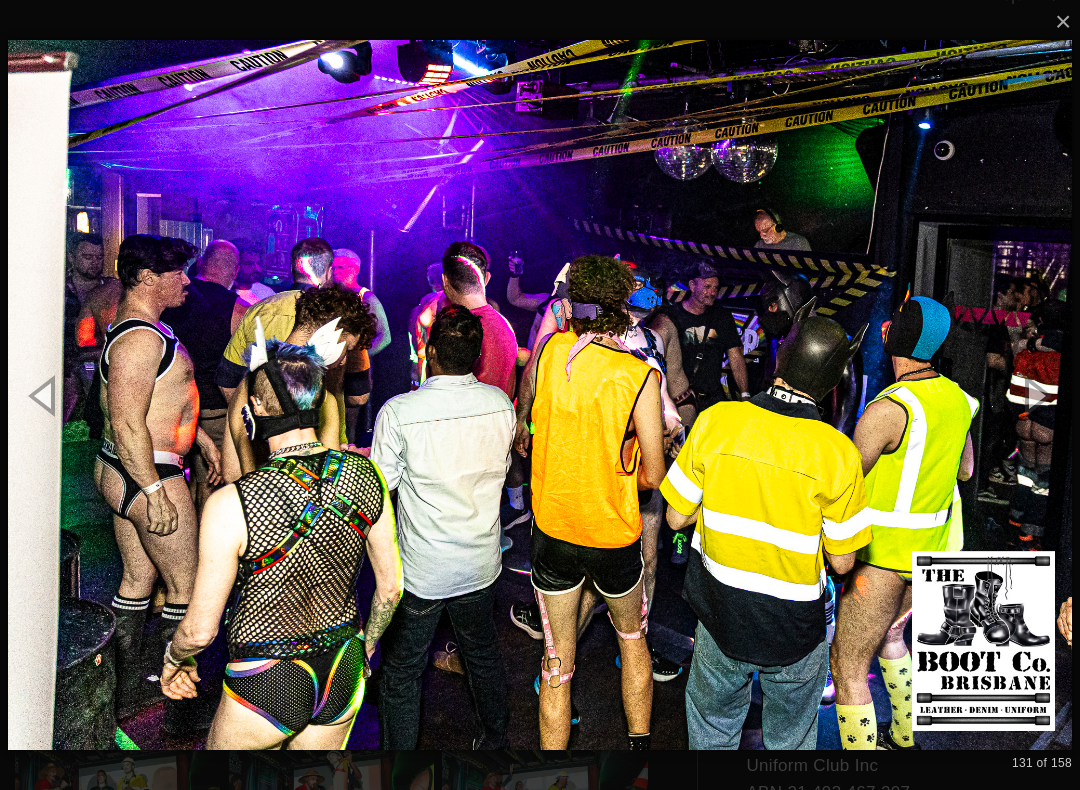 click at bounding box center [1035, 395] 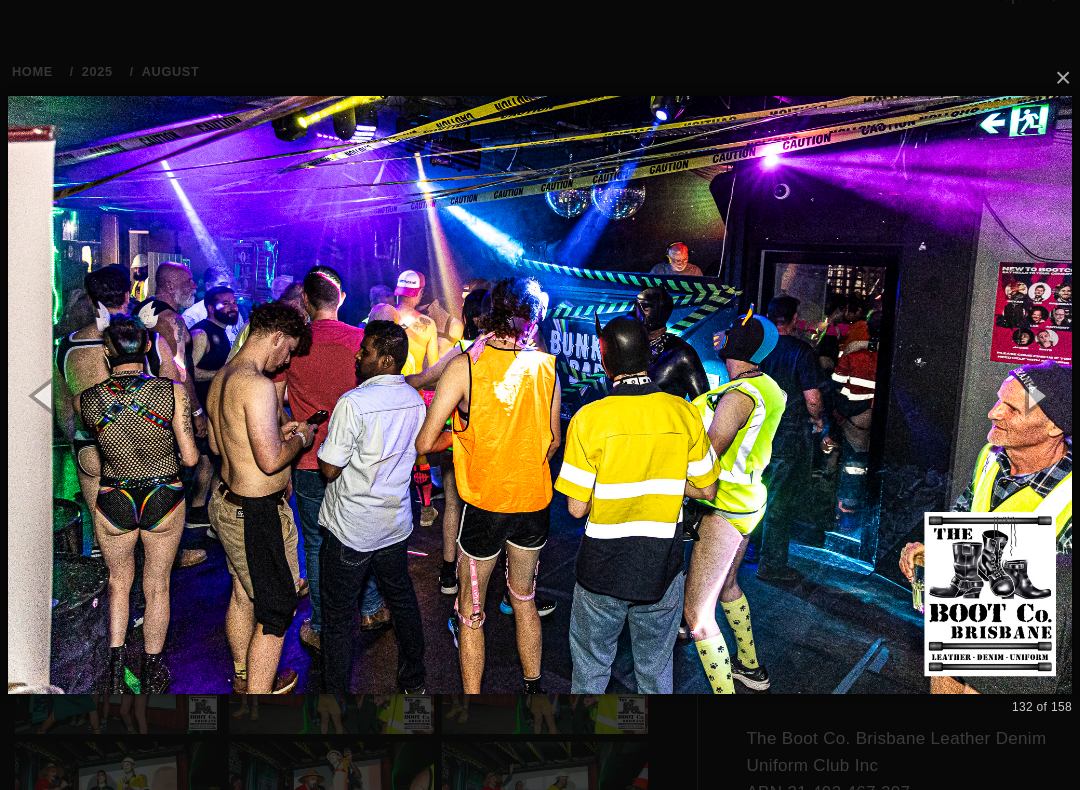 click at bounding box center [1035, 395] 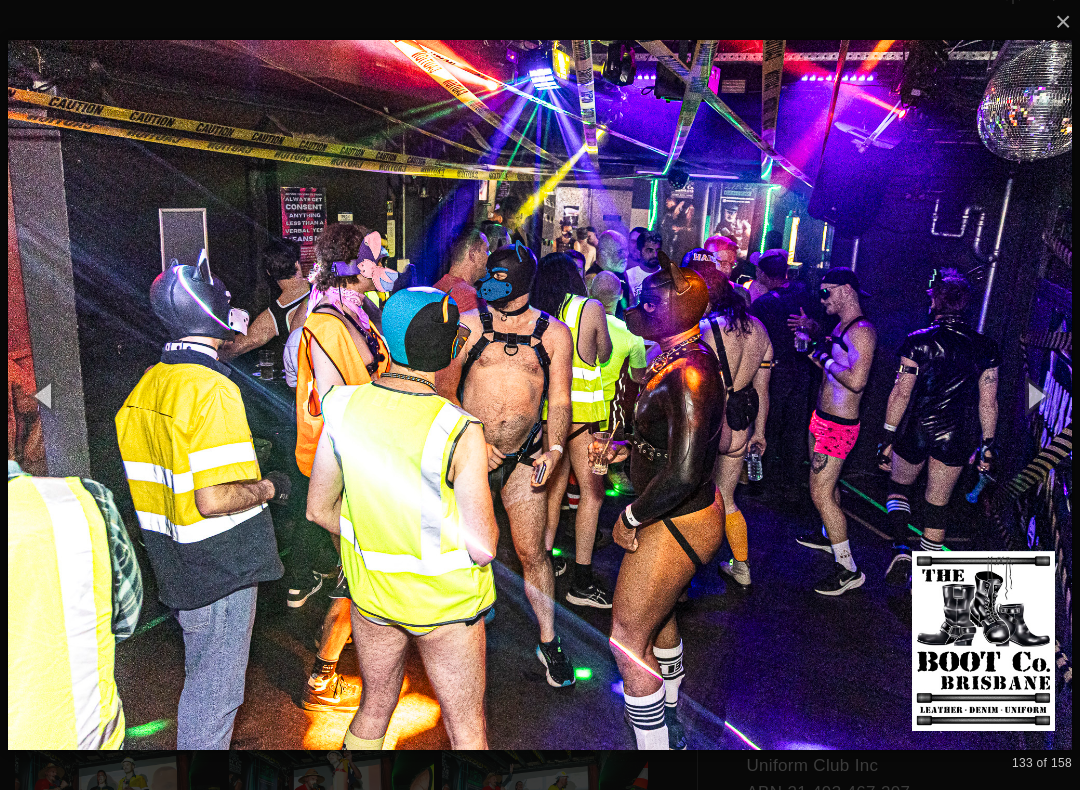 click at bounding box center (1035, 395) 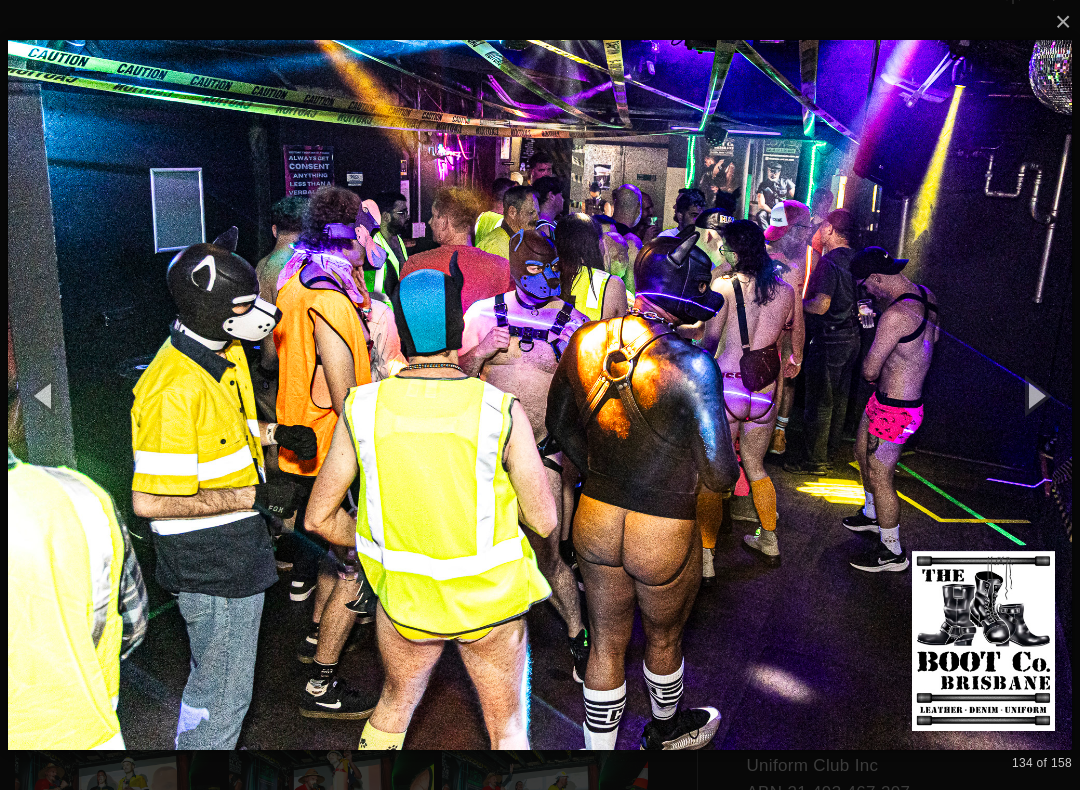 click at bounding box center (1035, 395) 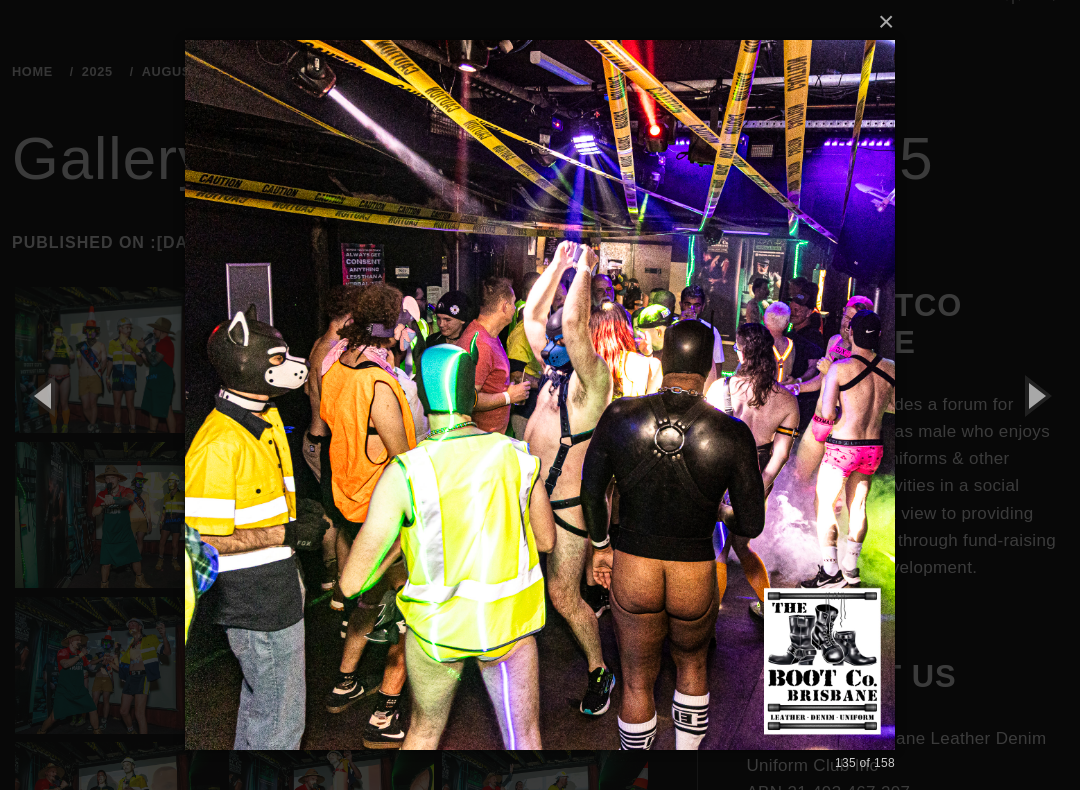 click at bounding box center (1035, 395) 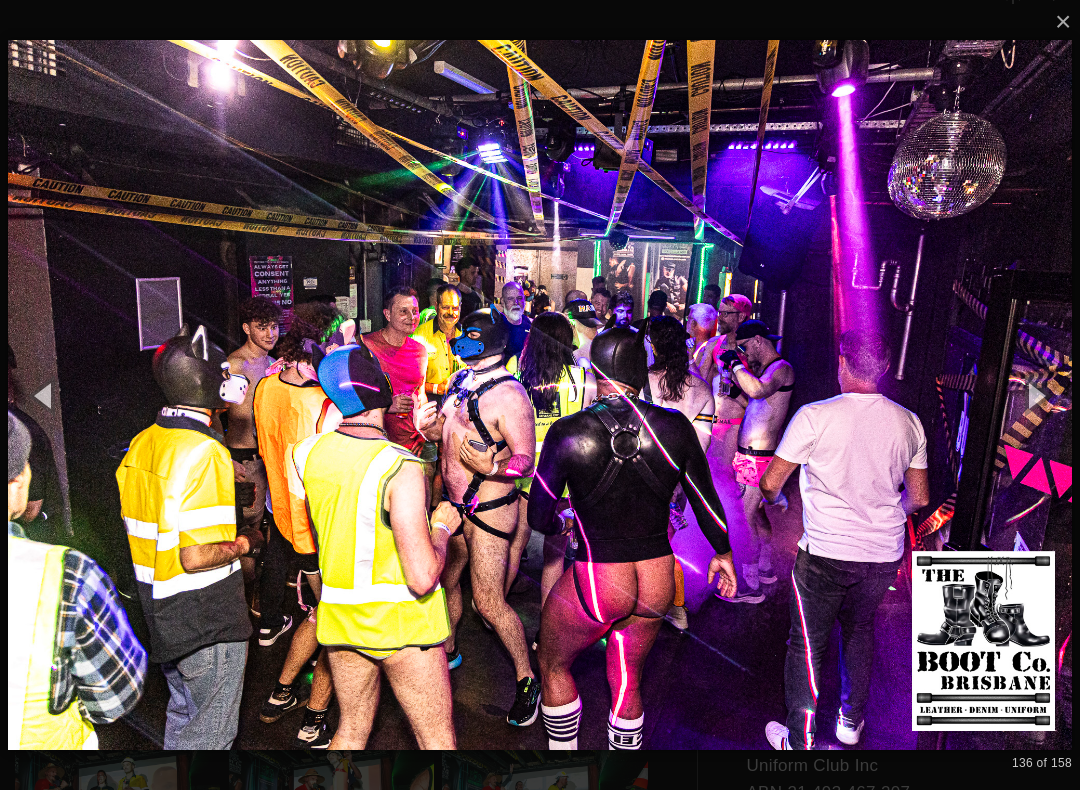 click at bounding box center (1035, 395) 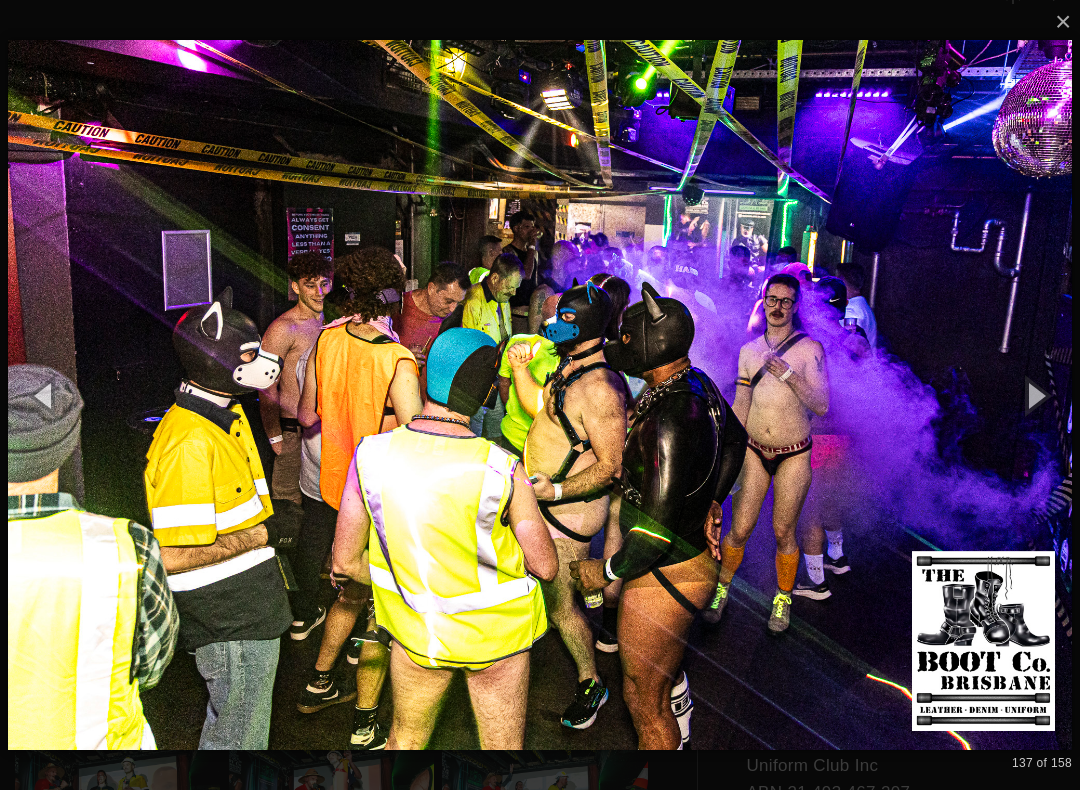 click at bounding box center [1035, 395] 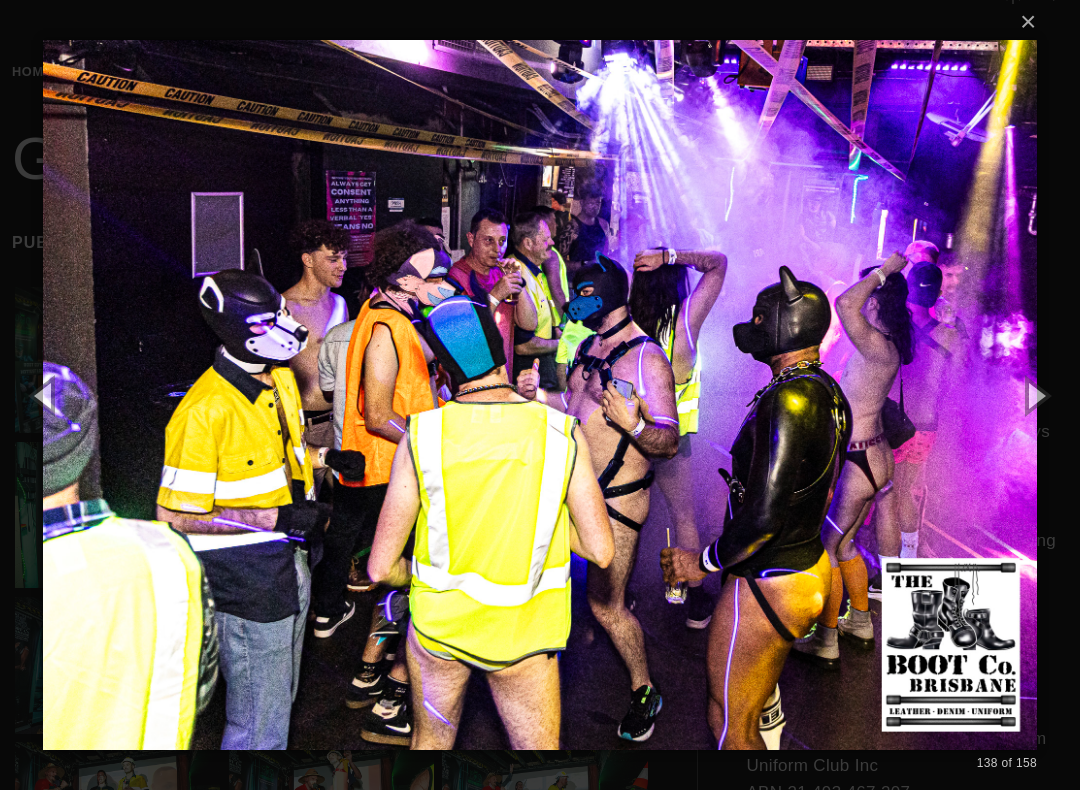click at bounding box center [1035, 395] 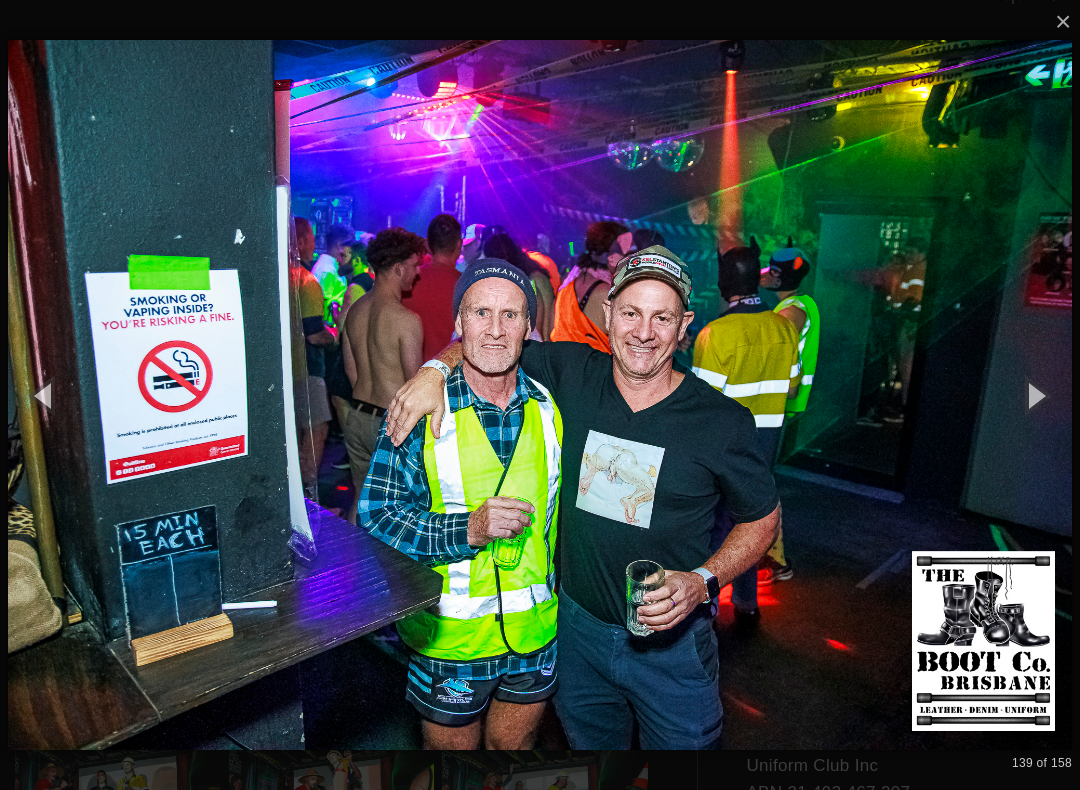 click at bounding box center [1035, 395] 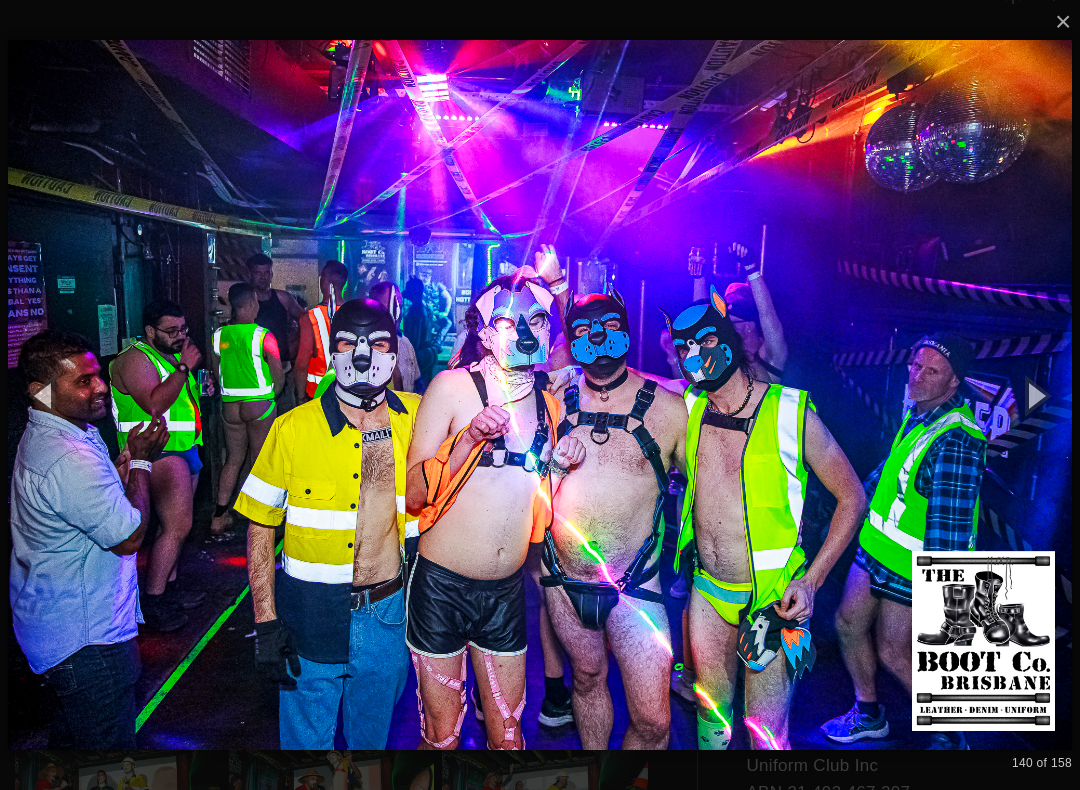 click at bounding box center (1035, 395) 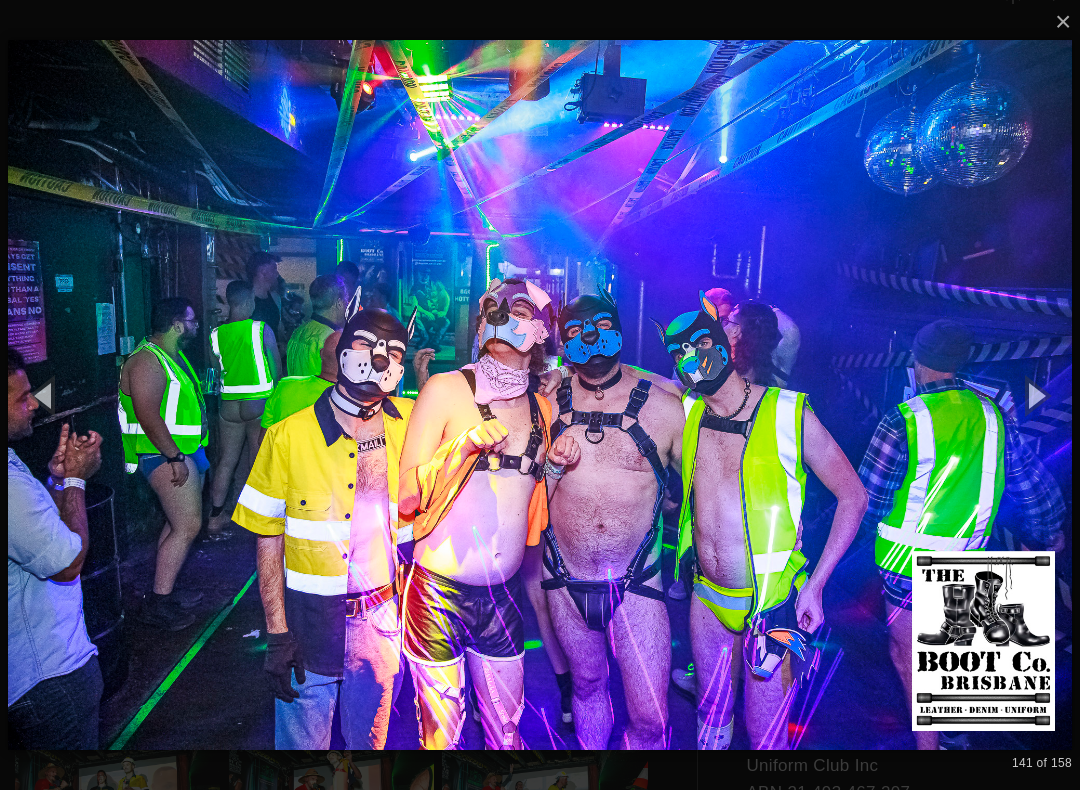 click at bounding box center [1035, 395] 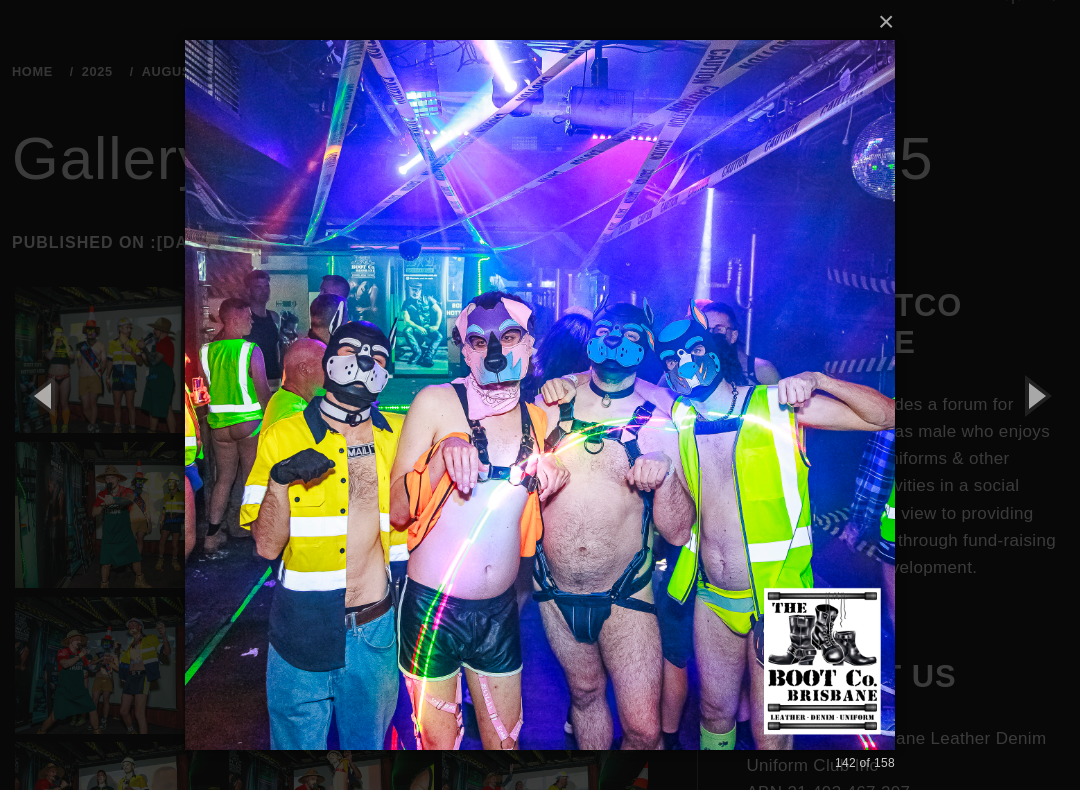 click at bounding box center [1035, 395] 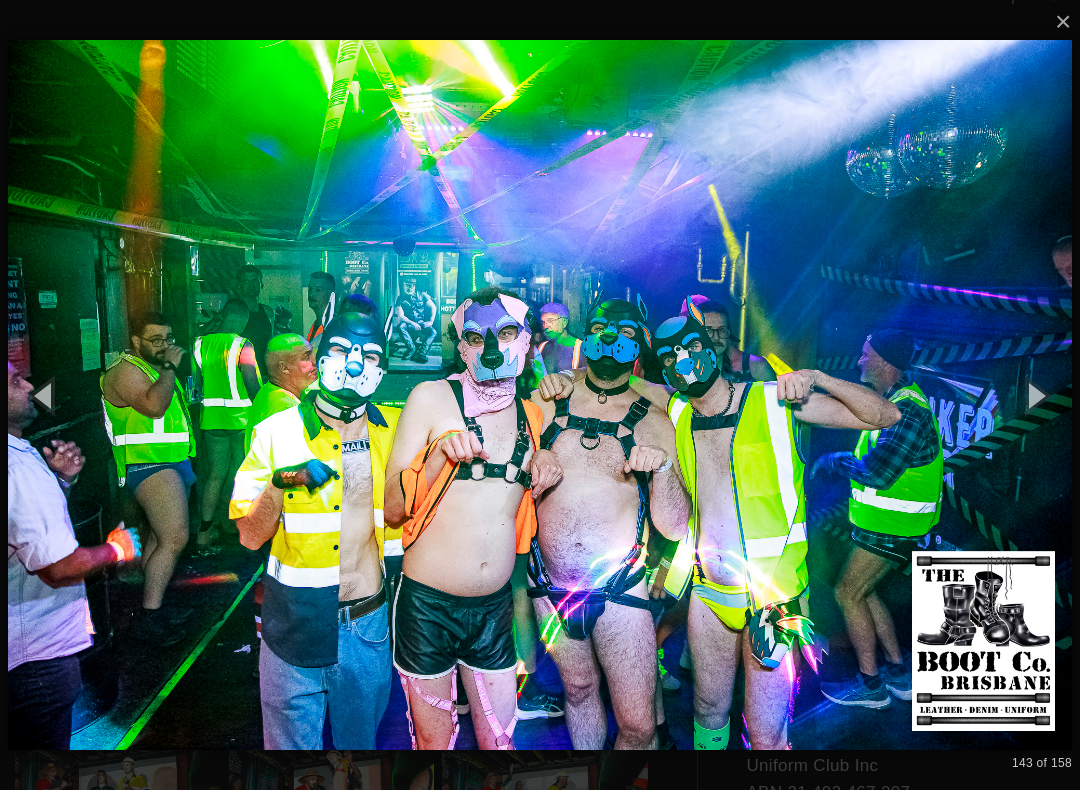 click at bounding box center (1035, 395) 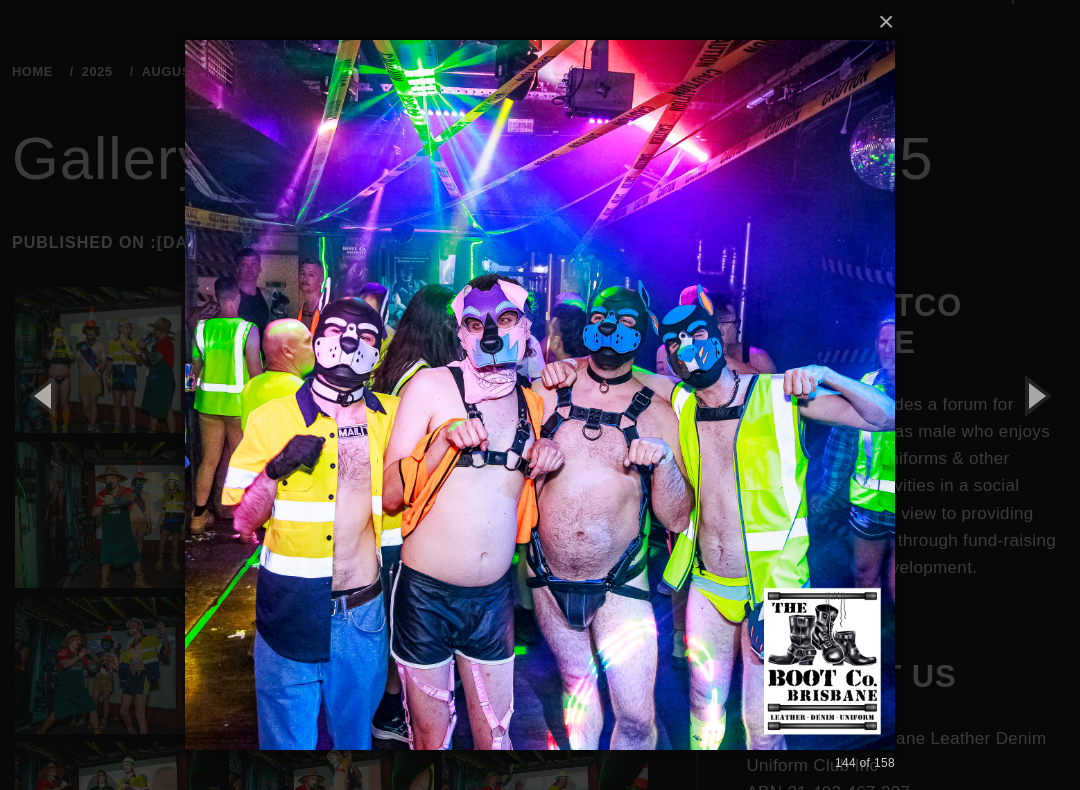 click at bounding box center [1035, 395] 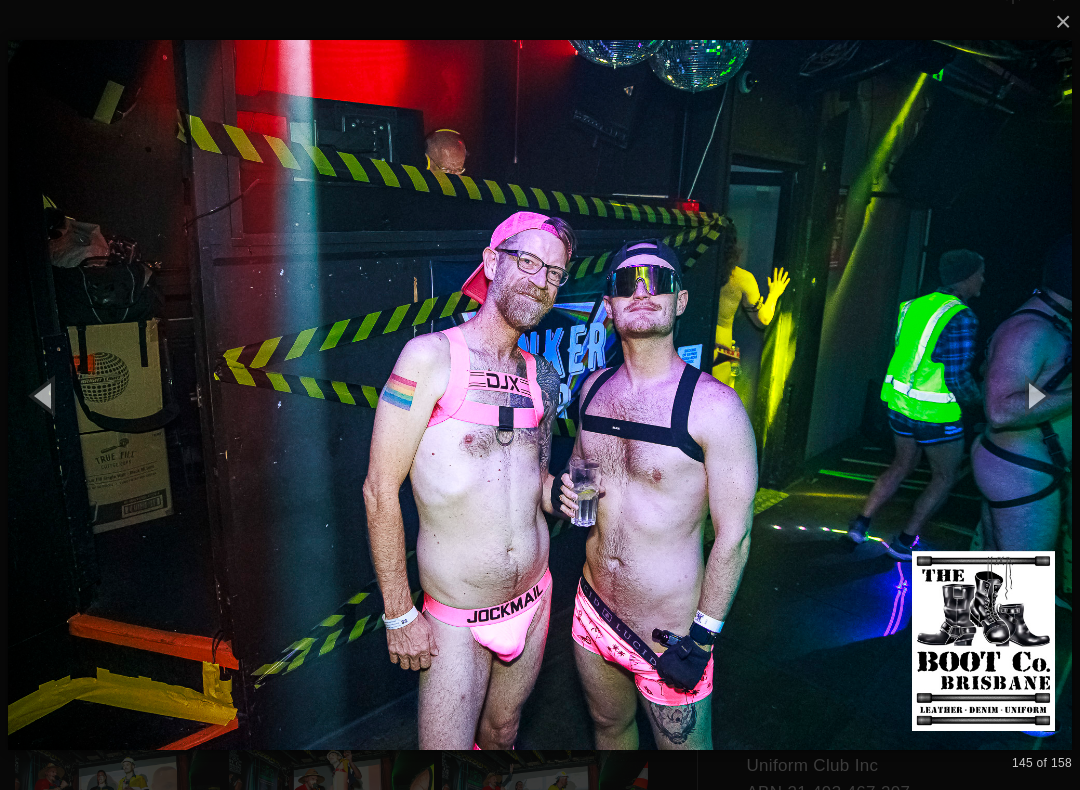 click at bounding box center [1035, 395] 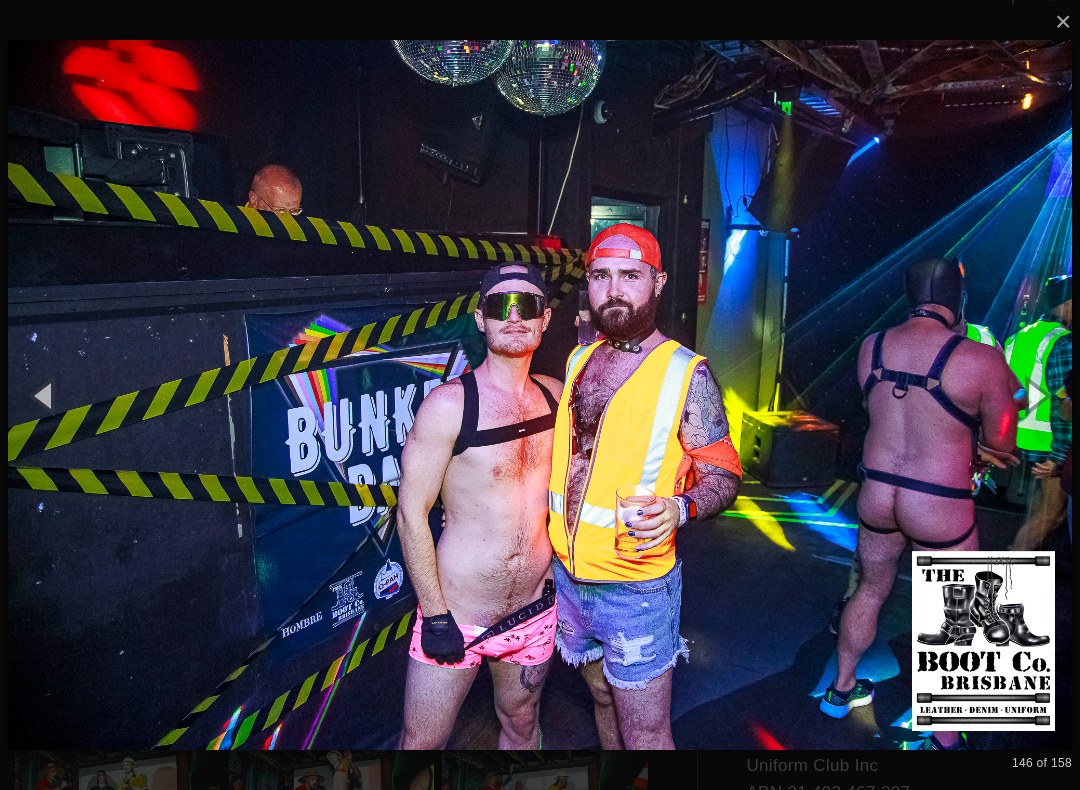 click at bounding box center [1035, 395] 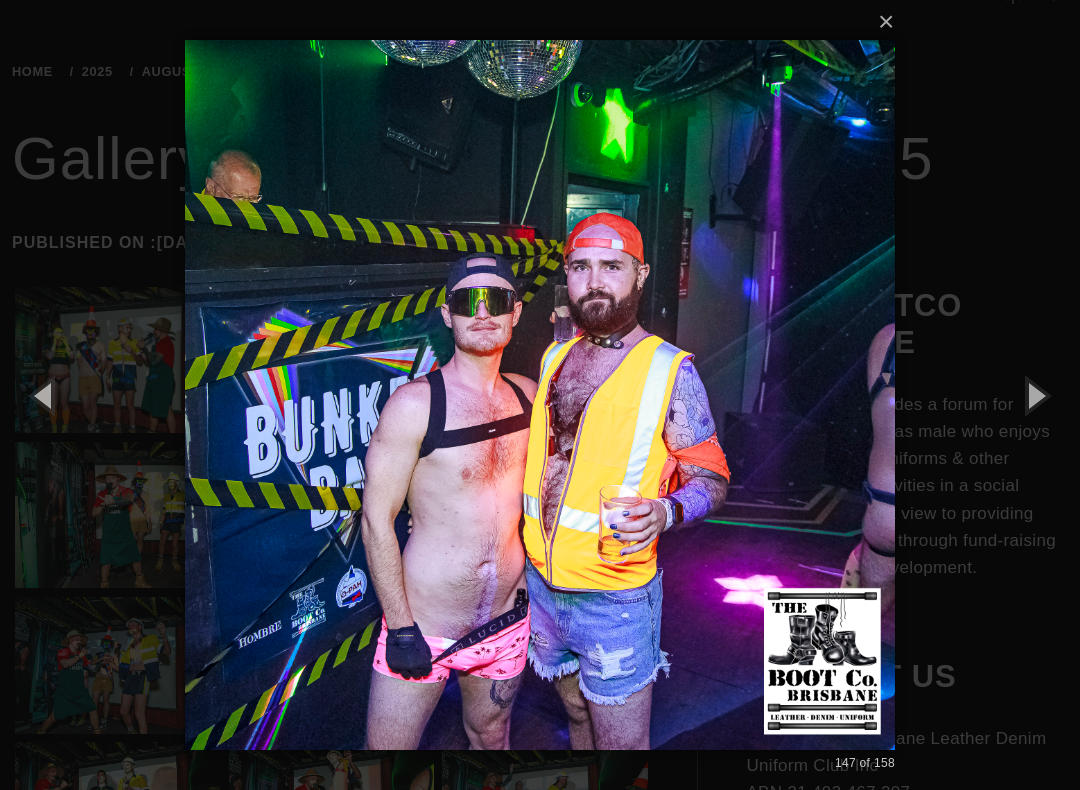 click at bounding box center (1035, 395) 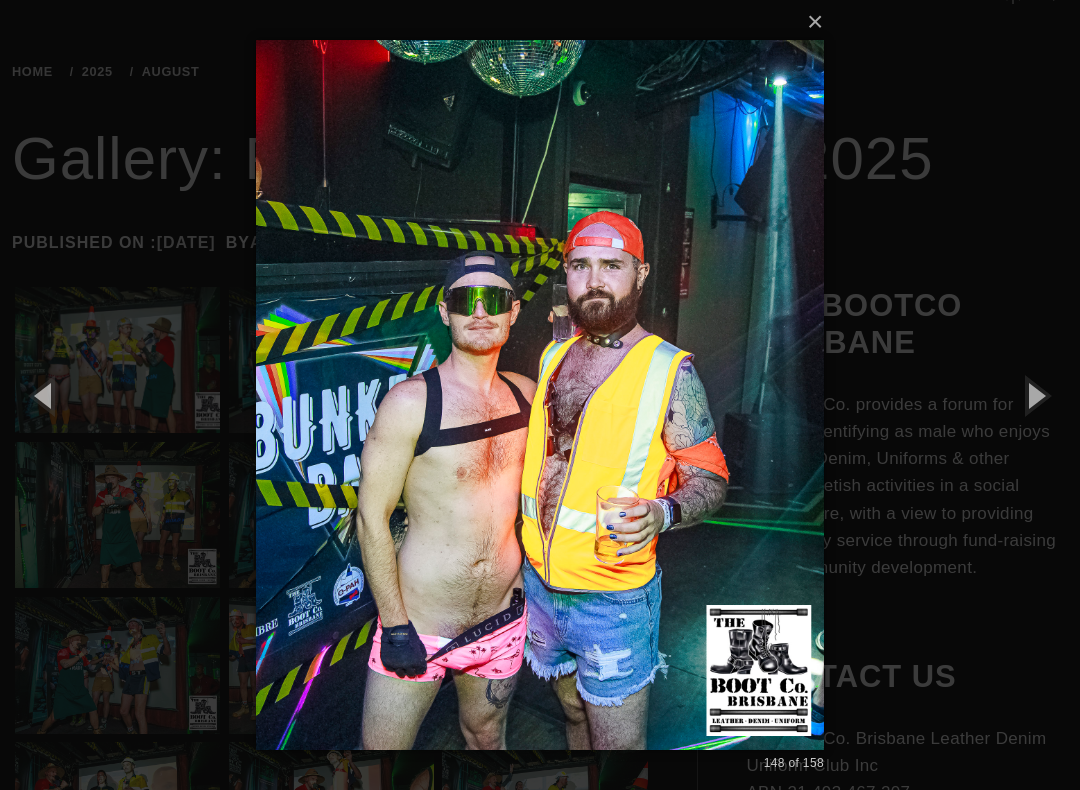 click at bounding box center (1035, 395) 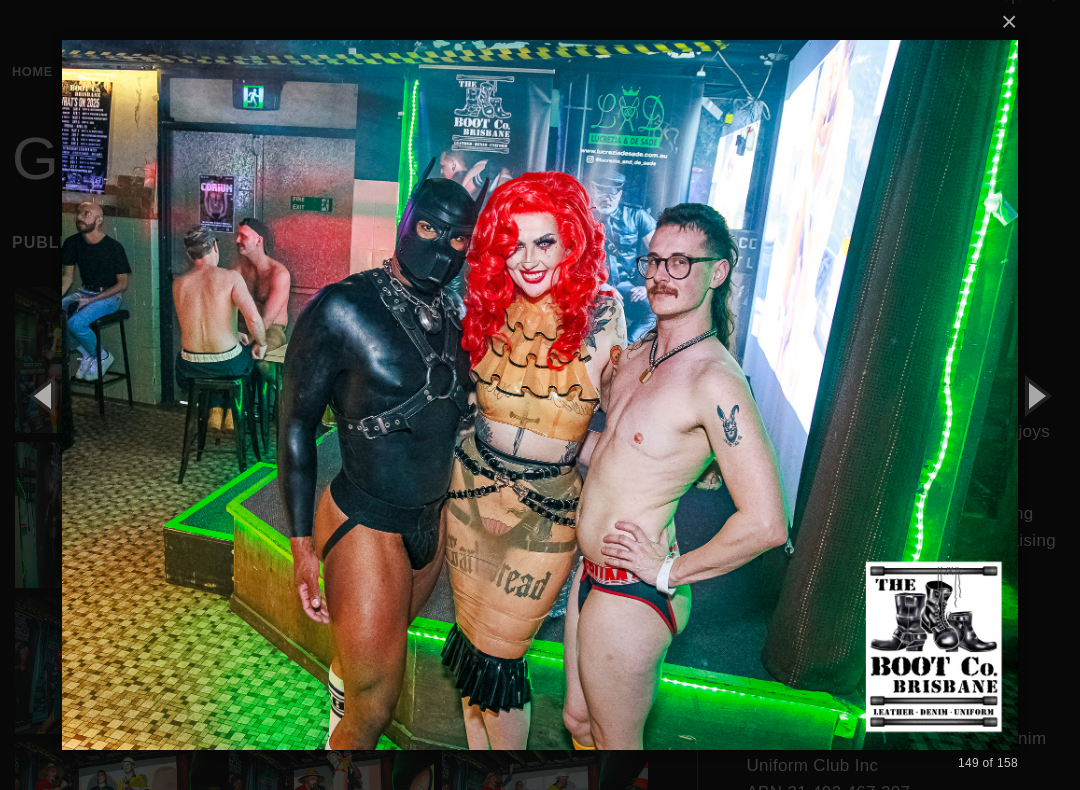 click at bounding box center (1035, 395) 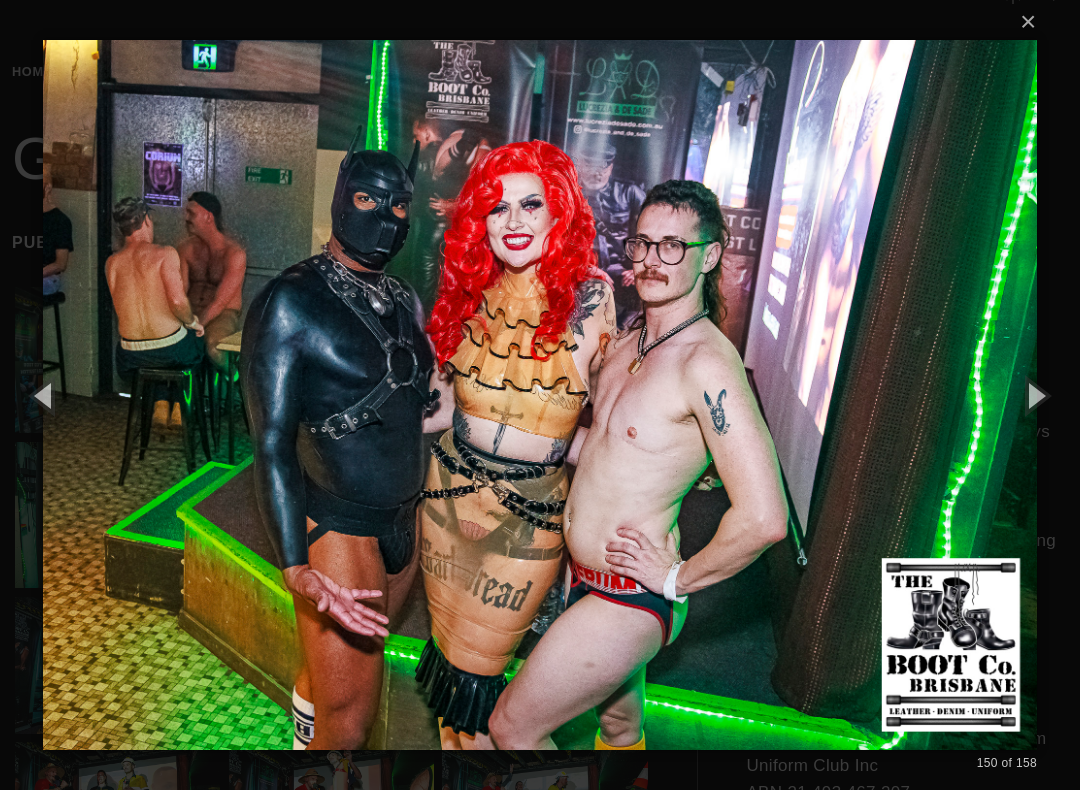 click at bounding box center [1035, 395] 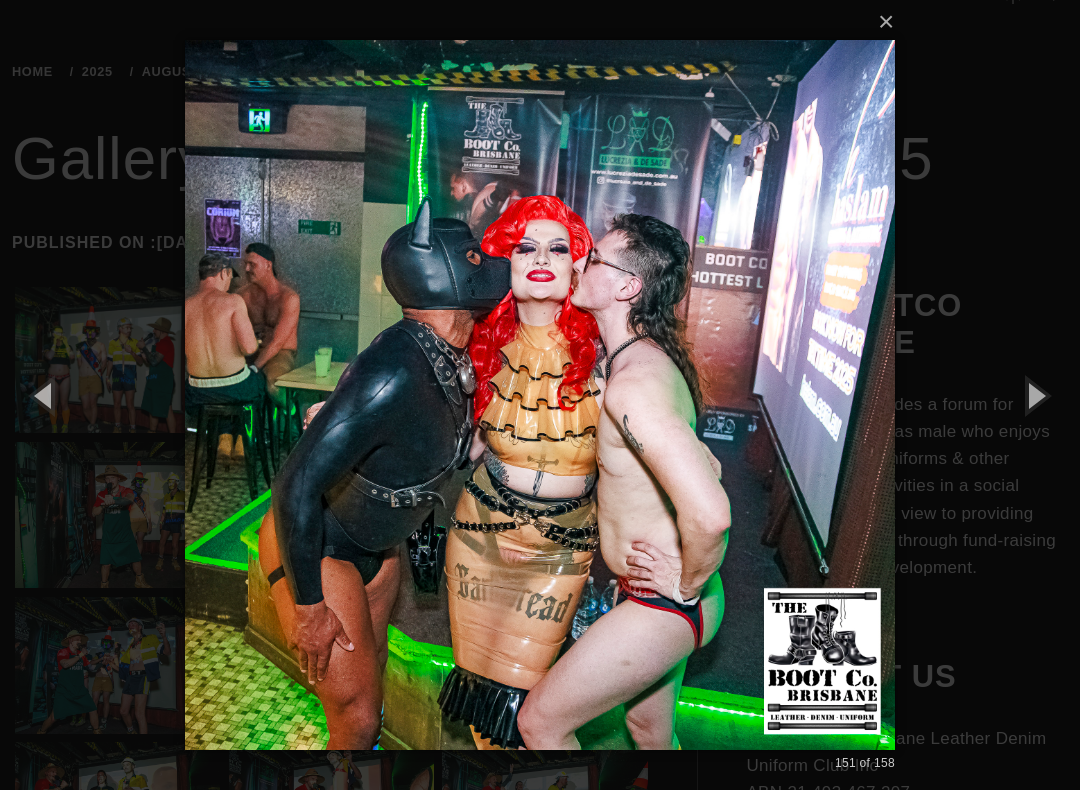 click at bounding box center [1035, 395] 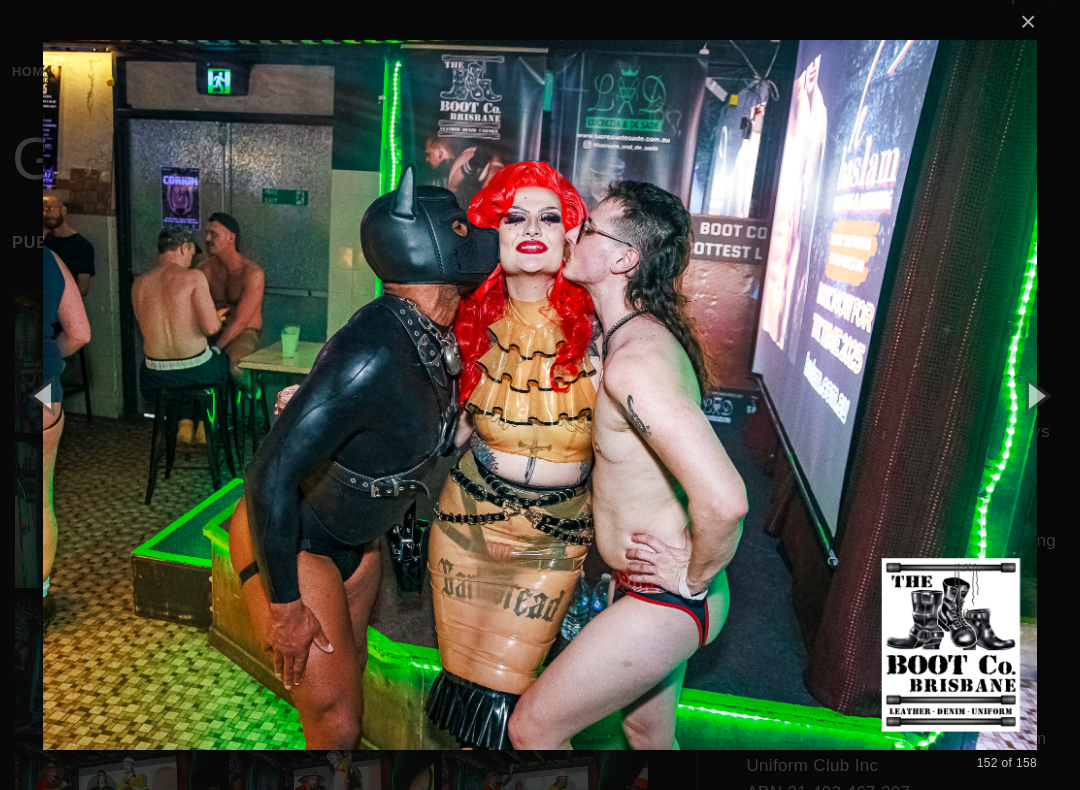 click at bounding box center (1035, 395) 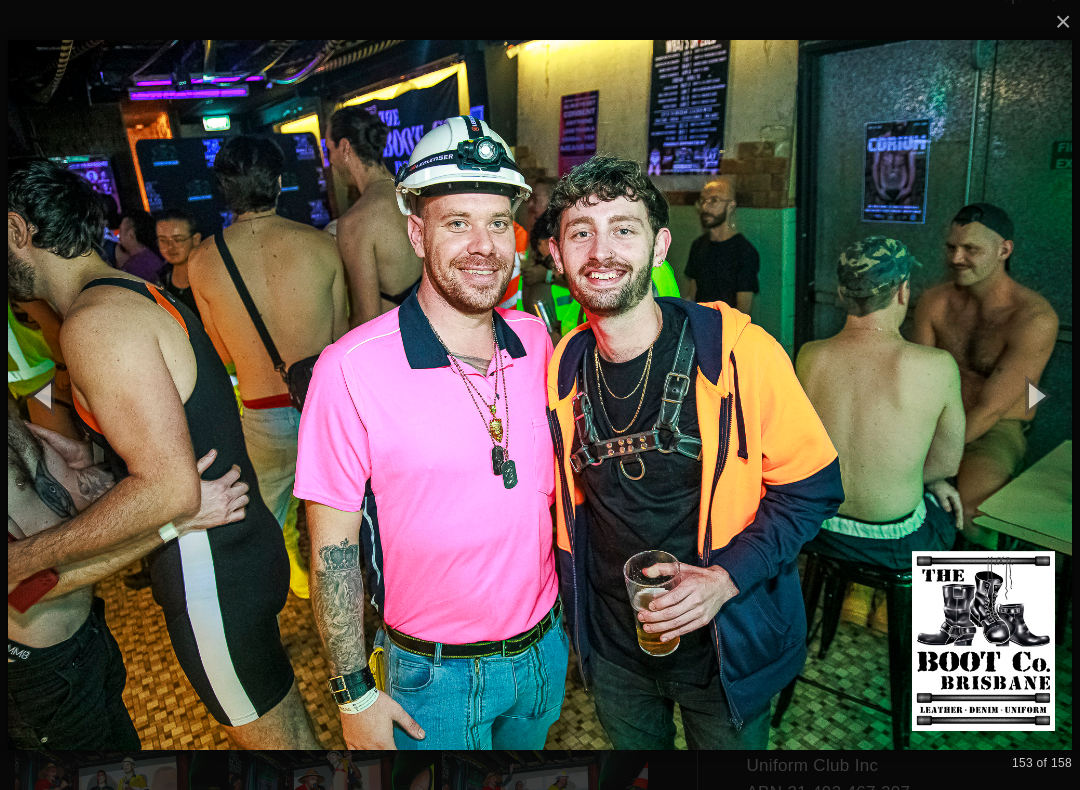 click at bounding box center (1035, 395) 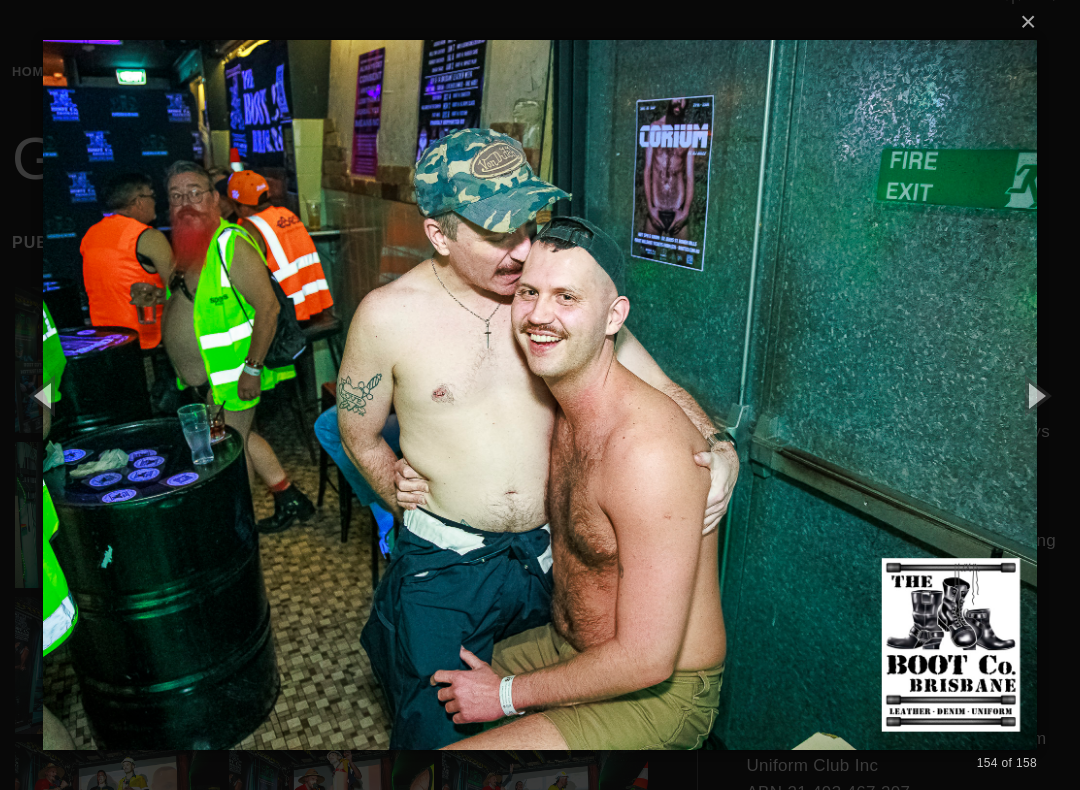 click at bounding box center [1035, 395] 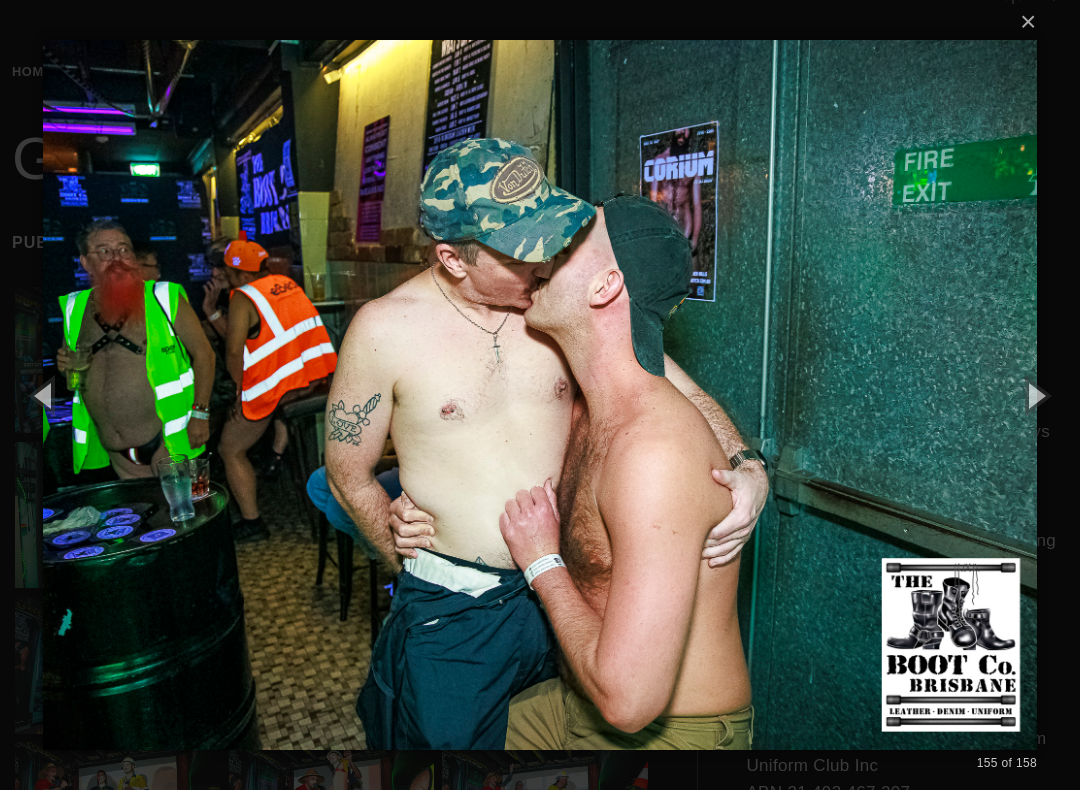 click at bounding box center (1035, 395) 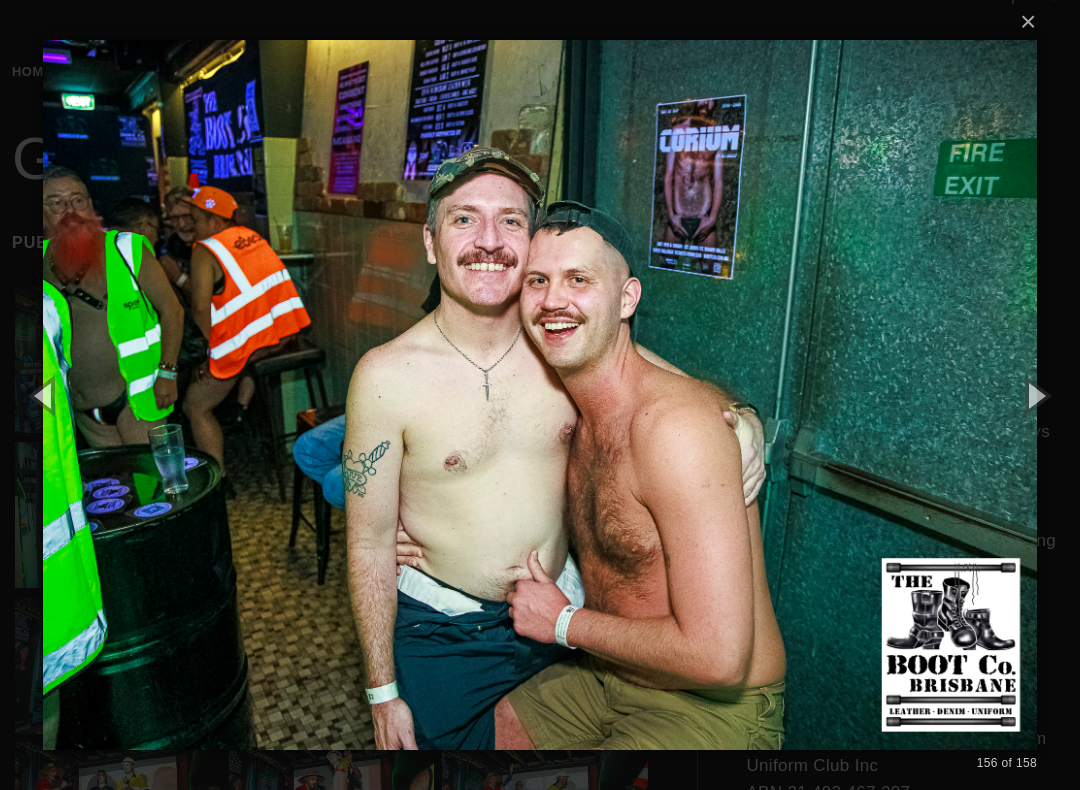 click at bounding box center [1035, 395] 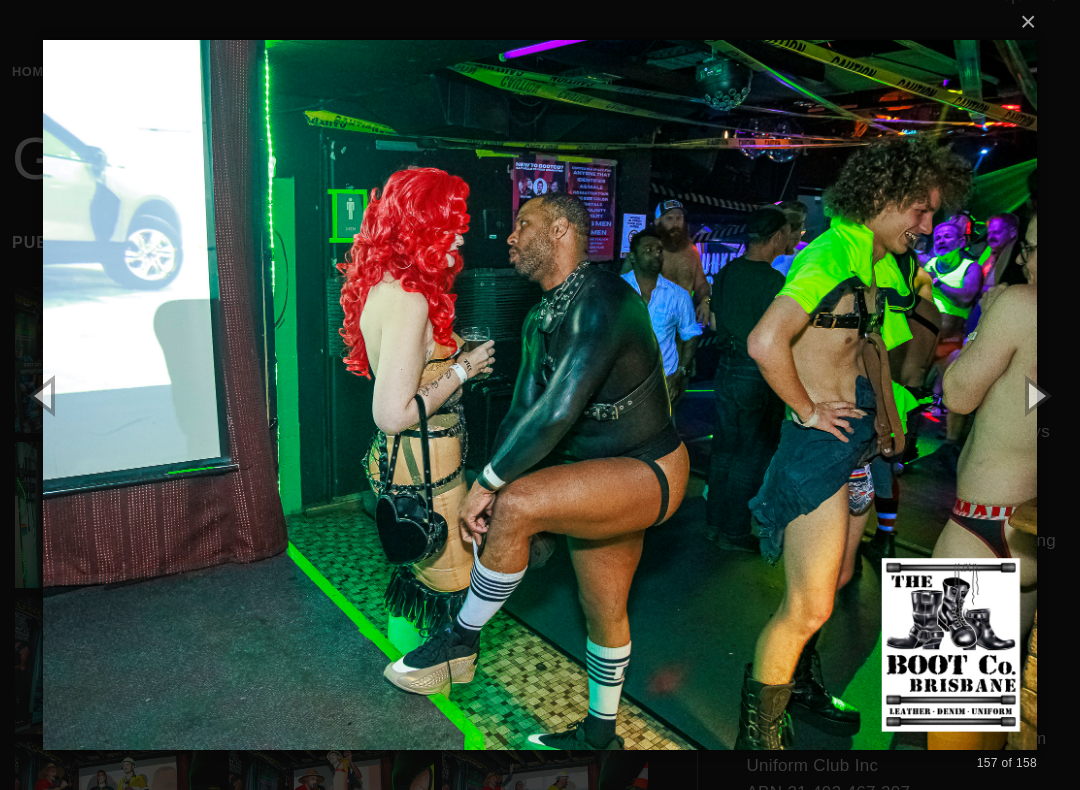 click at bounding box center [1035, 395] 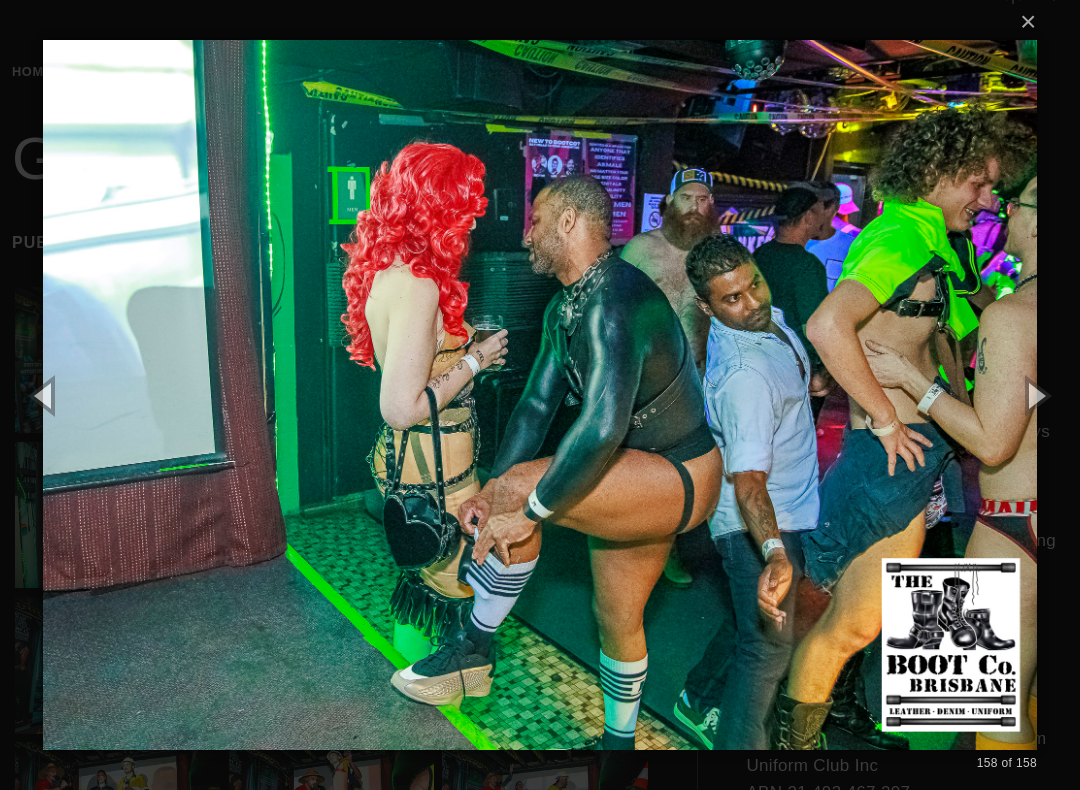 click at bounding box center (1035, 395) 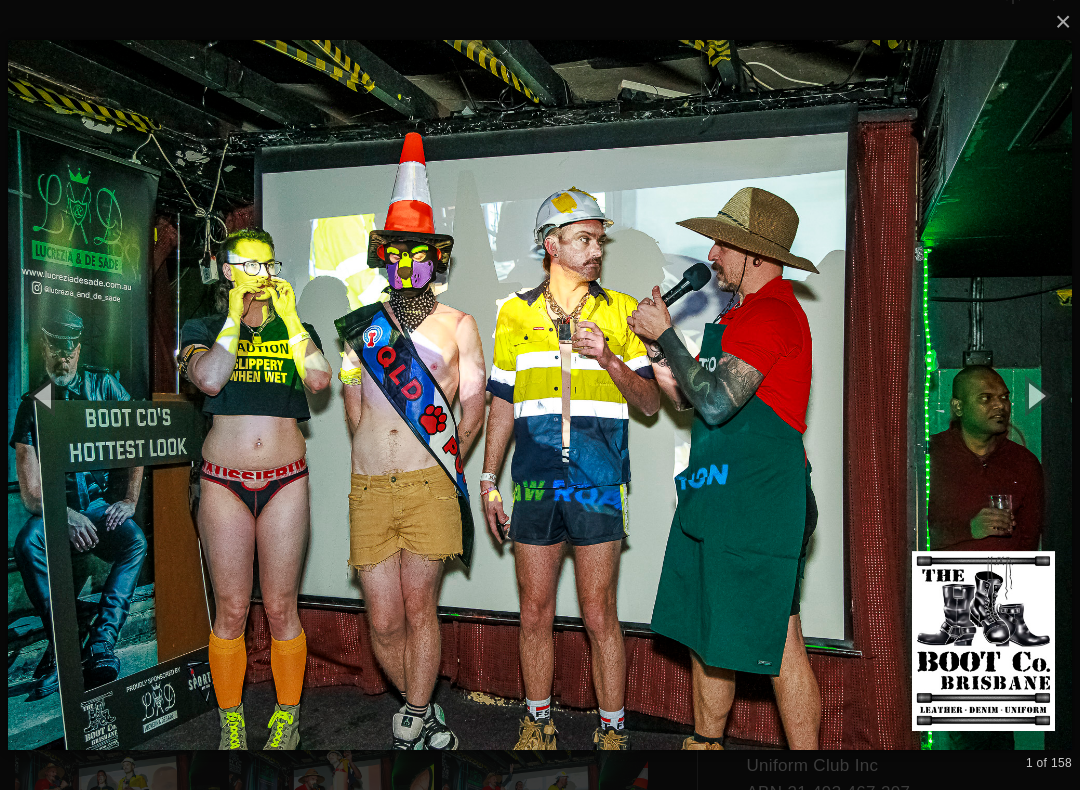 click at bounding box center [1035, 395] 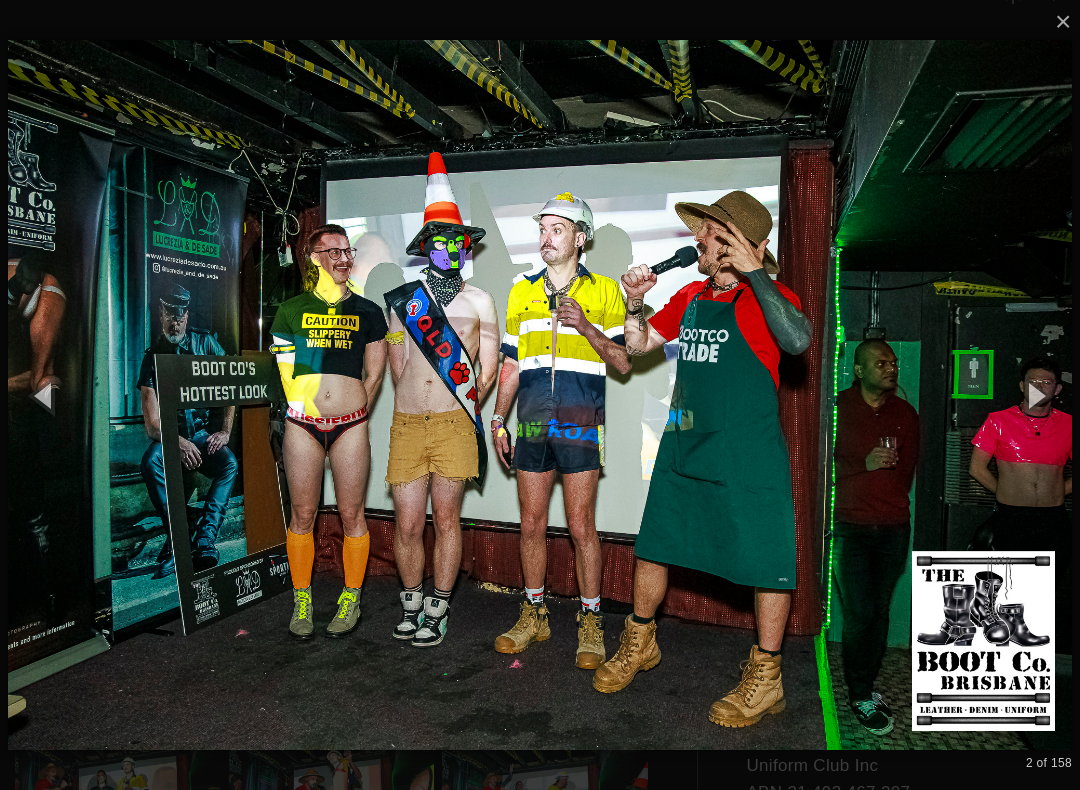 click at bounding box center (1035, 395) 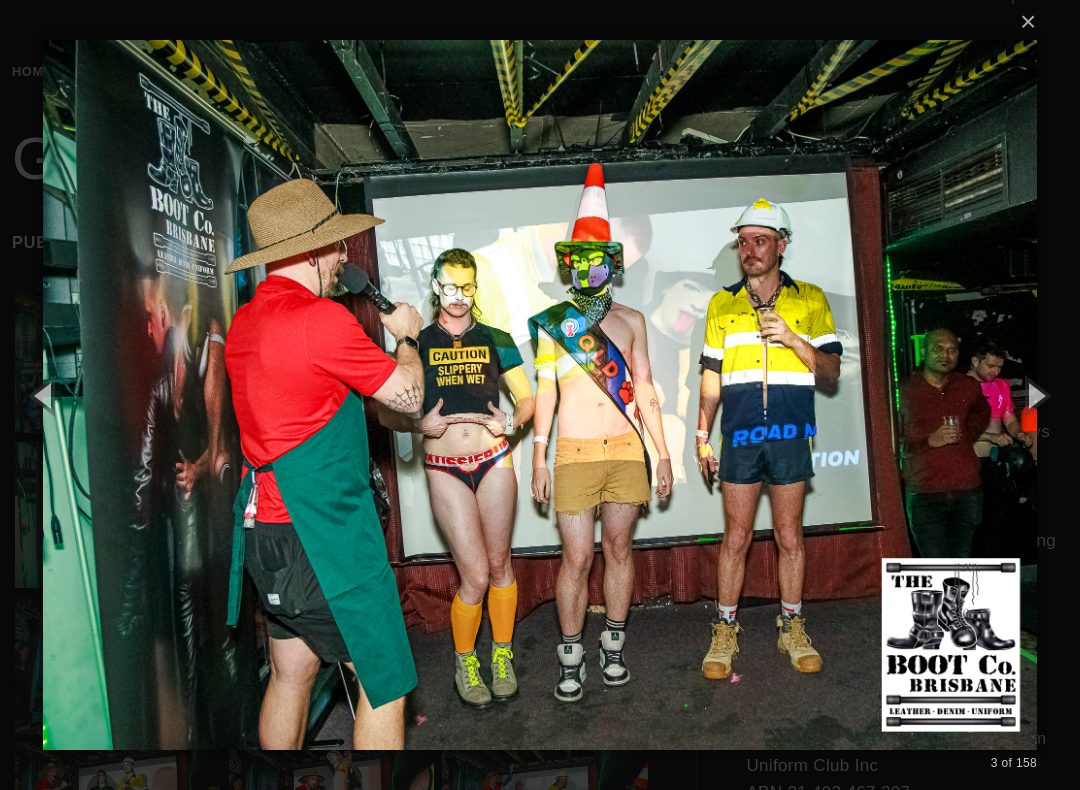 click at bounding box center (1035, 395) 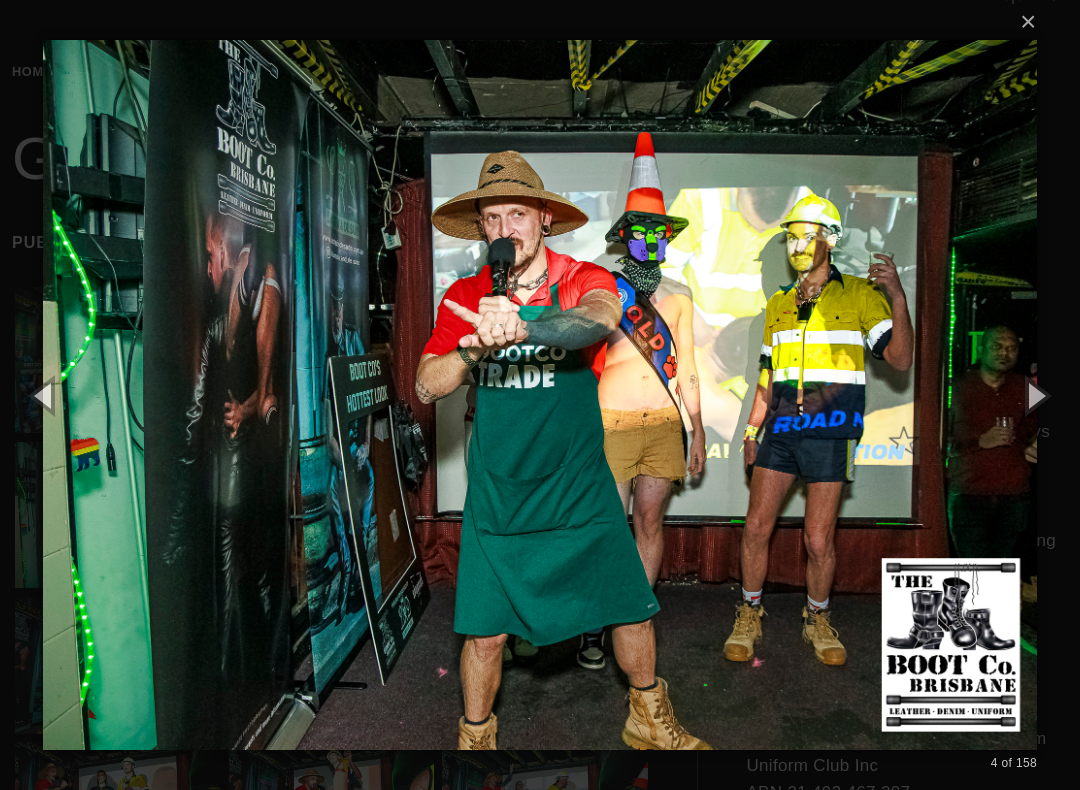 click at bounding box center [540, 395] 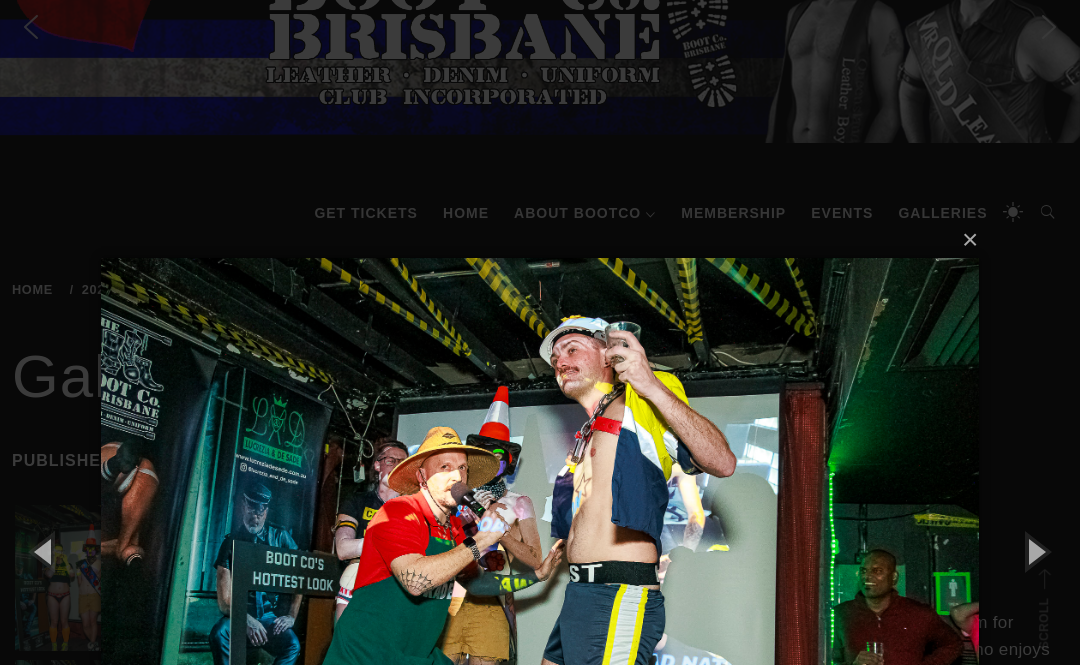 scroll, scrollTop: 0, scrollLeft: 0, axis: both 